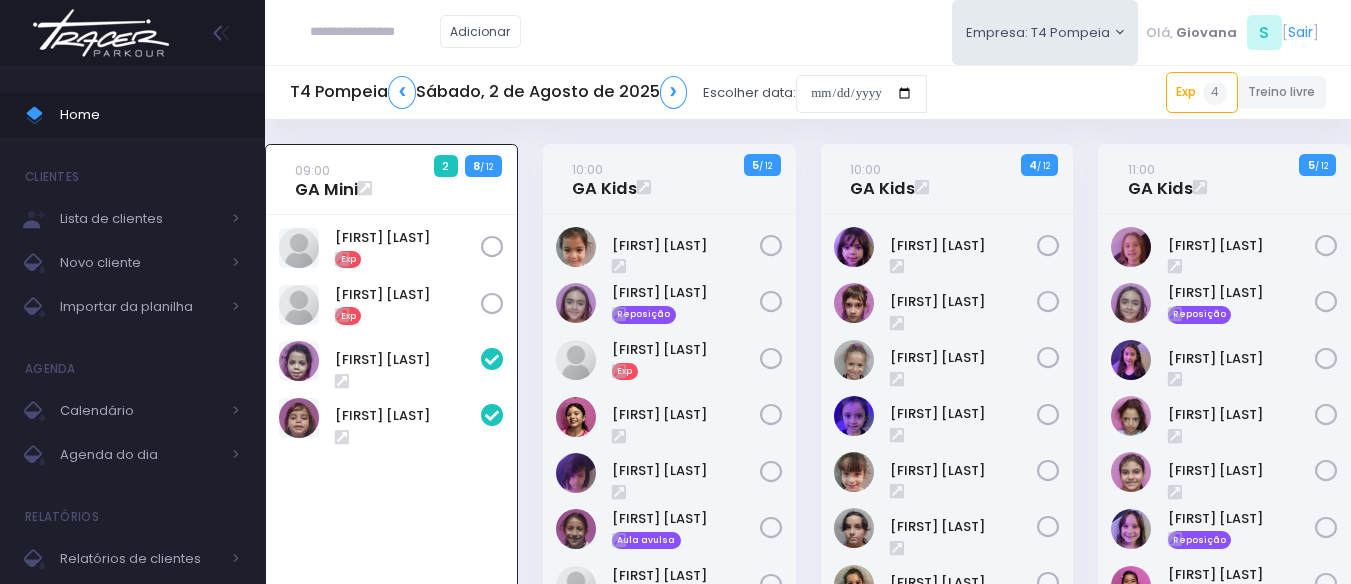 scroll, scrollTop: 144, scrollLeft: 0, axis: vertical 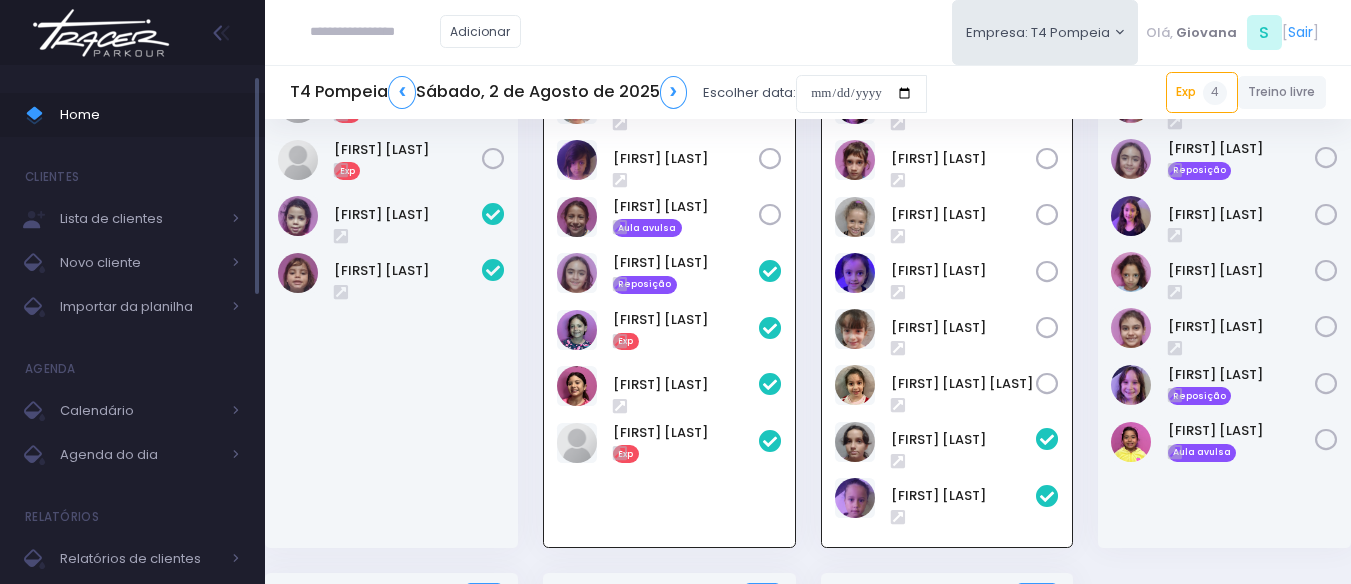 click on "Home" at bounding box center (150, 115) 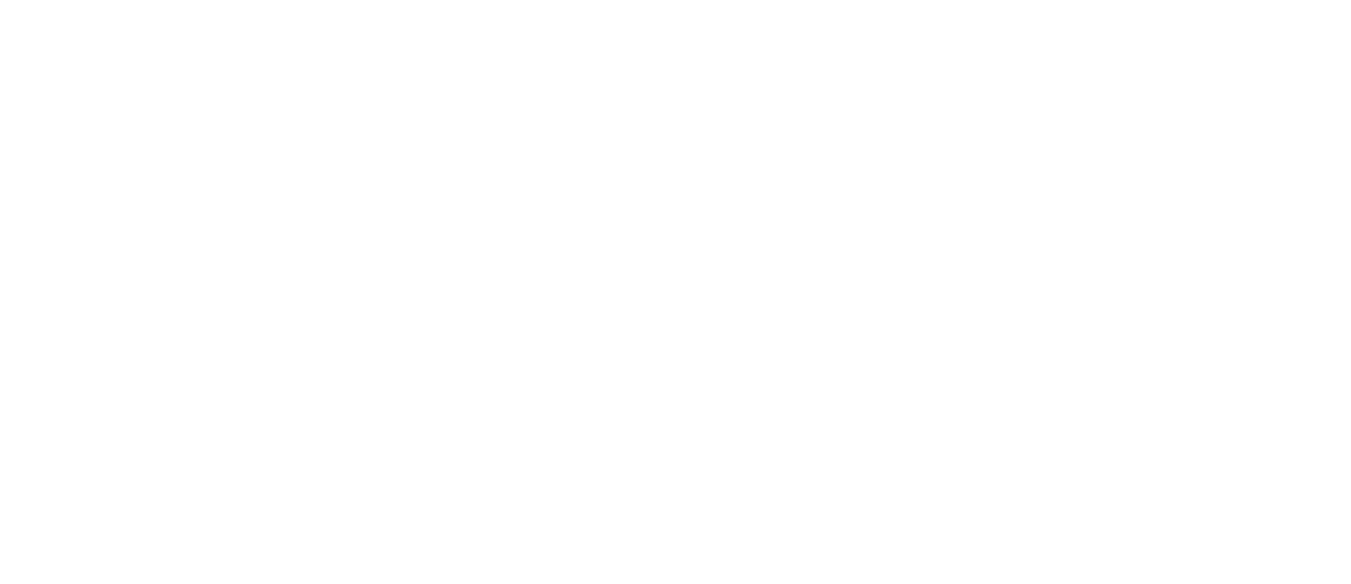 scroll, scrollTop: 144, scrollLeft: 0, axis: vertical 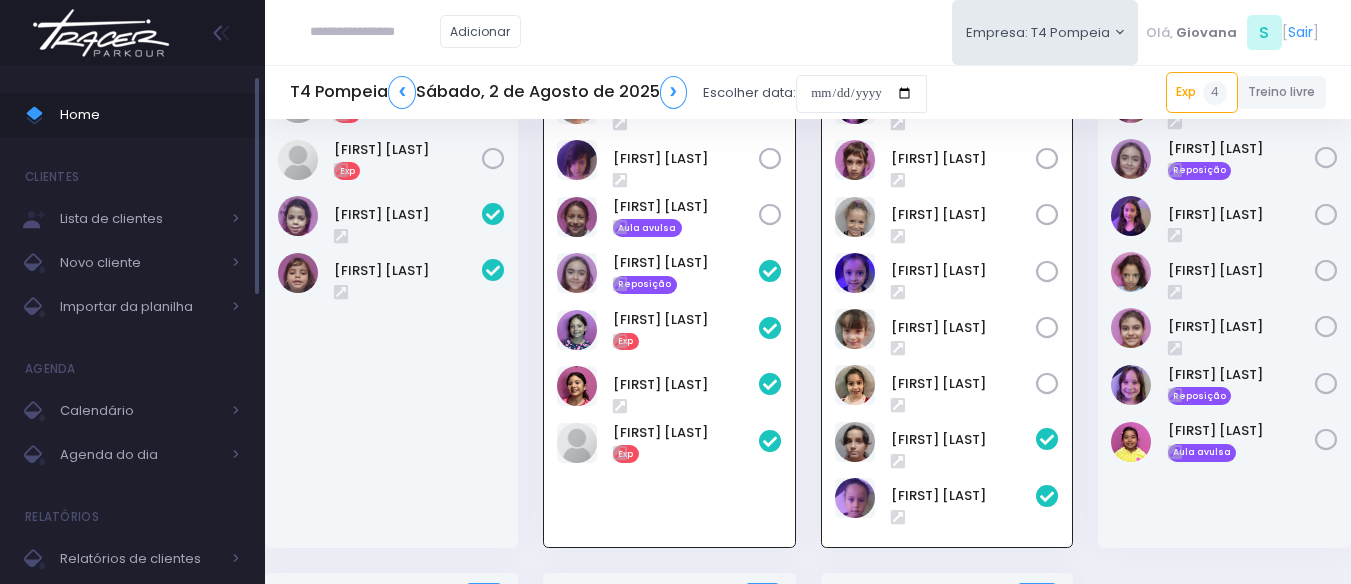 click on "Home" at bounding box center (150, 115) 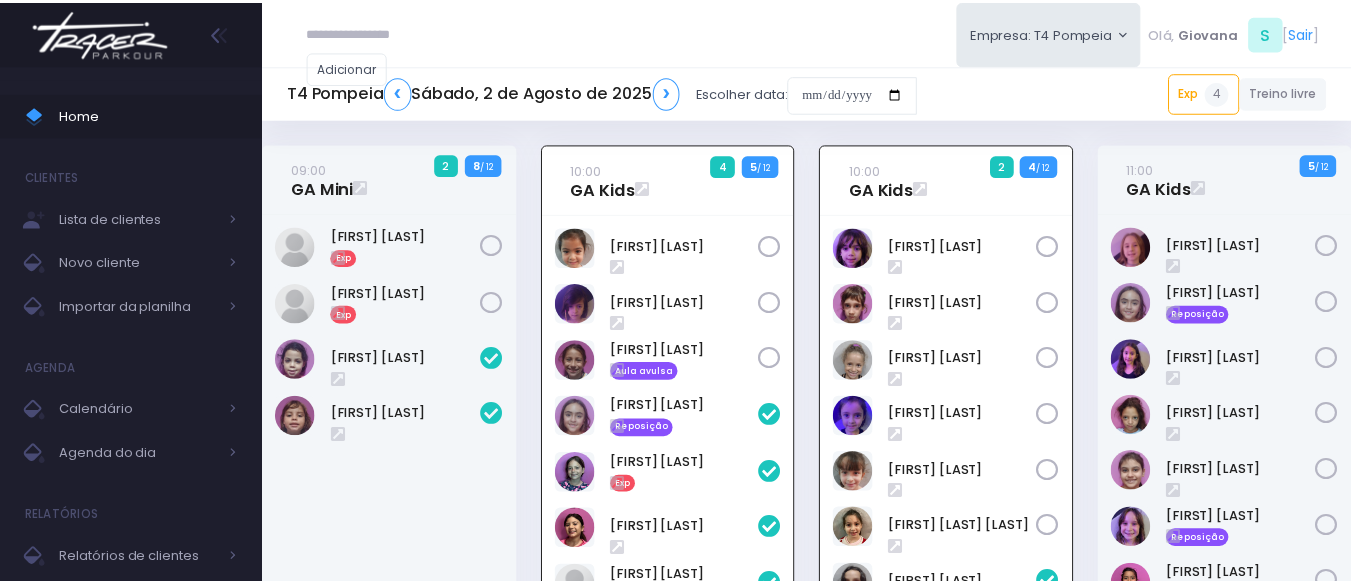 scroll, scrollTop: 144, scrollLeft: 0, axis: vertical 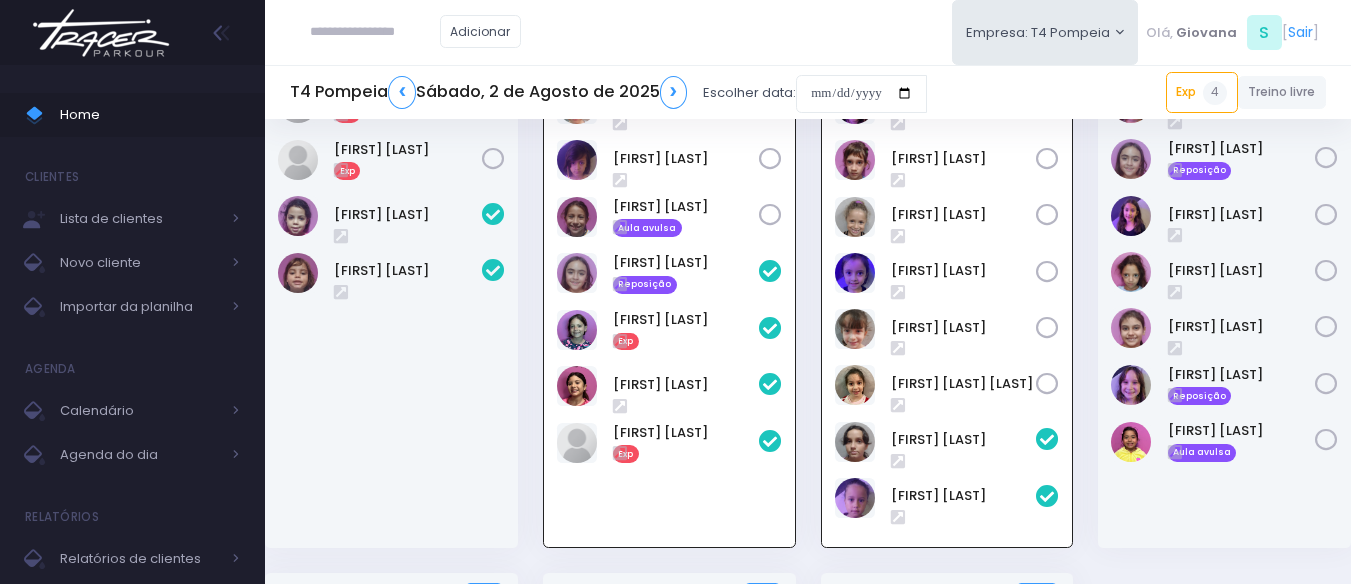 click on "11:00 GA Kids
5  / 12" at bounding box center (1225, 286) 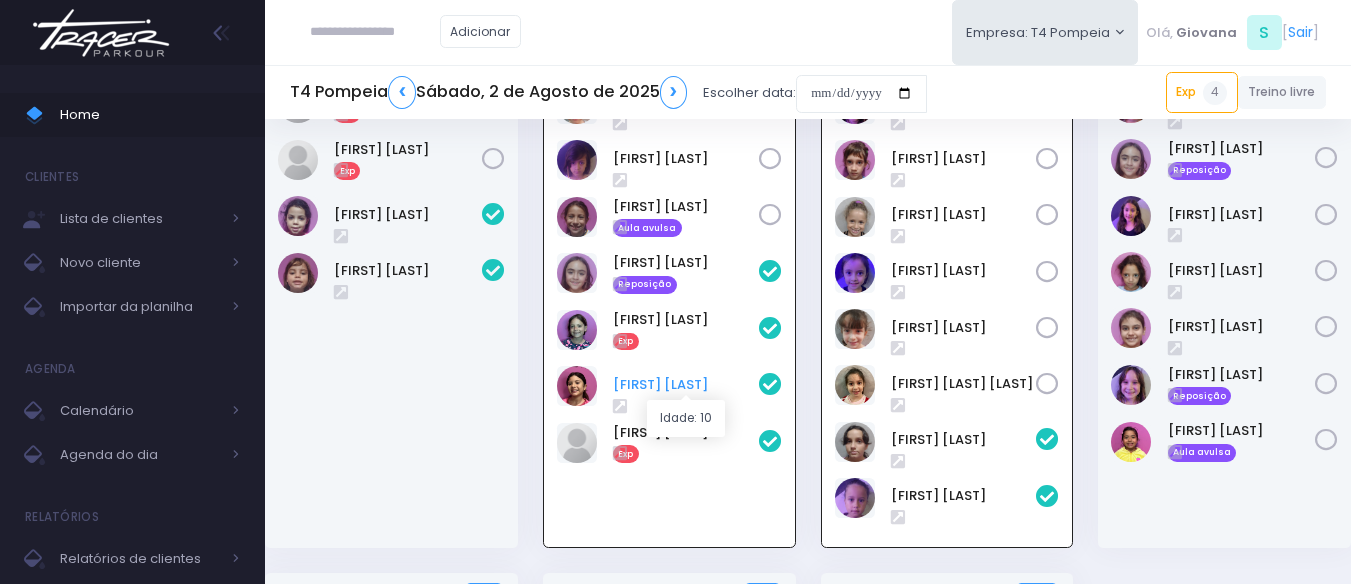 scroll, scrollTop: 44, scrollLeft: 0, axis: vertical 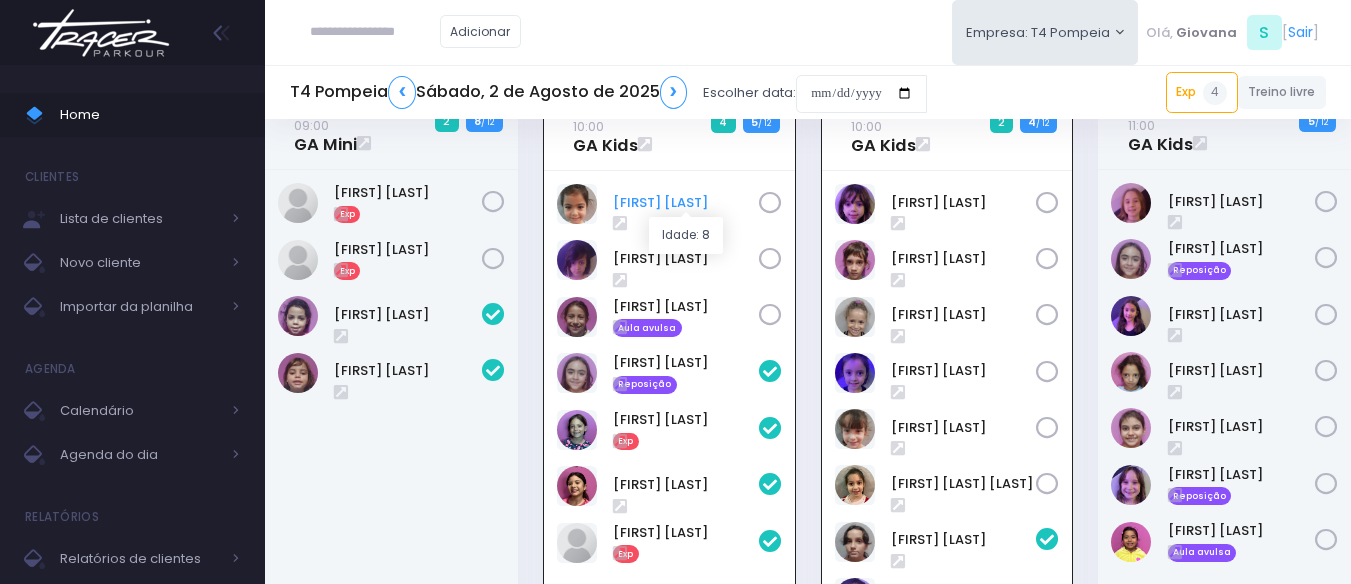 click on "[FIRST] [LAST]" at bounding box center [686, 203] 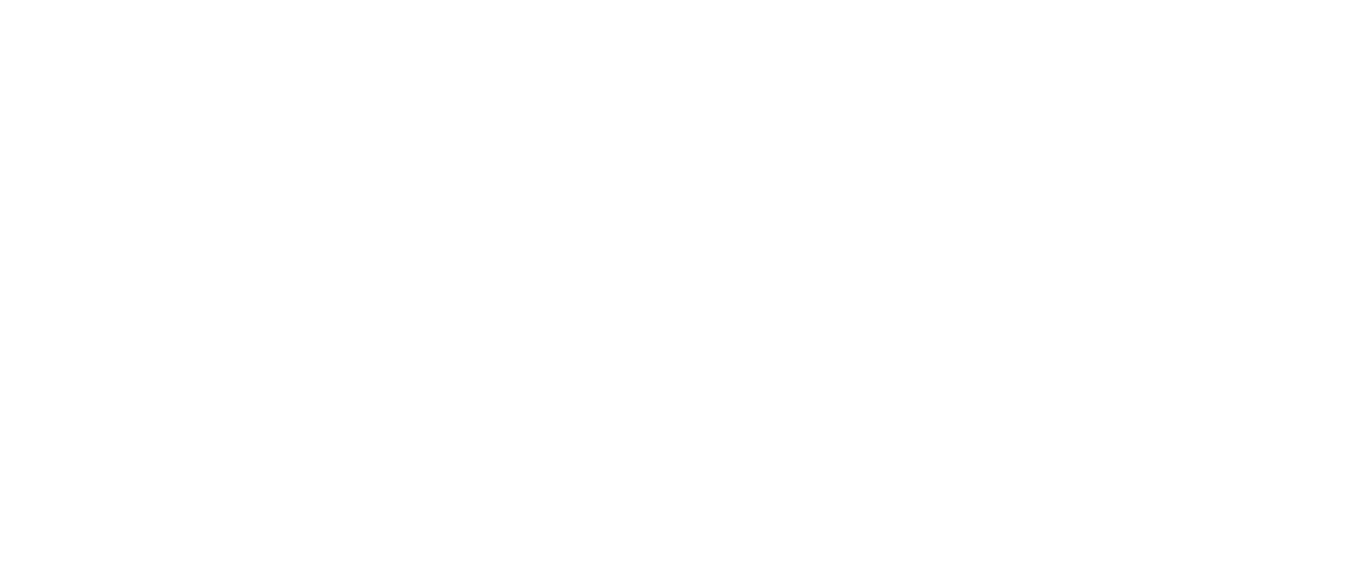 scroll, scrollTop: 0, scrollLeft: 0, axis: both 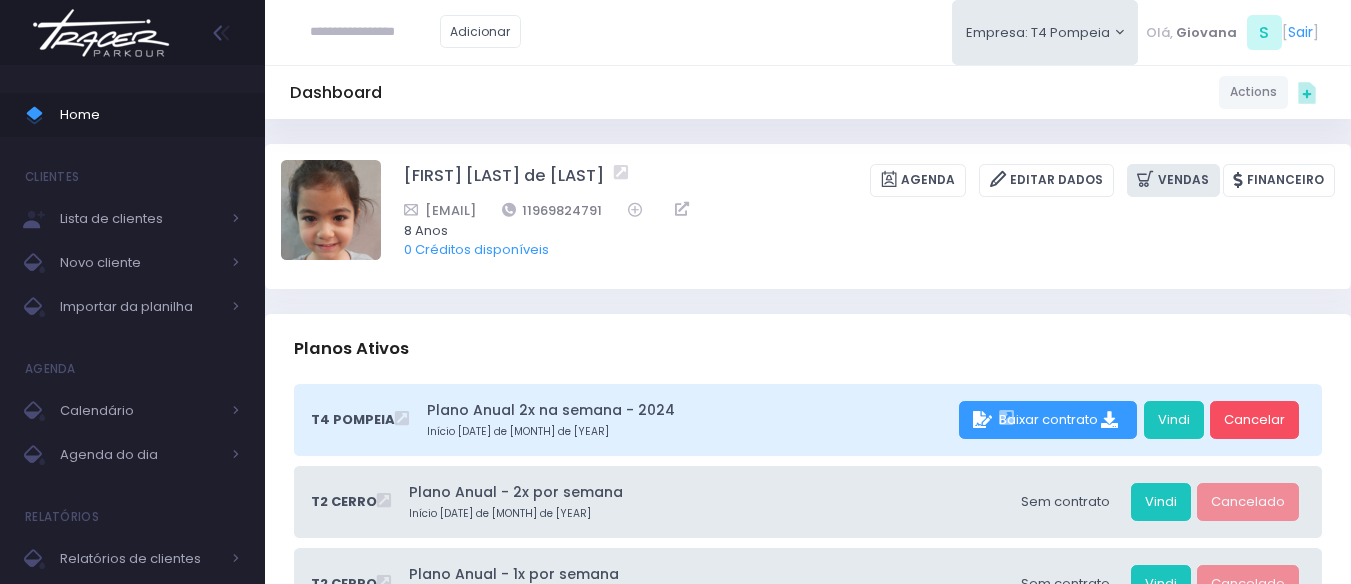 click on "Vendas" at bounding box center (1173, 180) 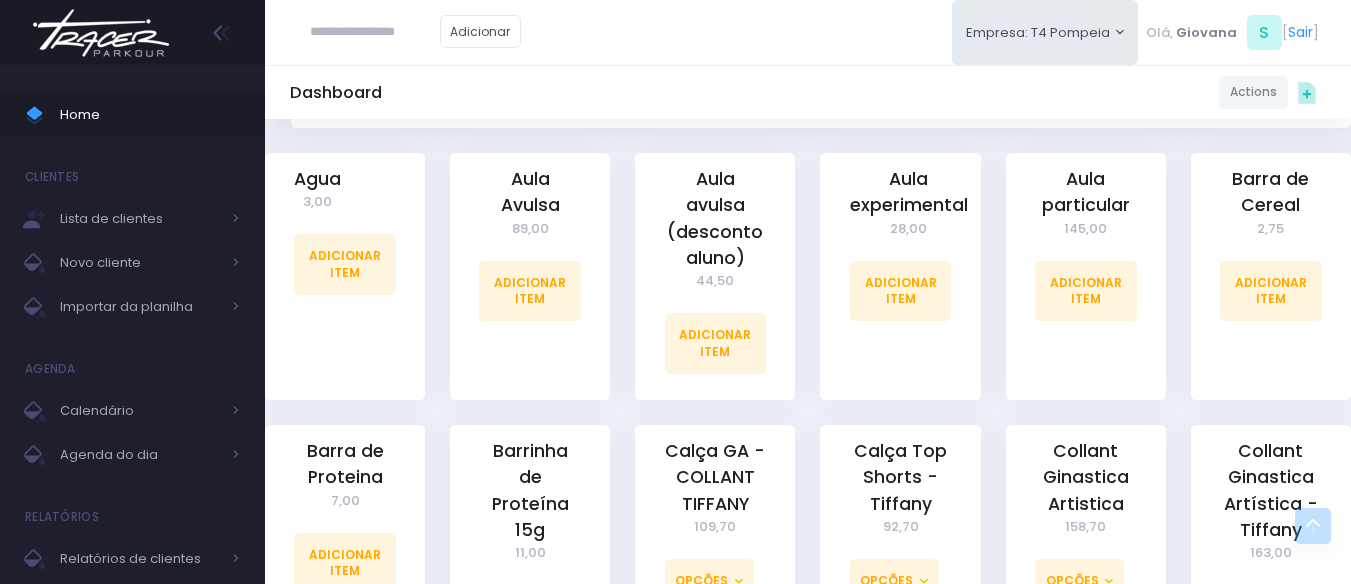 scroll, scrollTop: 600, scrollLeft: 0, axis: vertical 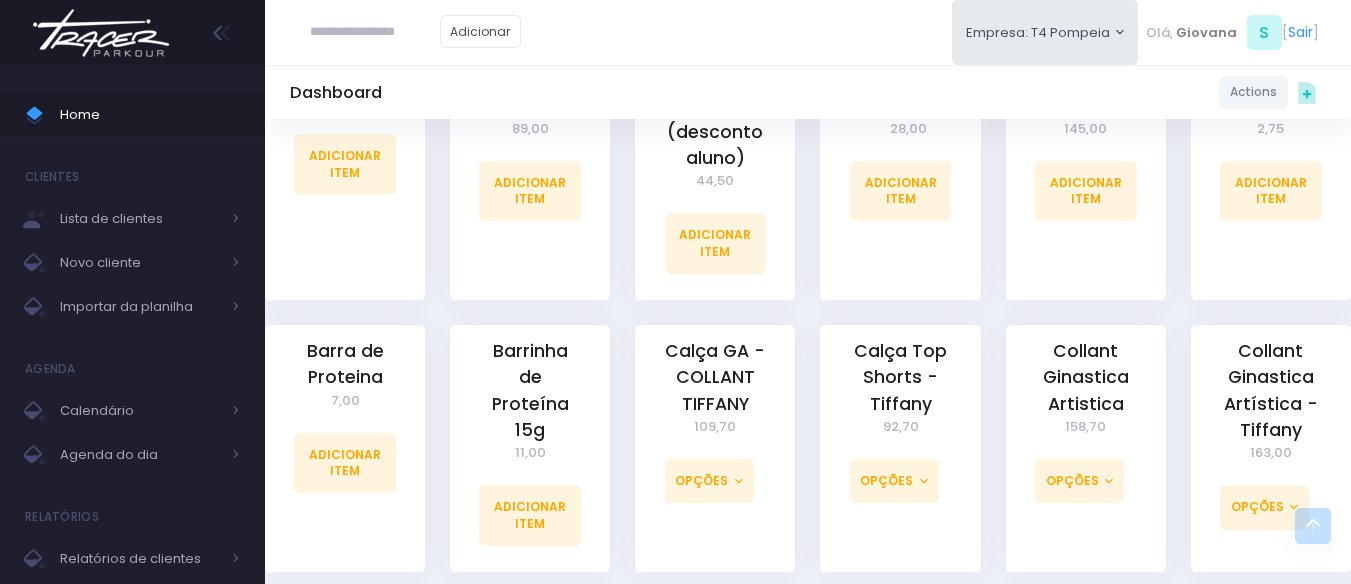 click on "Aula particular
145,00
Adicionar Item" at bounding box center (1085, 189) 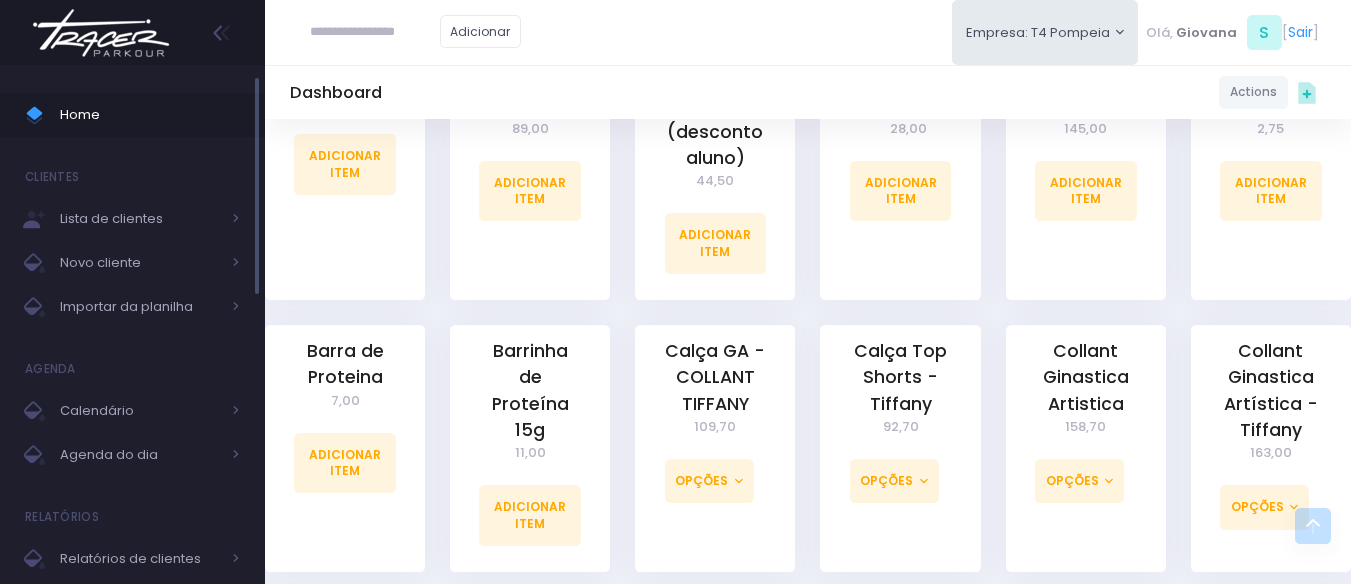 click on "Home
Clientes
Lista de clientes
Novo cliente
Importar da planilha
Agenda
Calendário
Agenda do dia
Relatórios" at bounding box center [132, 675] 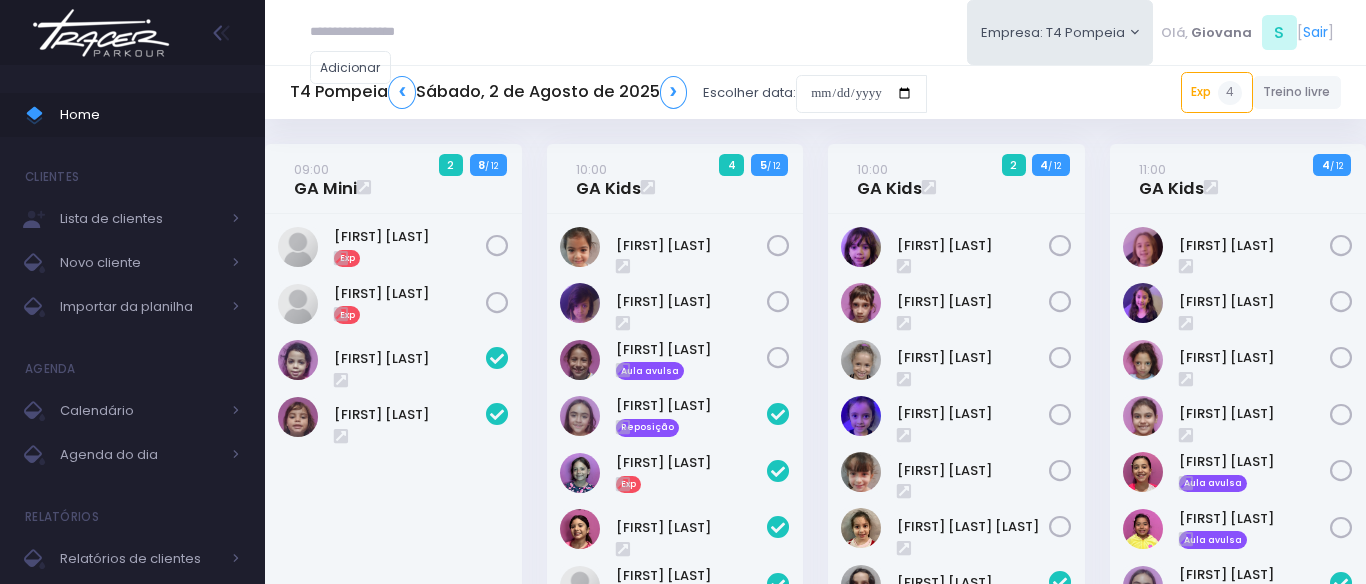 click on "Home" at bounding box center [150, 115] 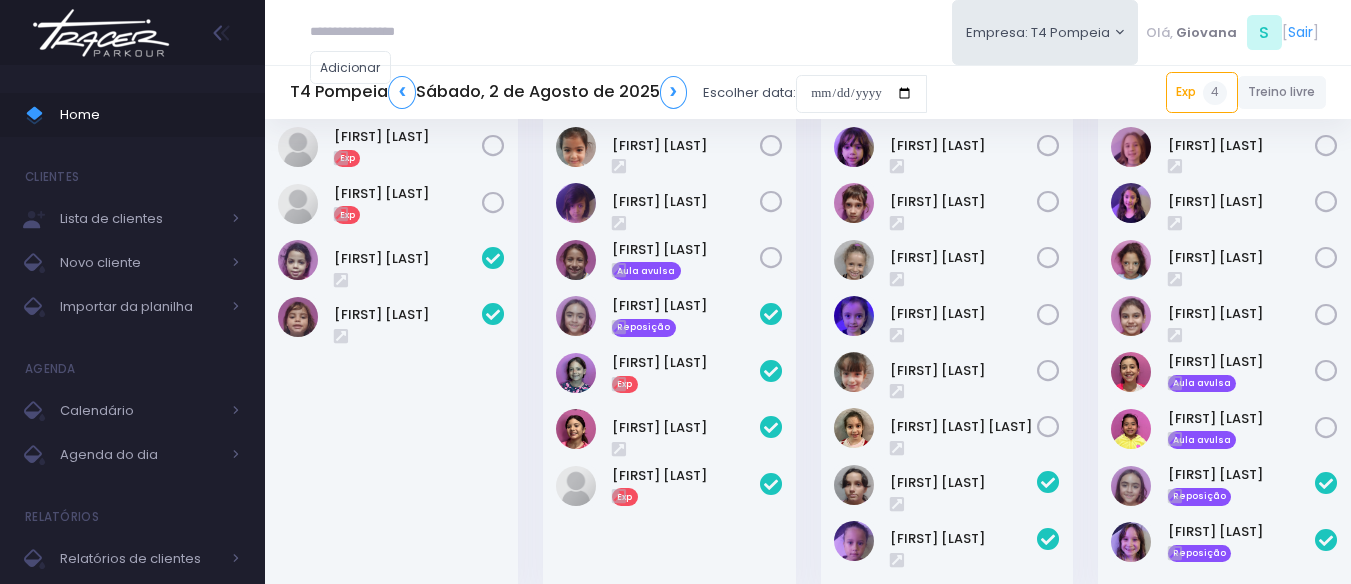 scroll, scrollTop: 200, scrollLeft: 0, axis: vertical 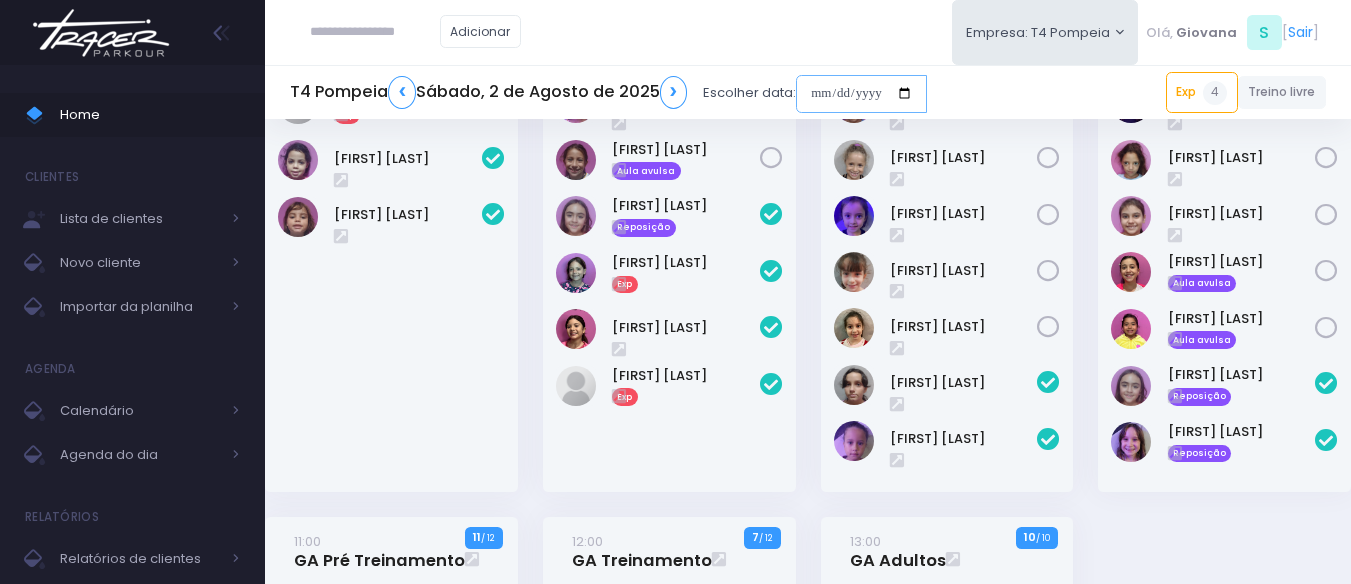 click at bounding box center [861, 94] 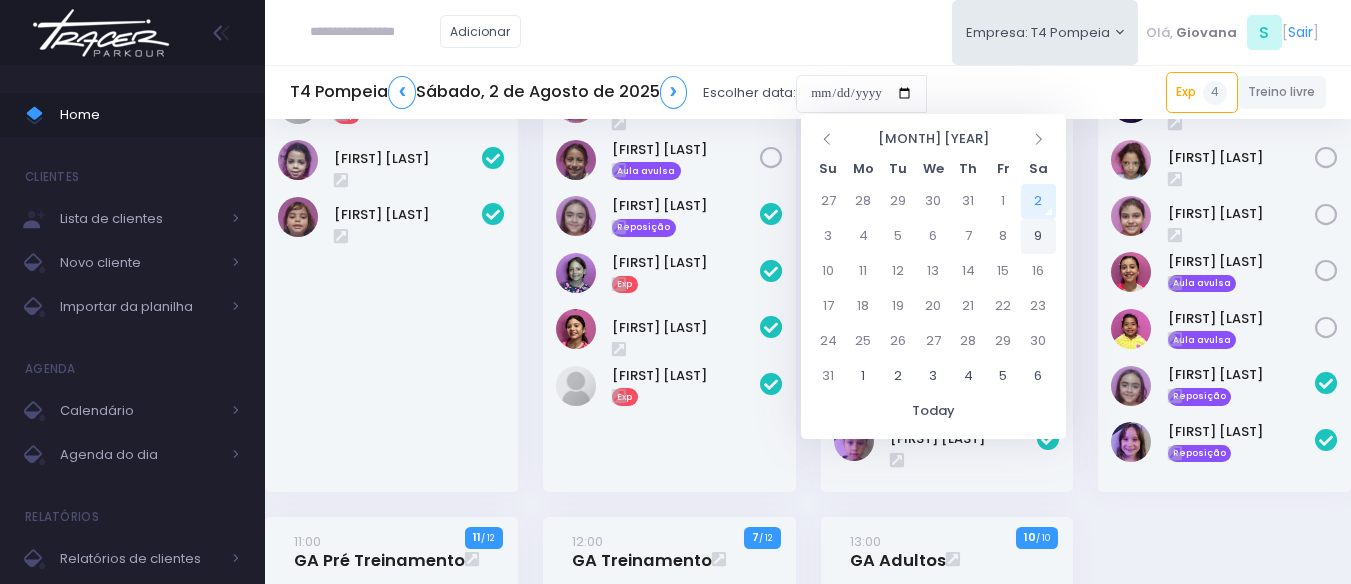 click on "9" at bounding box center (1038, 236) 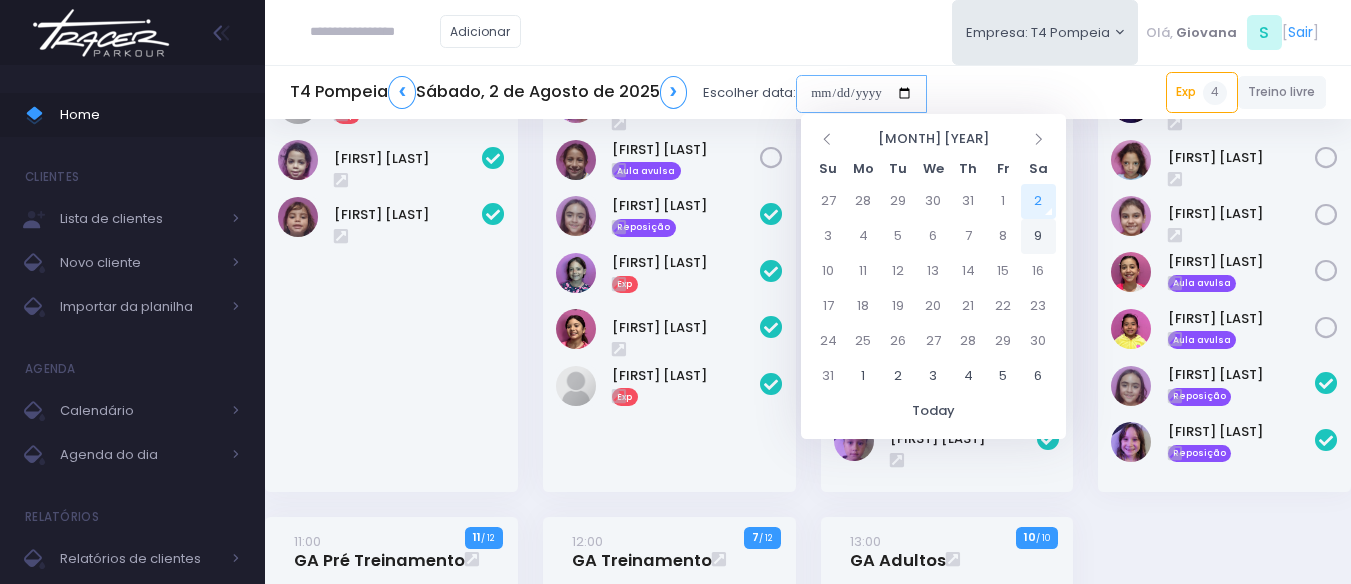 type on "**********" 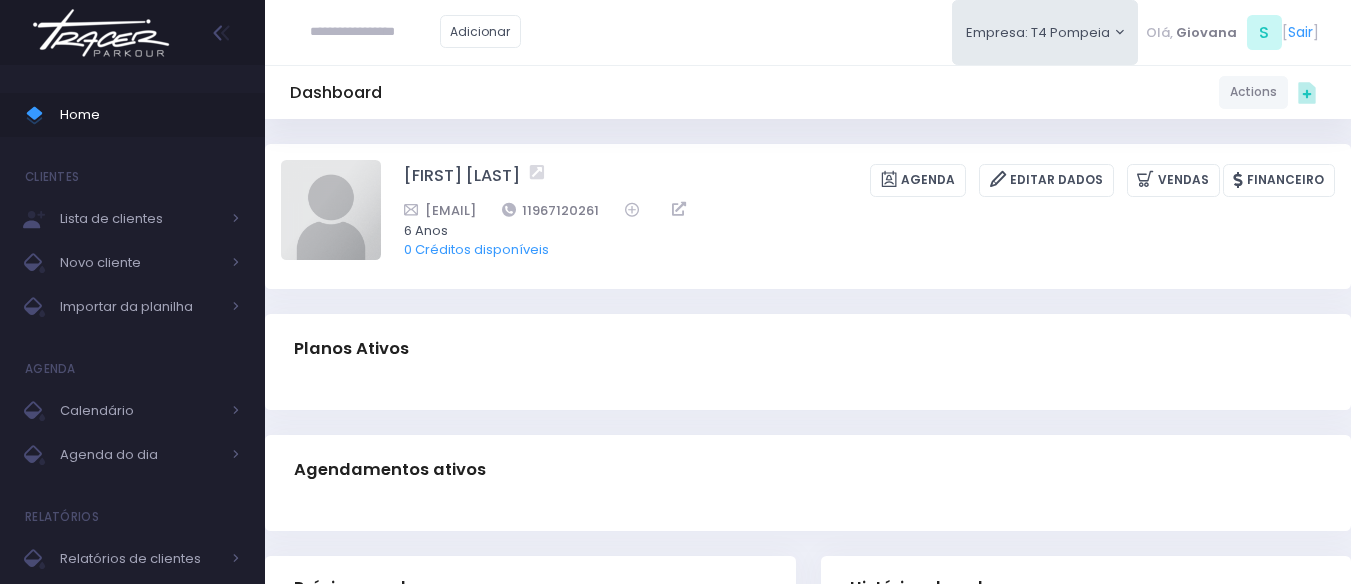 scroll, scrollTop: 0, scrollLeft: 0, axis: both 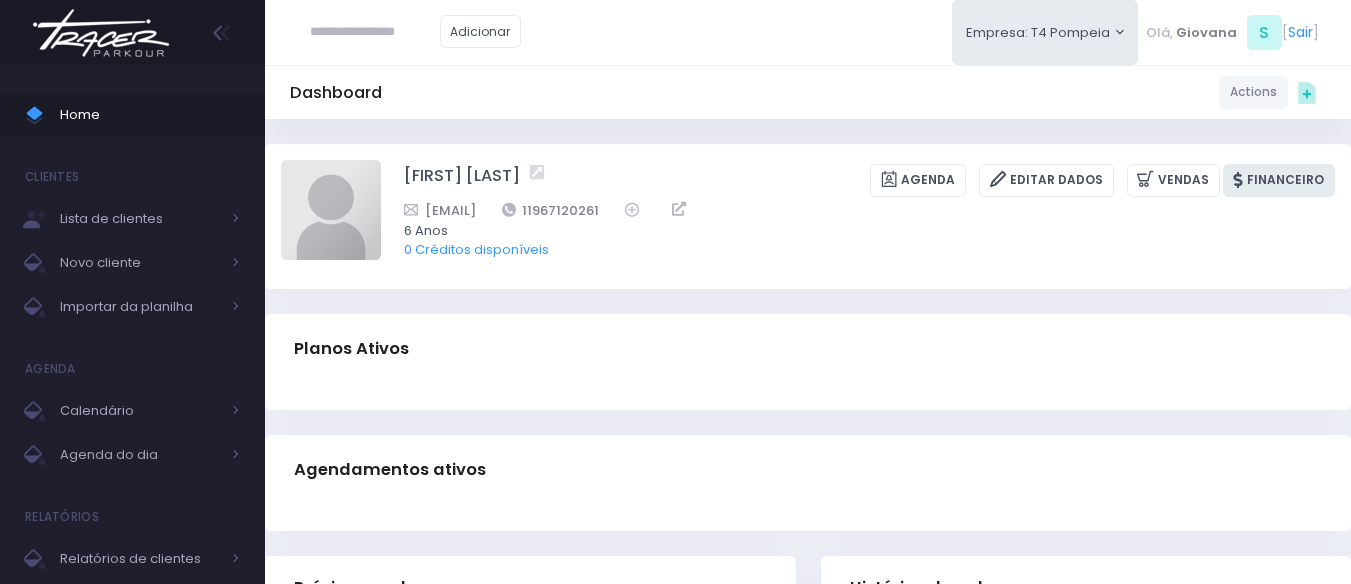click on "Financeiro" at bounding box center (1279, 180) 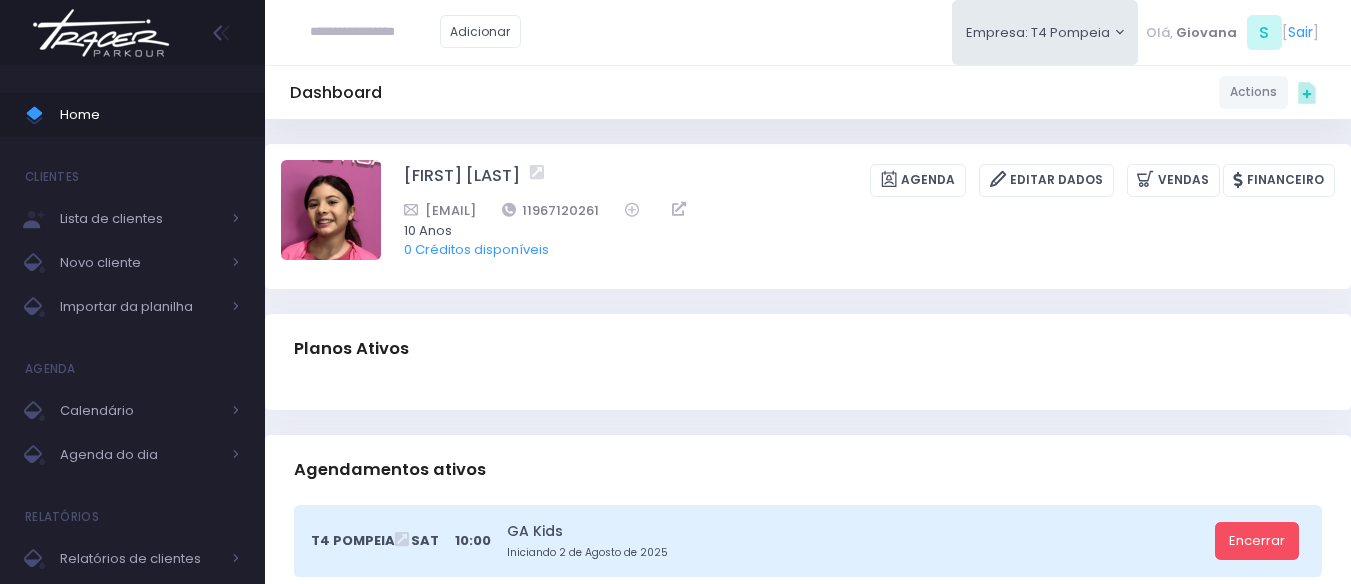 scroll, scrollTop: 0, scrollLeft: 0, axis: both 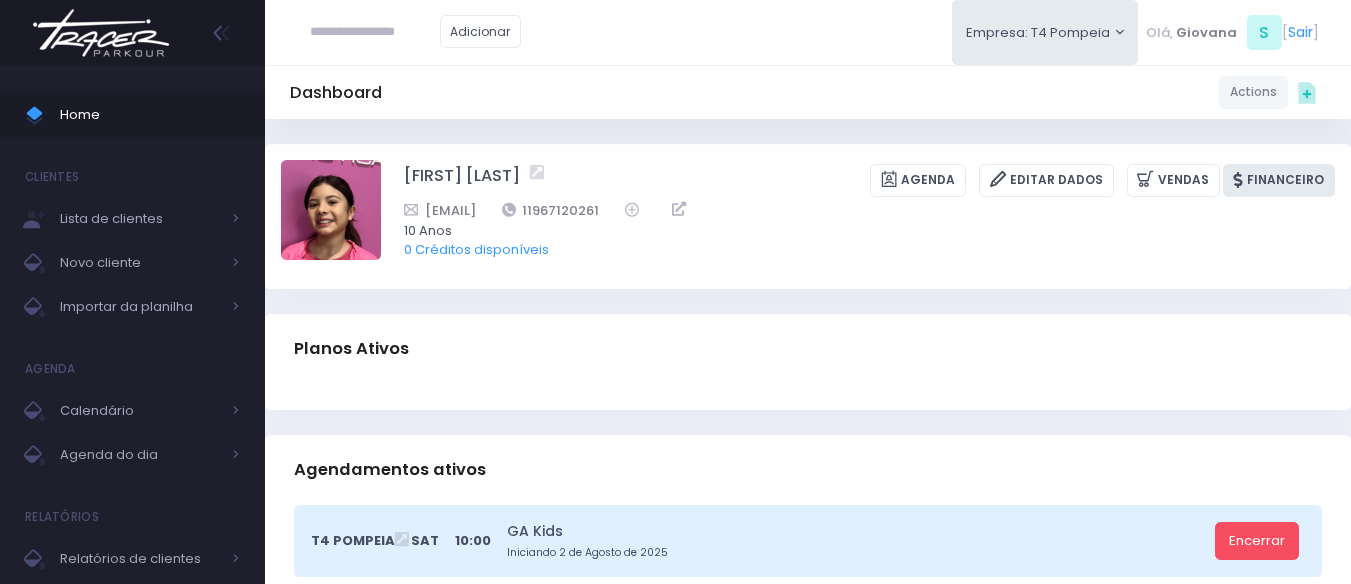 click on "Financeiro" at bounding box center (1279, 180) 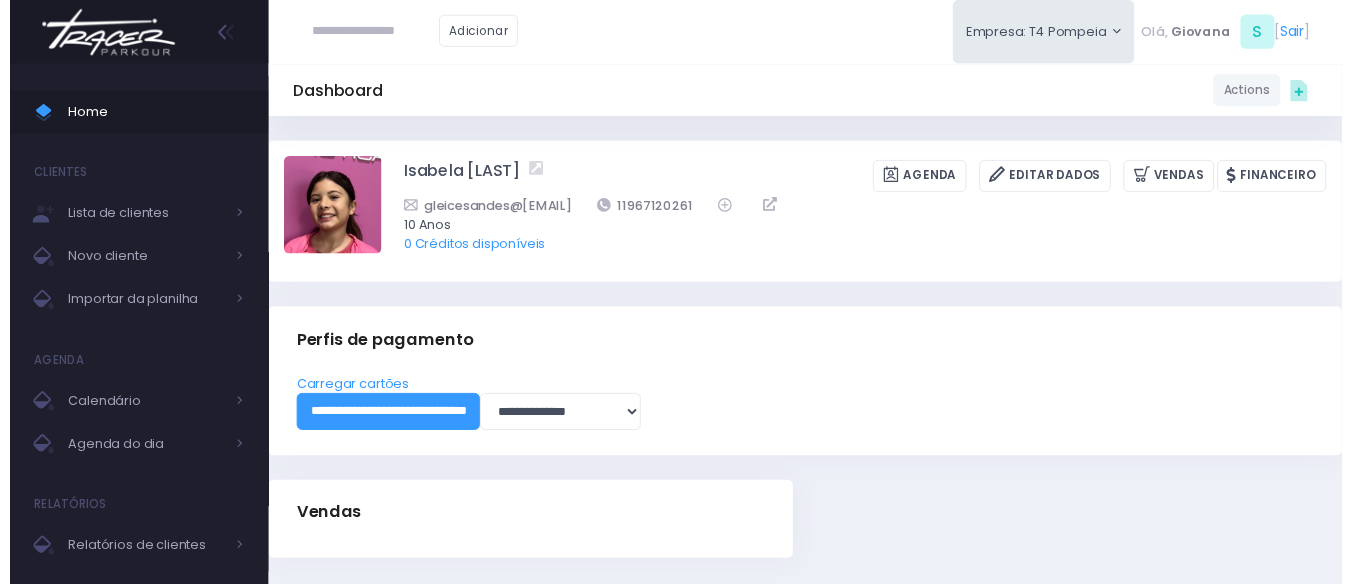 scroll, scrollTop: 0, scrollLeft: 0, axis: both 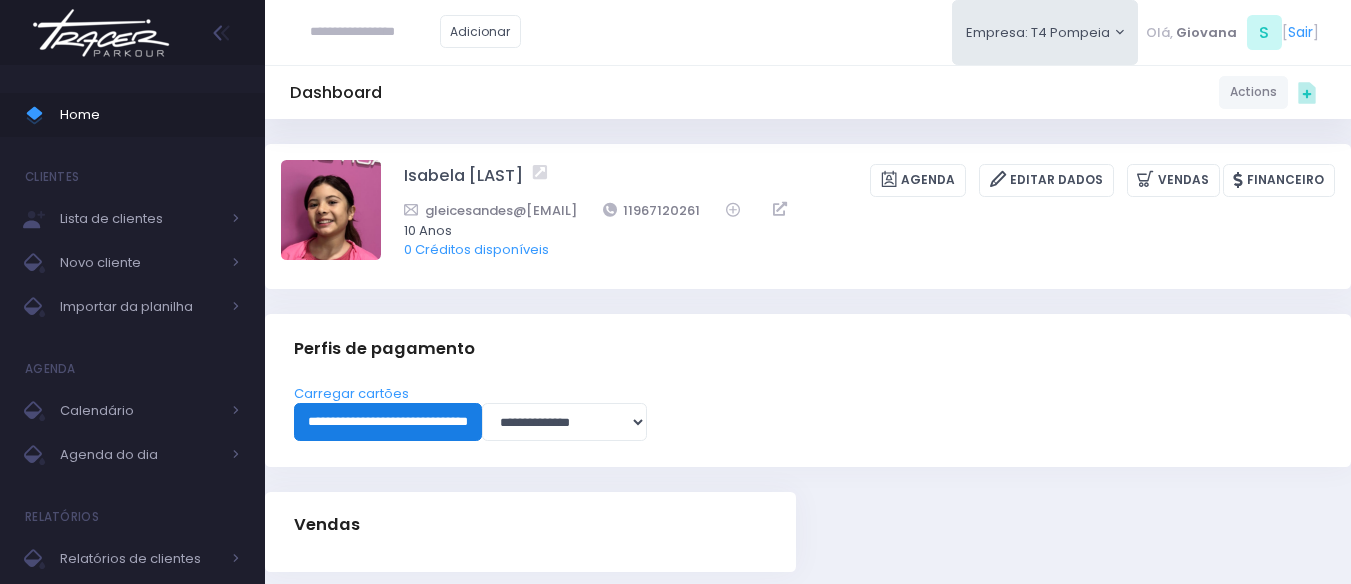click on "**********" at bounding box center (388, 422) 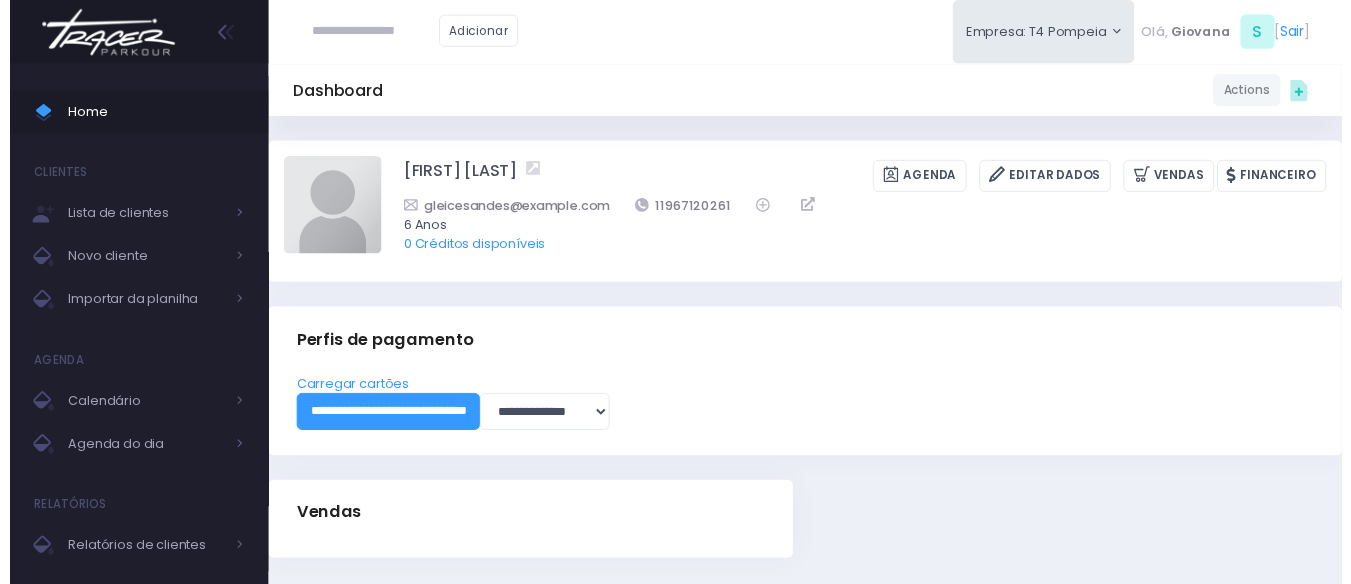 scroll, scrollTop: 0, scrollLeft: 0, axis: both 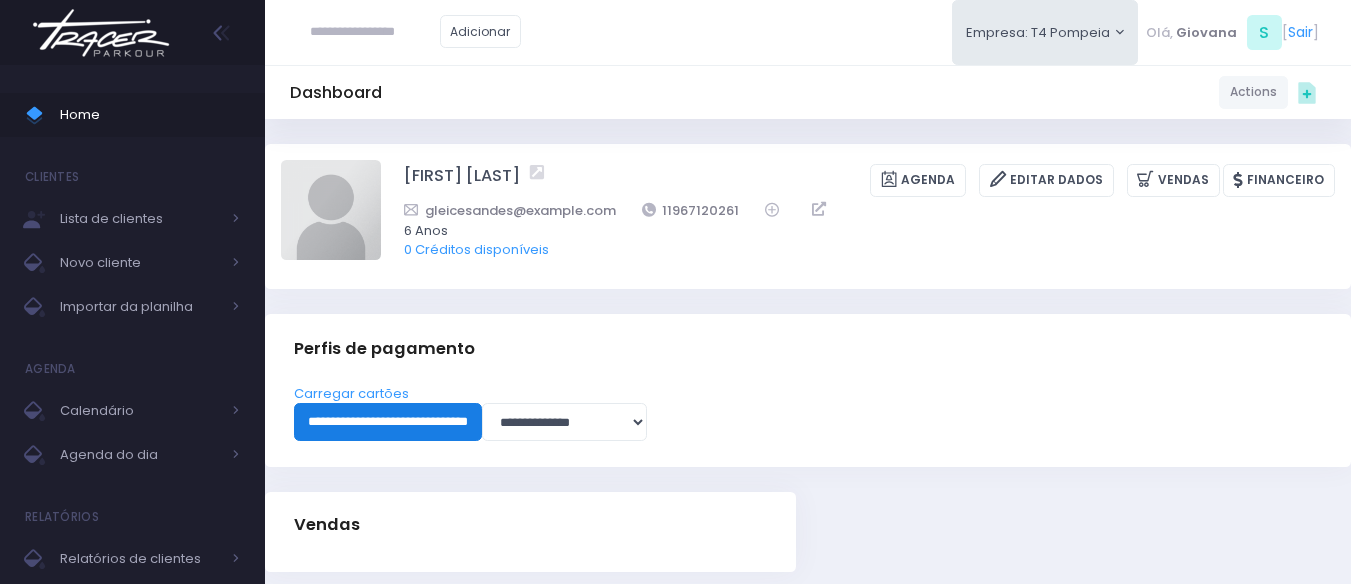 click on "**********" at bounding box center [388, 422] 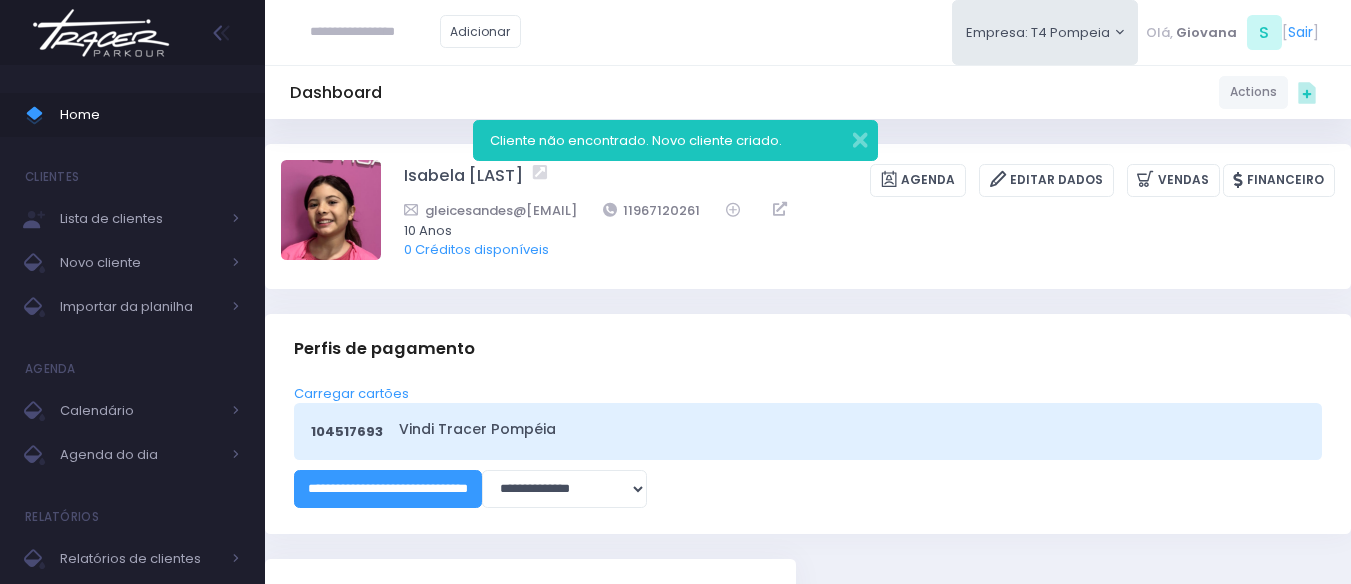 scroll, scrollTop: 0, scrollLeft: 0, axis: both 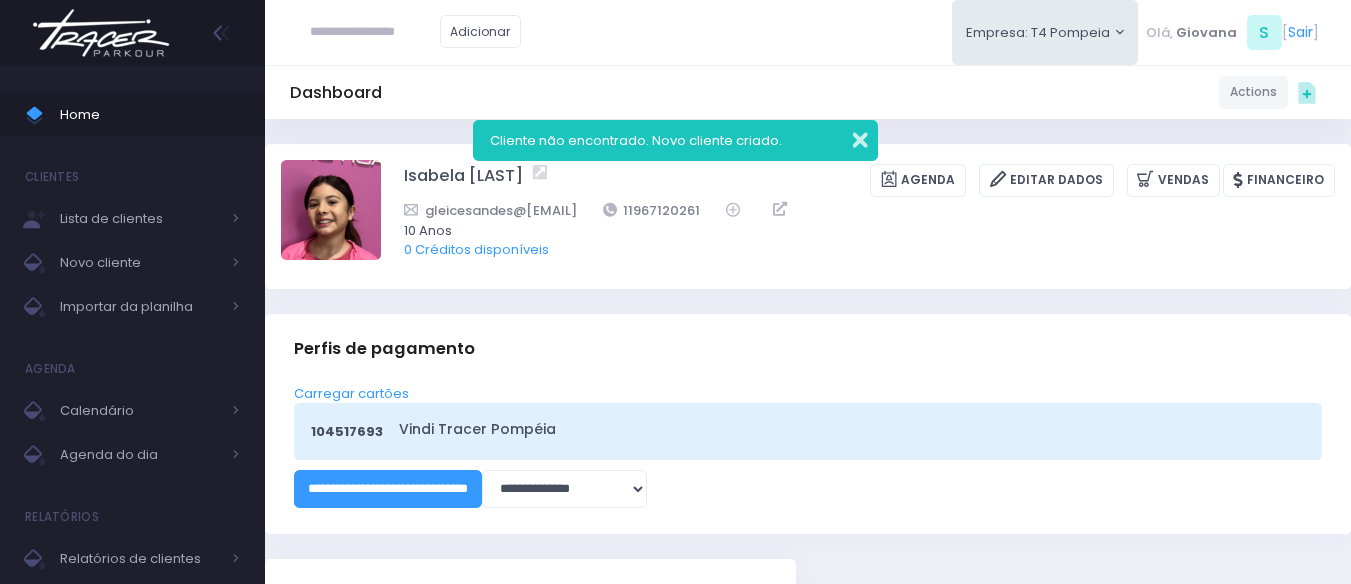 click at bounding box center [847, 137] 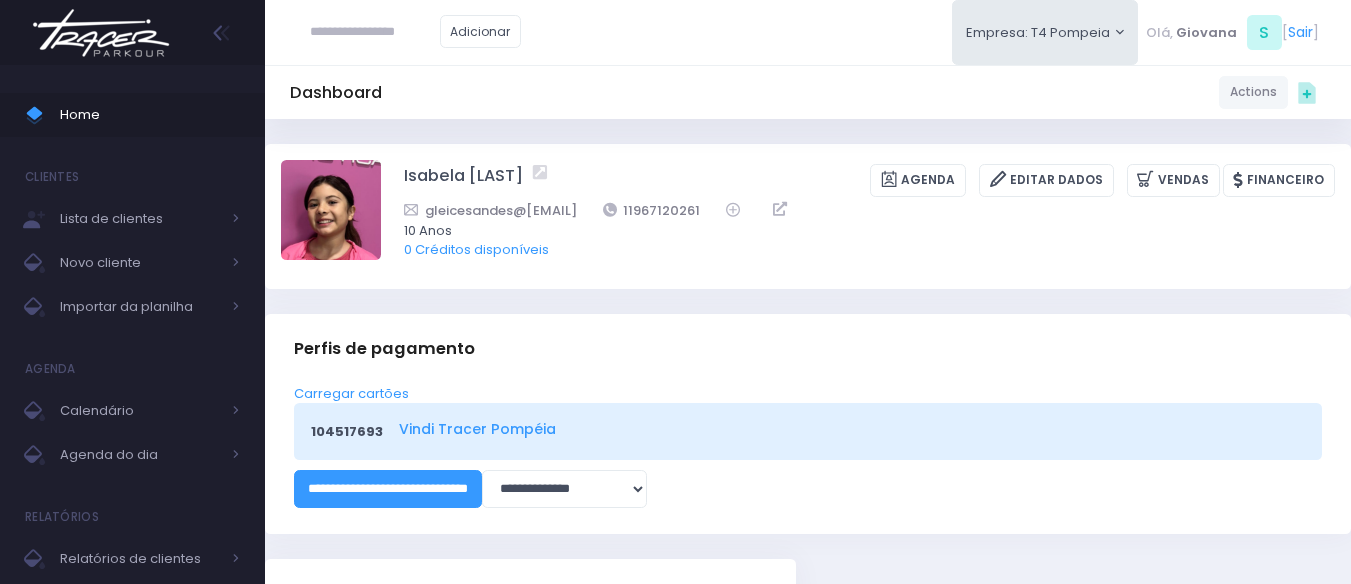 scroll, scrollTop: 100, scrollLeft: 0, axis: vertical 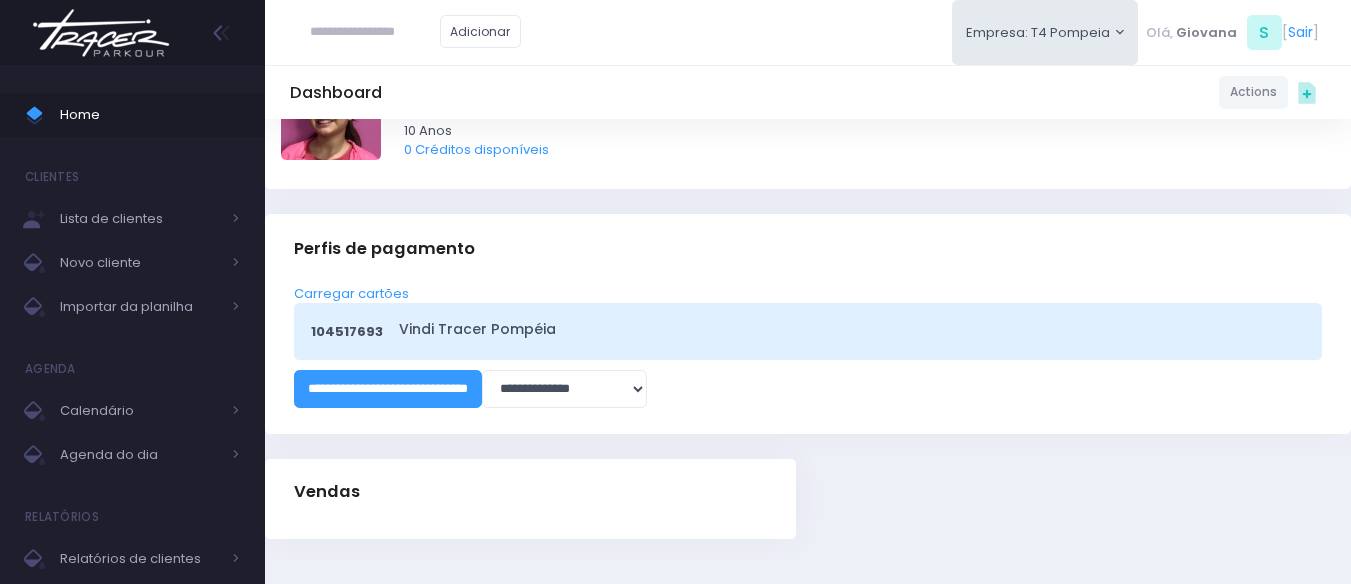 click on "Vindi Tracer Pompéia" at bounding box center (849, 331) 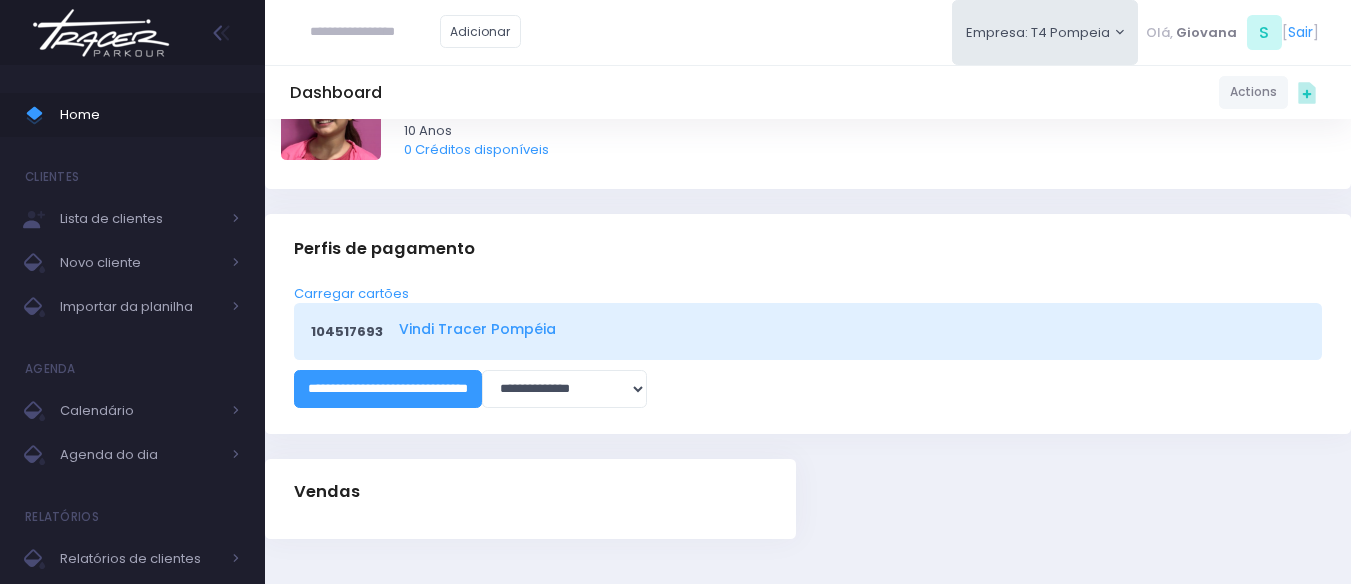 click on "Vindi Tracer Pompéia" at bounding box center [849, 329] 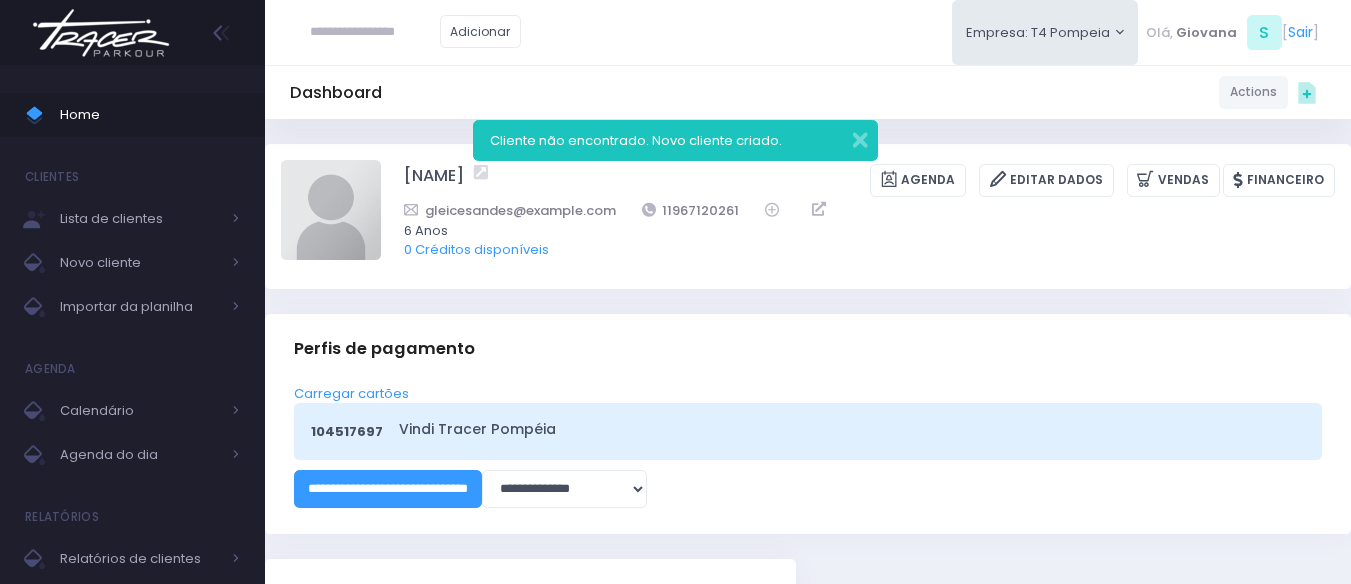 scroll, scrollTop: 0, scrollLeft: 0, axis: both 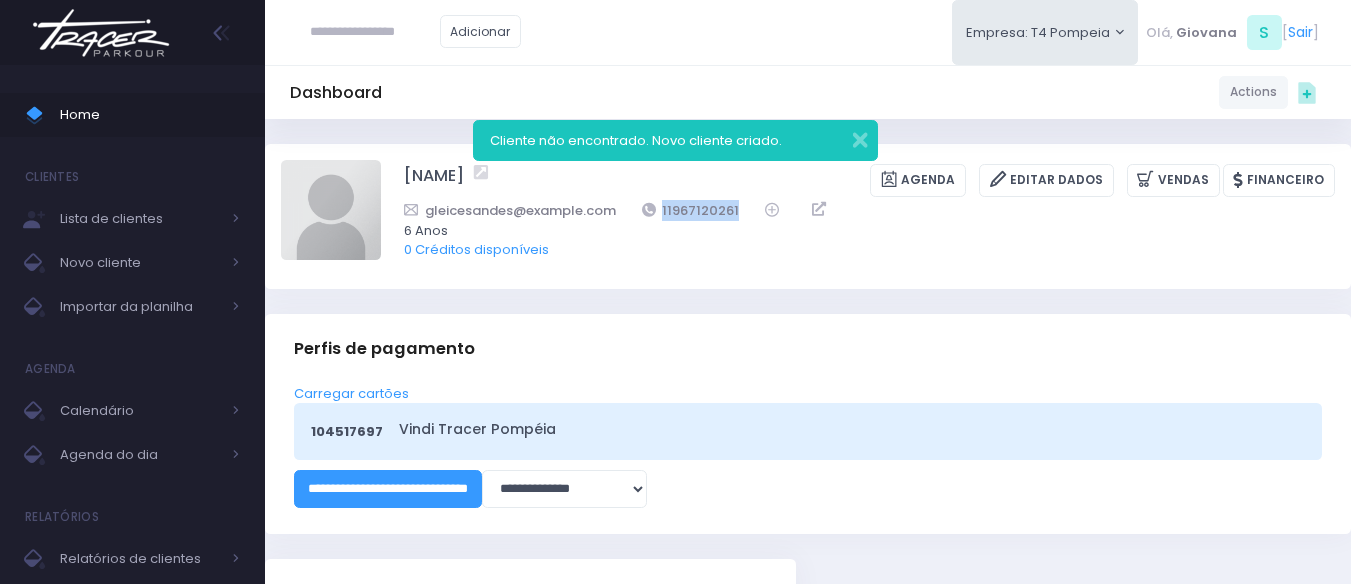 drag, startPoint x: 731, startPoint y: 209, endPoint x: 633, endPoint y: 217, distance: 98.32599 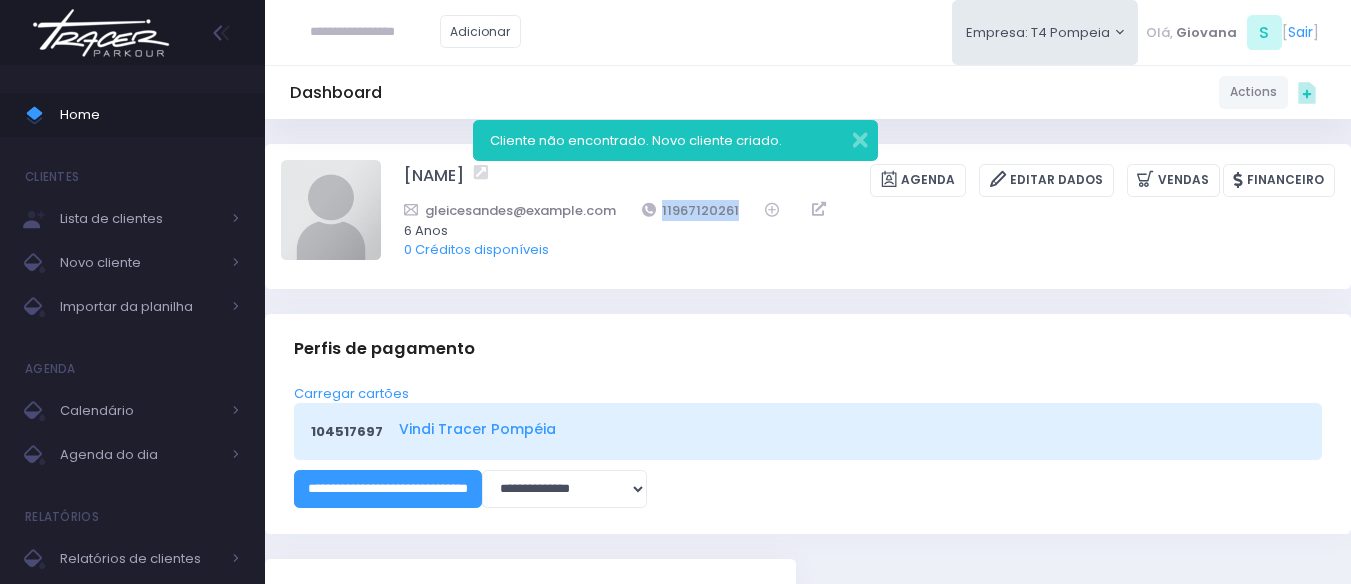 click on "Vindi Tracer Pompéia" at bounding box center (849, 429) 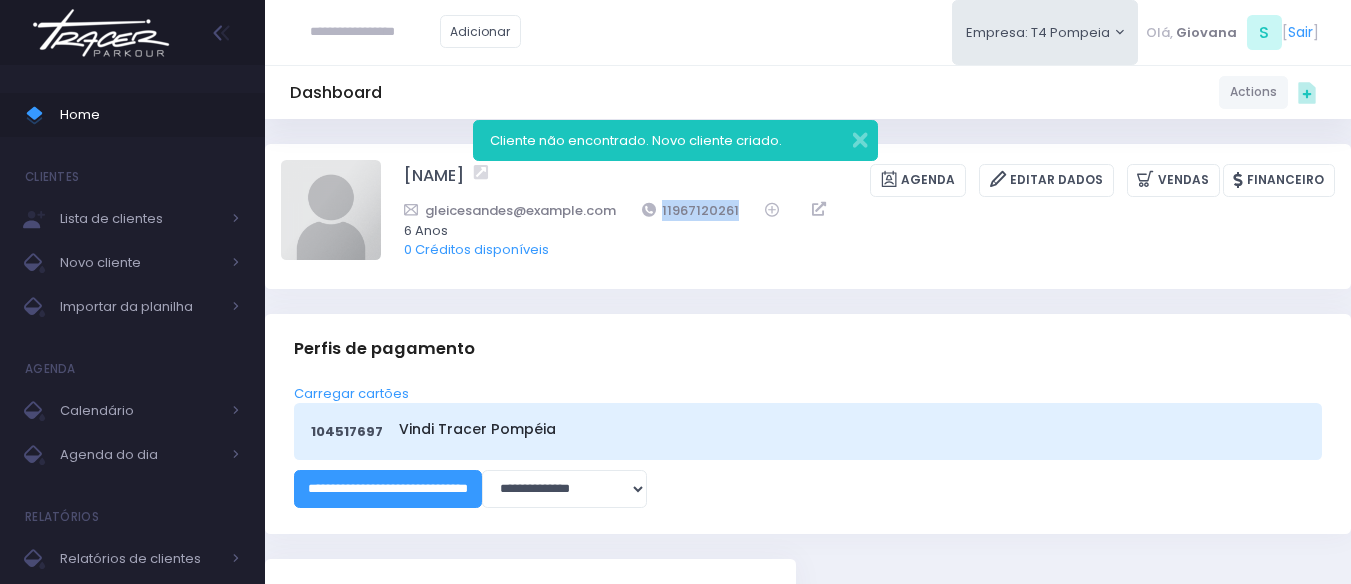 copy on "11967120261" 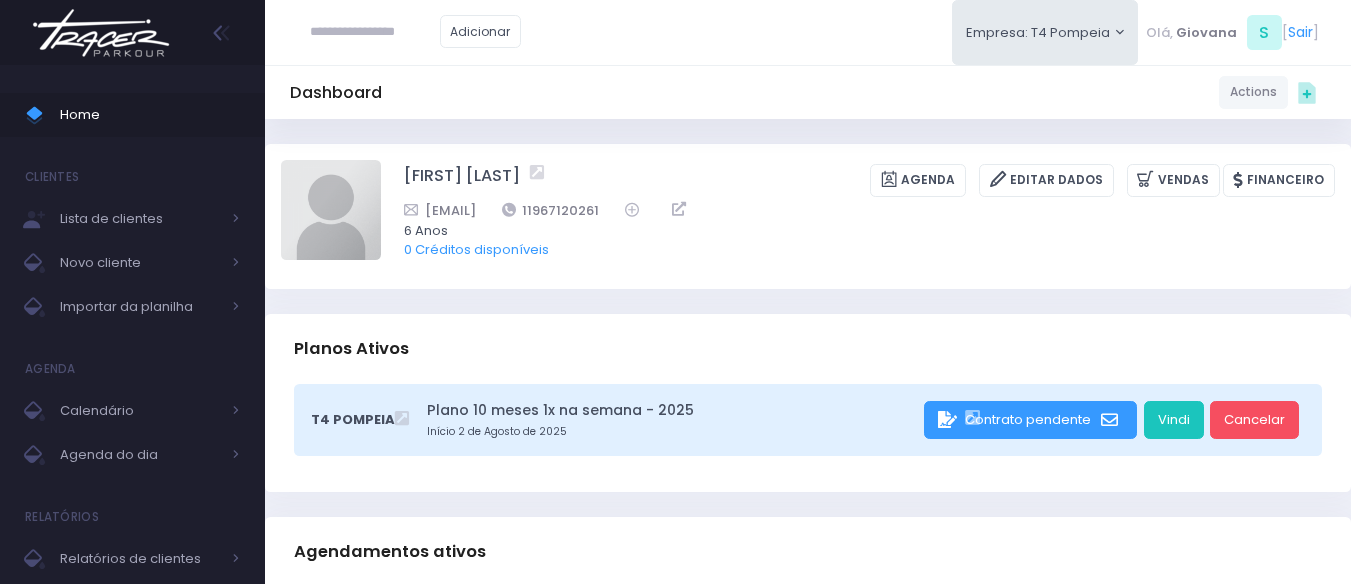 scroll, scrollTop: 0, scrollLeft: 0, axis: both 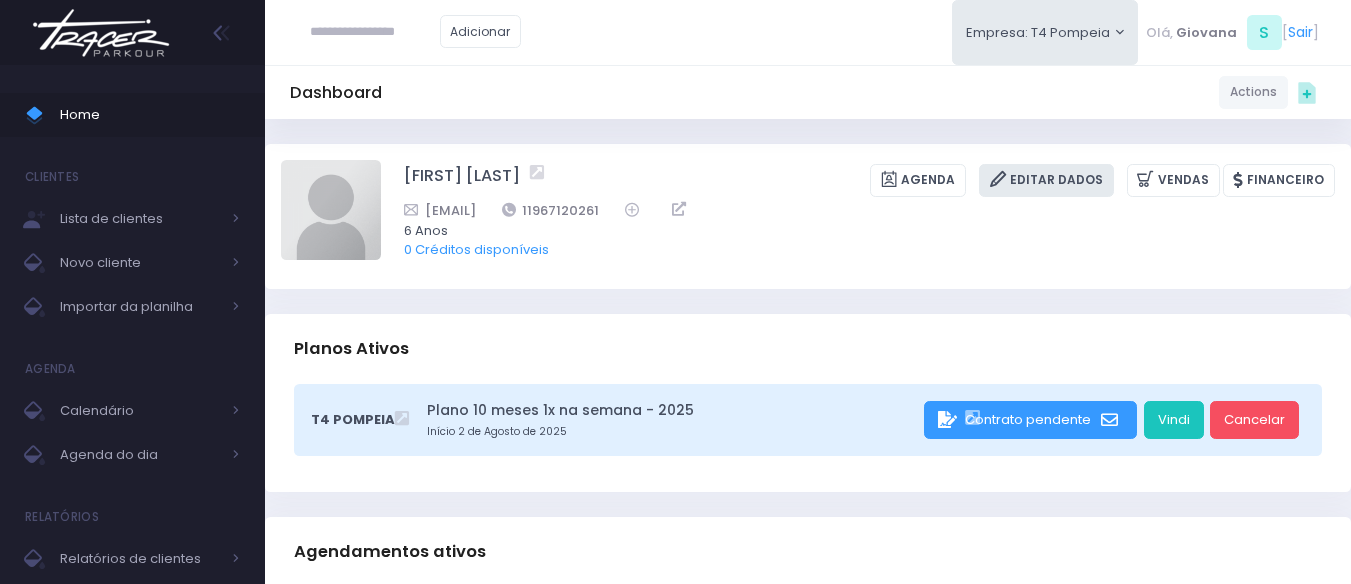 click on "Editar Dados" at bounding box center [1046, 180] 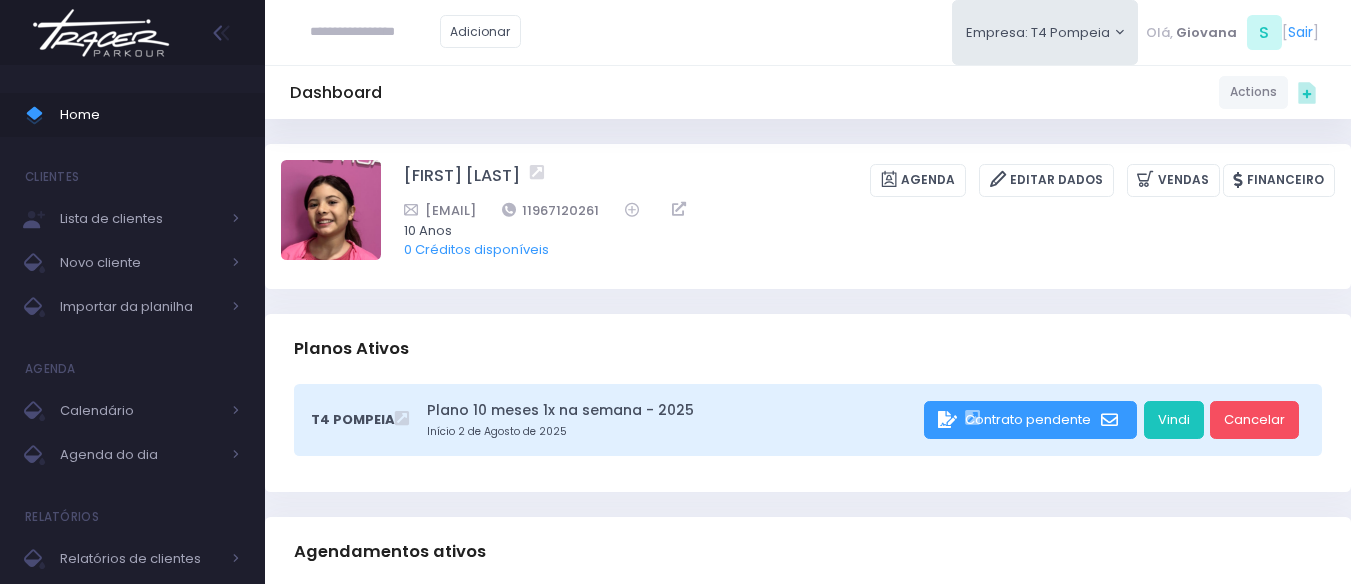 scroll, scrollTop: 0, scrollLeft: 0, axis: both 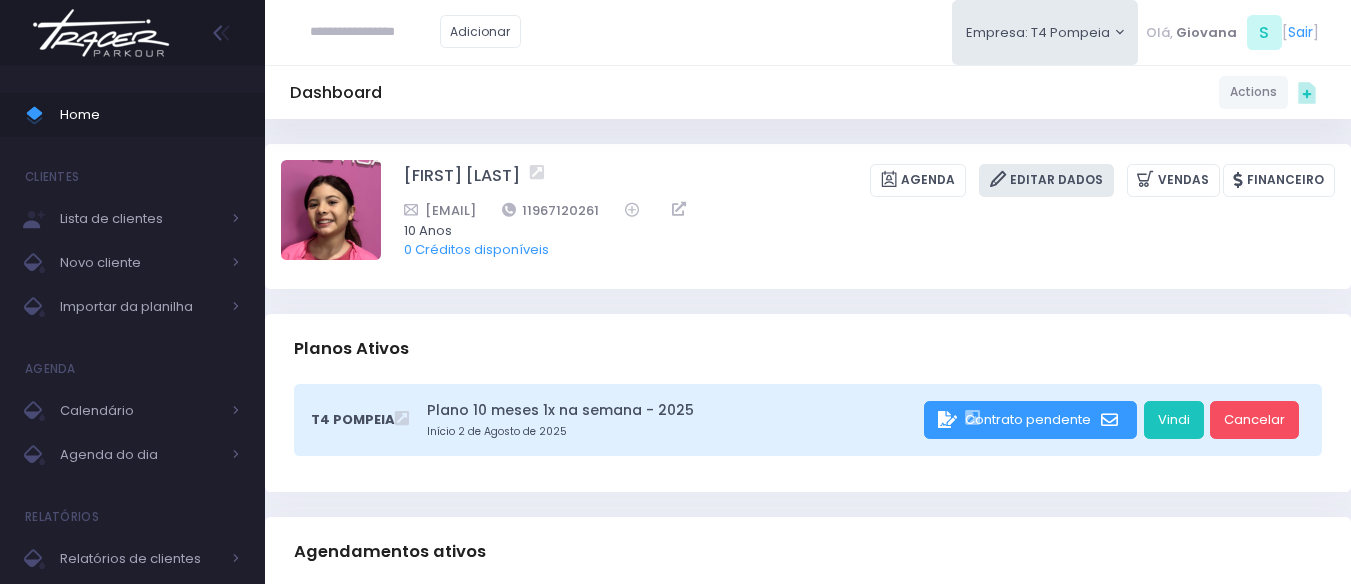 click on "Editar Dados" at bounding box center [1046, 180] 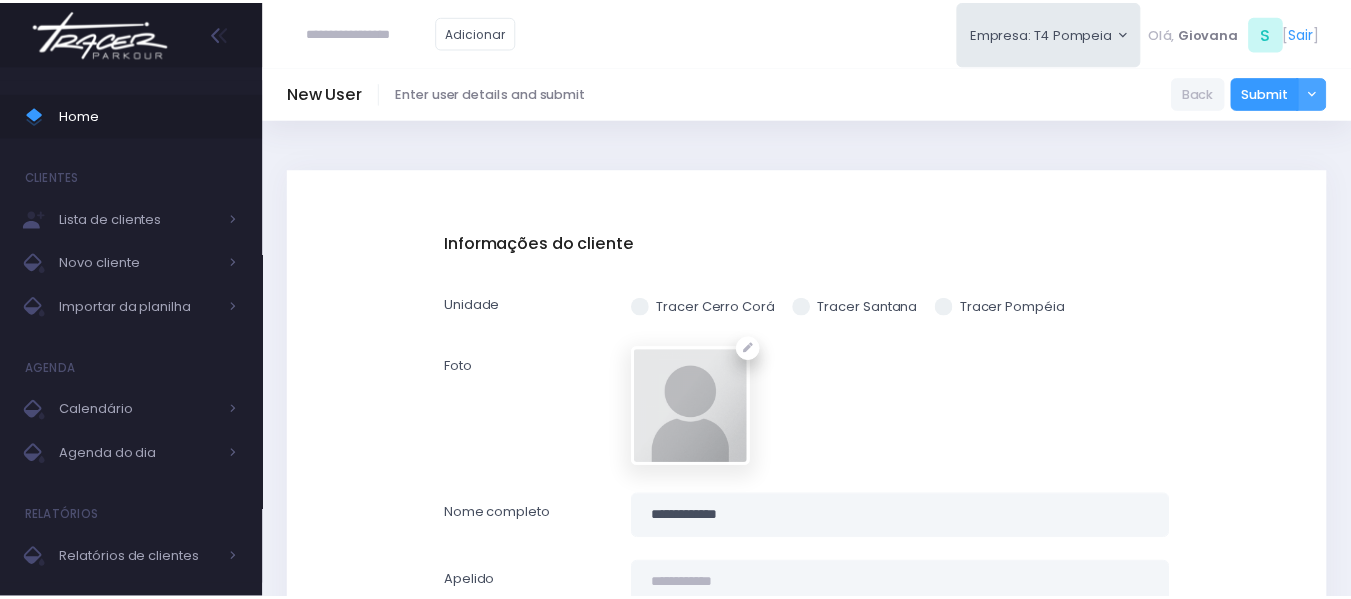 scroll, scrollTop: 0, scrollLeft: 0, axis: both 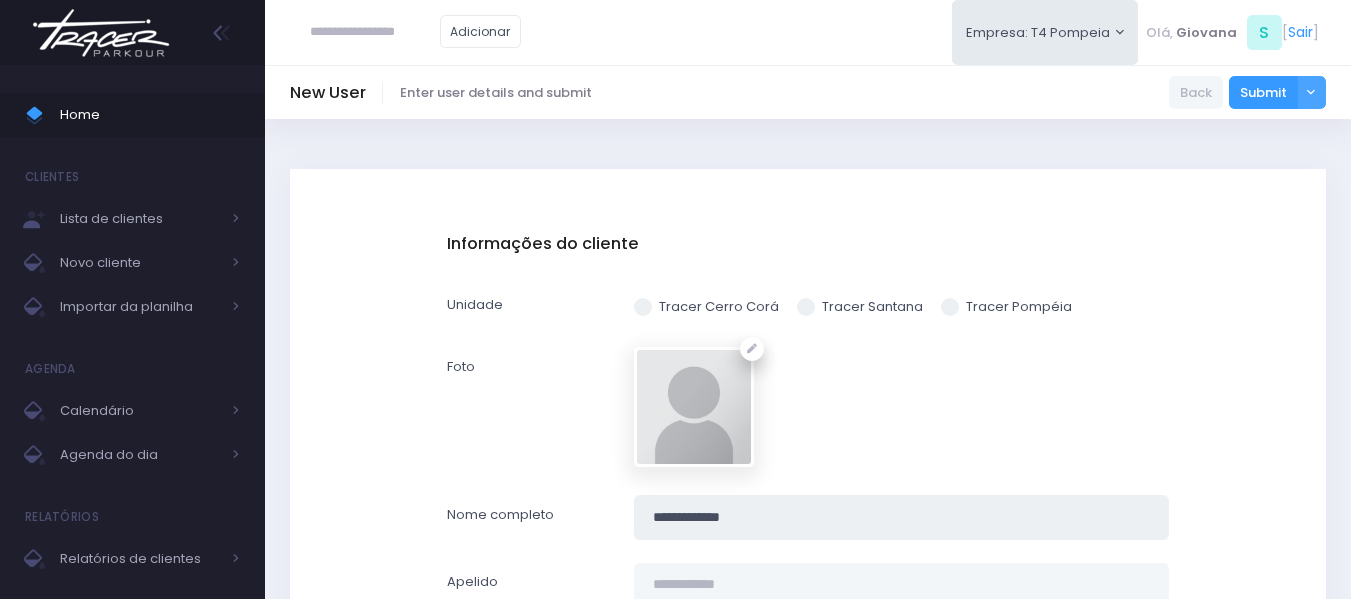 drag, startPoint x: 701, startPoint y: 508, endPoint x: 614, endPoint y: 496, distance: 87.823685 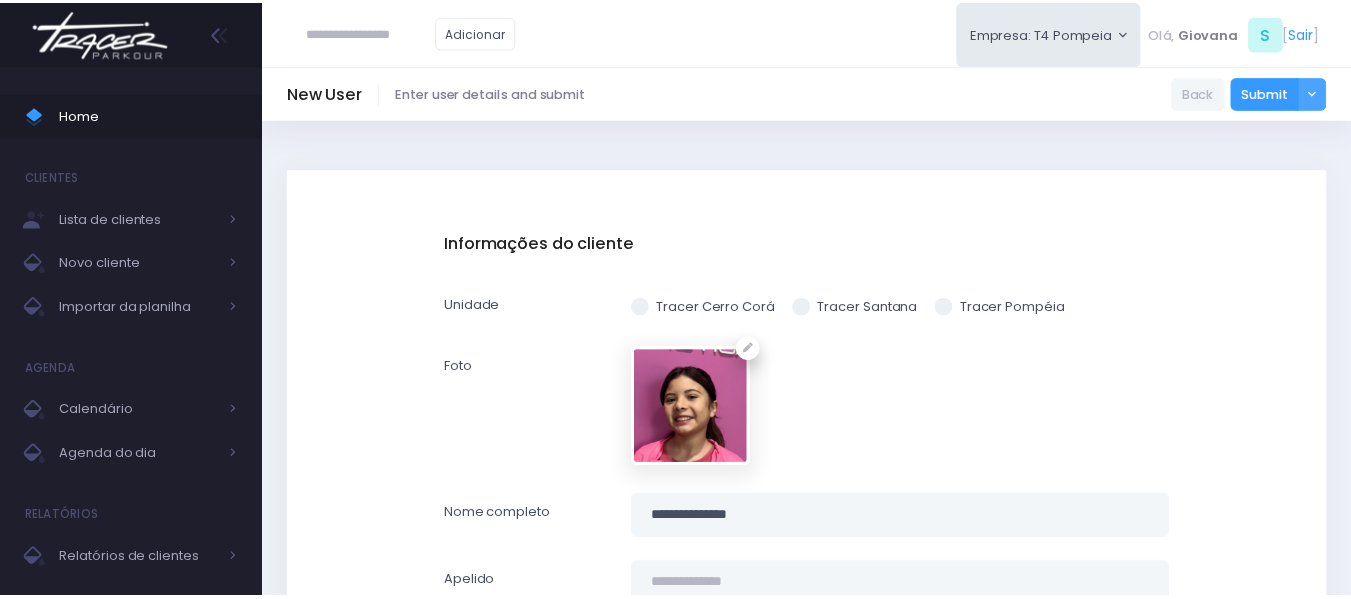 scroll, scrollTop: 0, scrollLeft: 0, axis: both 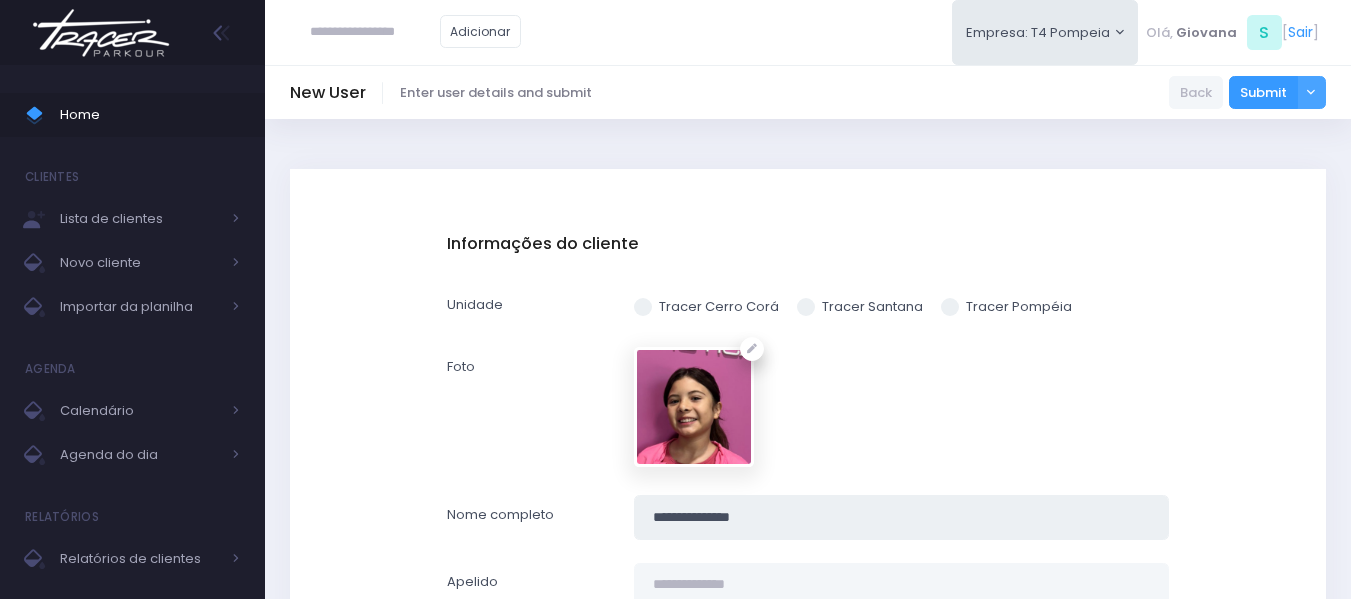 drag, startPoint x: 793, startPoint y: 515, endPoint x: 608, endPoint y: 492, distance: 186.42424 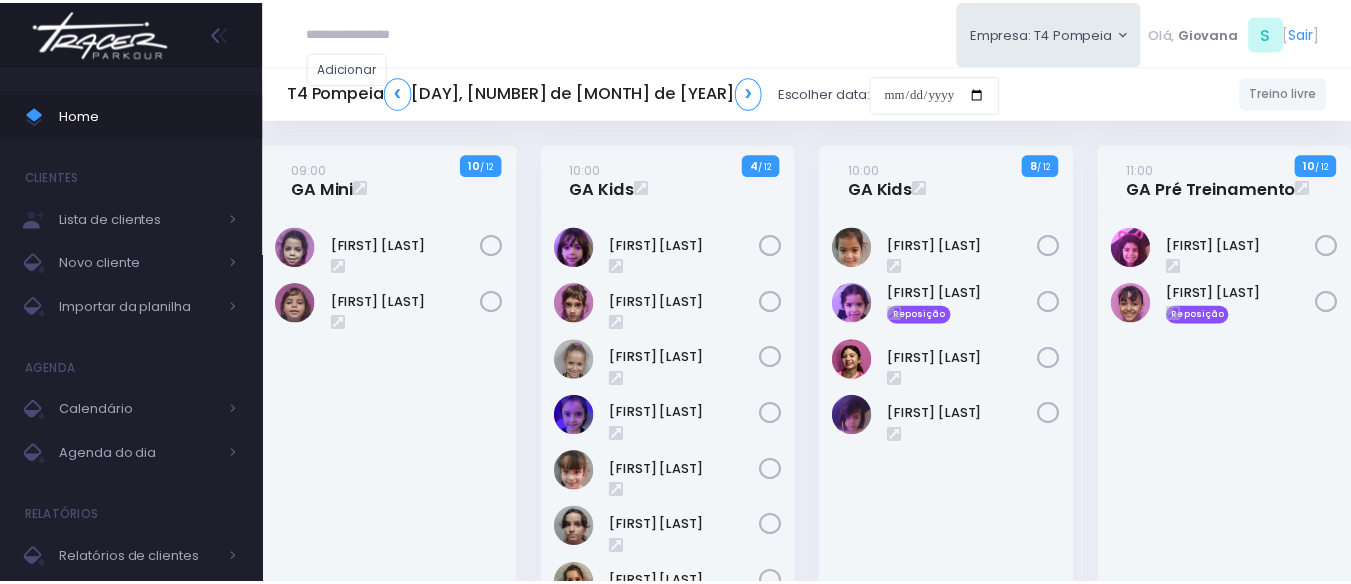 scroll, scrollTop: 0, scrollLeft: 0, axis: both 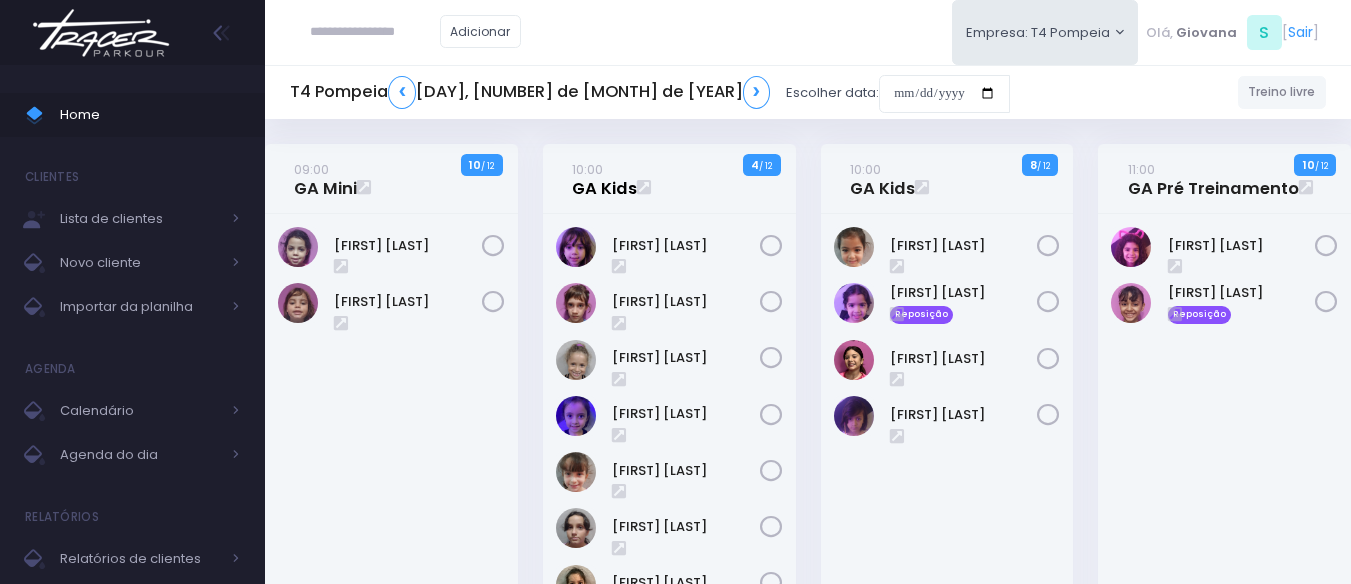 click on "10:00 GA Kids" at bounding box center [604, 179] 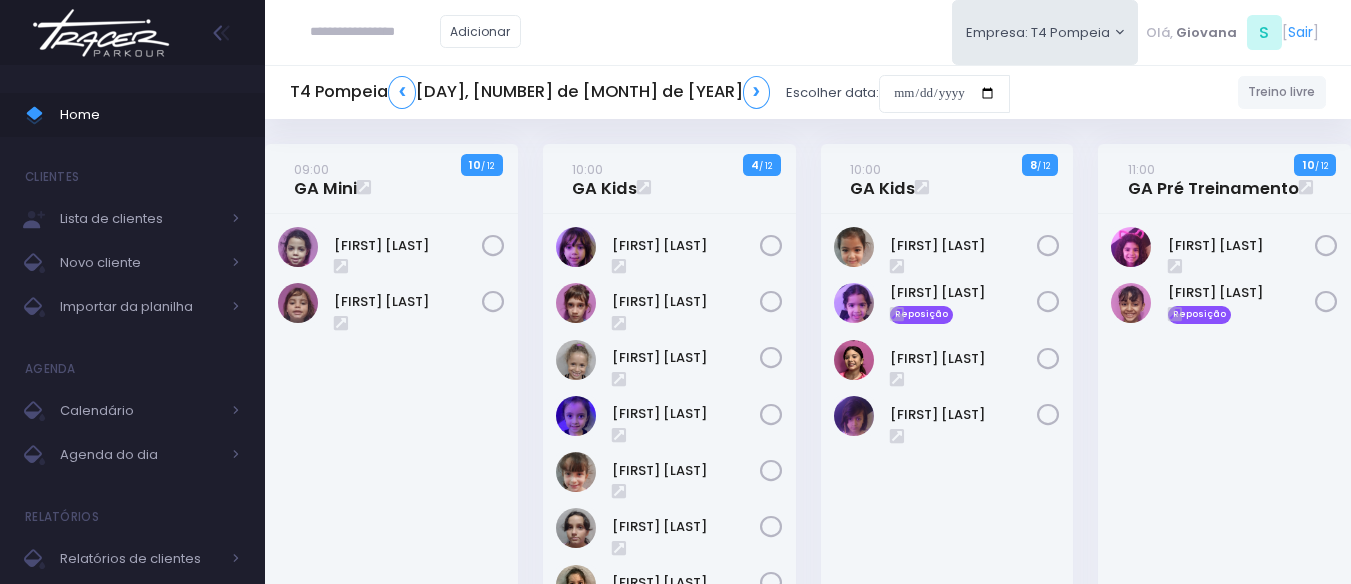 click on "10:00 GA Kids
8  / 12" at bounding box center [947, 179] 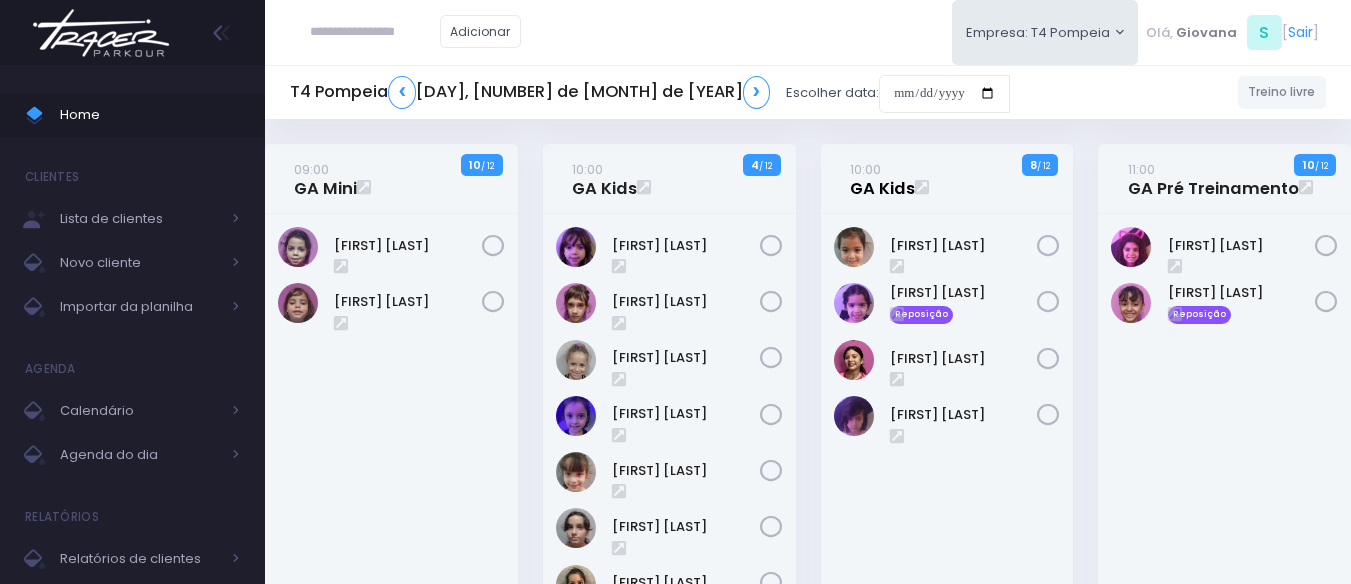 click on "10:00 GA Kids" at bounding box center (882, 179) 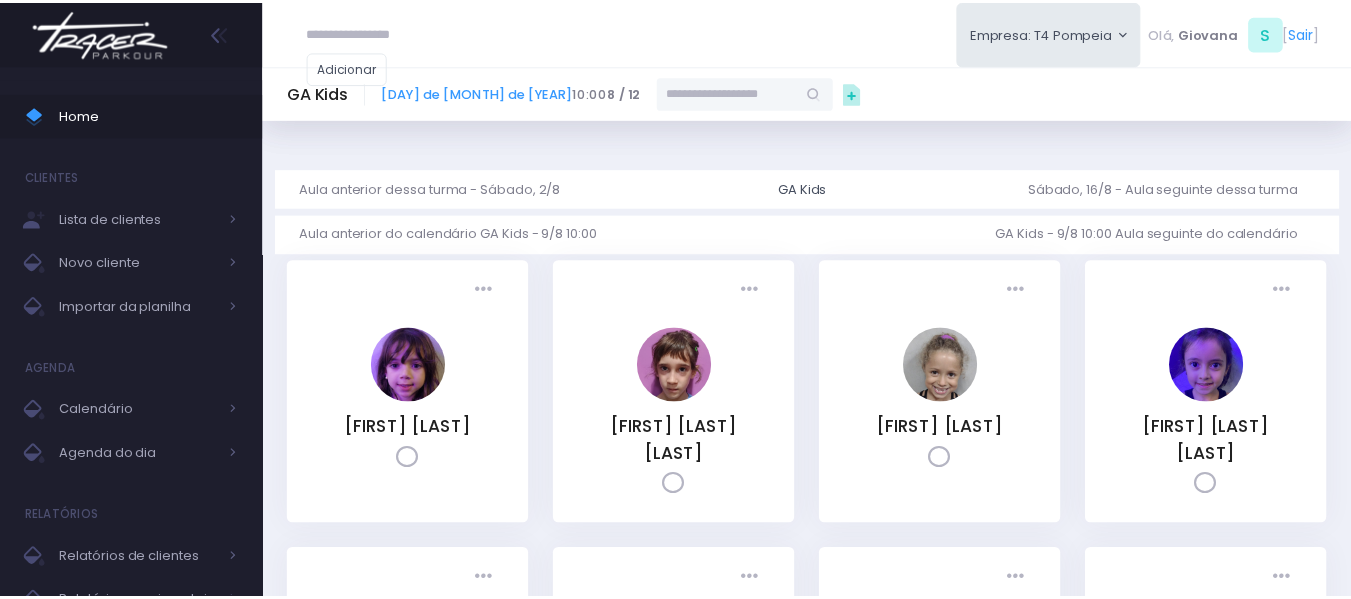 scroll, scrollTop: 0, scrollLeft: 0, axis: both 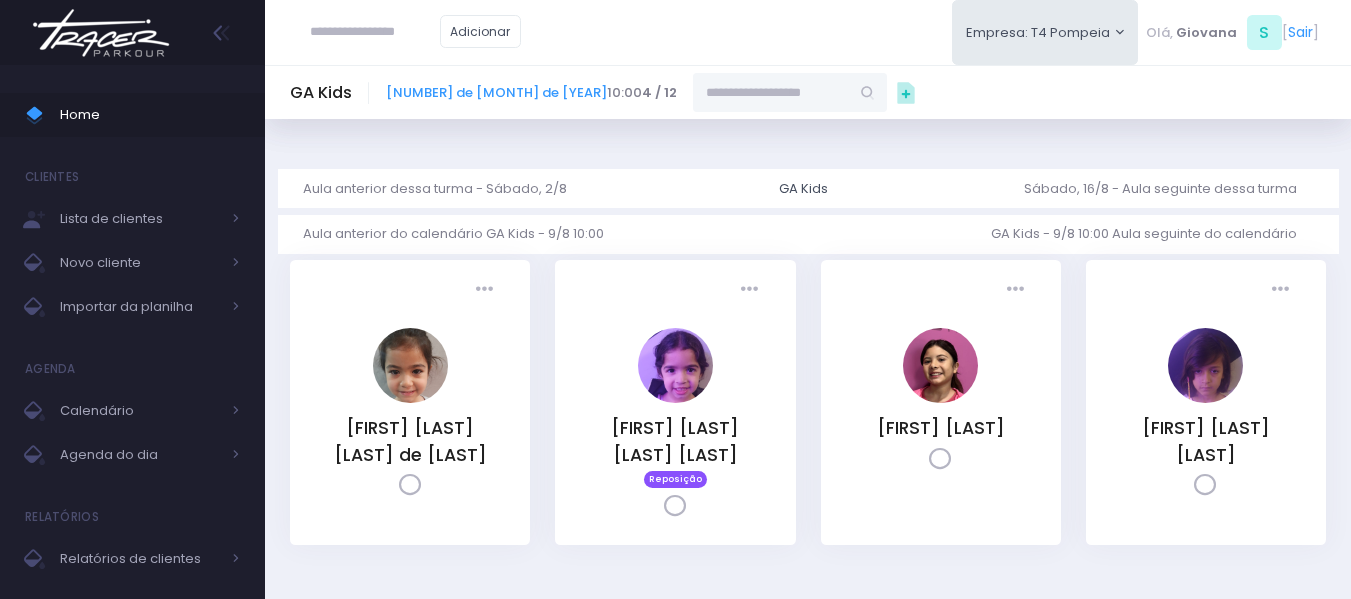 click at bounding box center [771, 92] 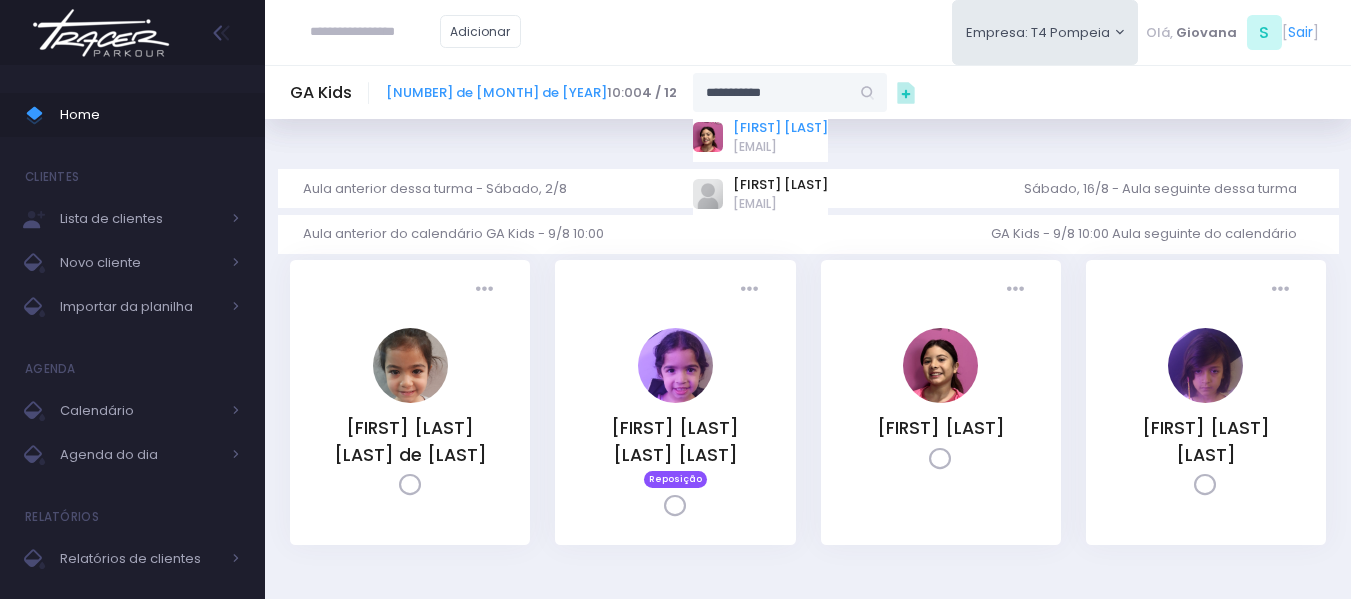click on "[FIRST] [LAST]" at bounding box center [780, 128] 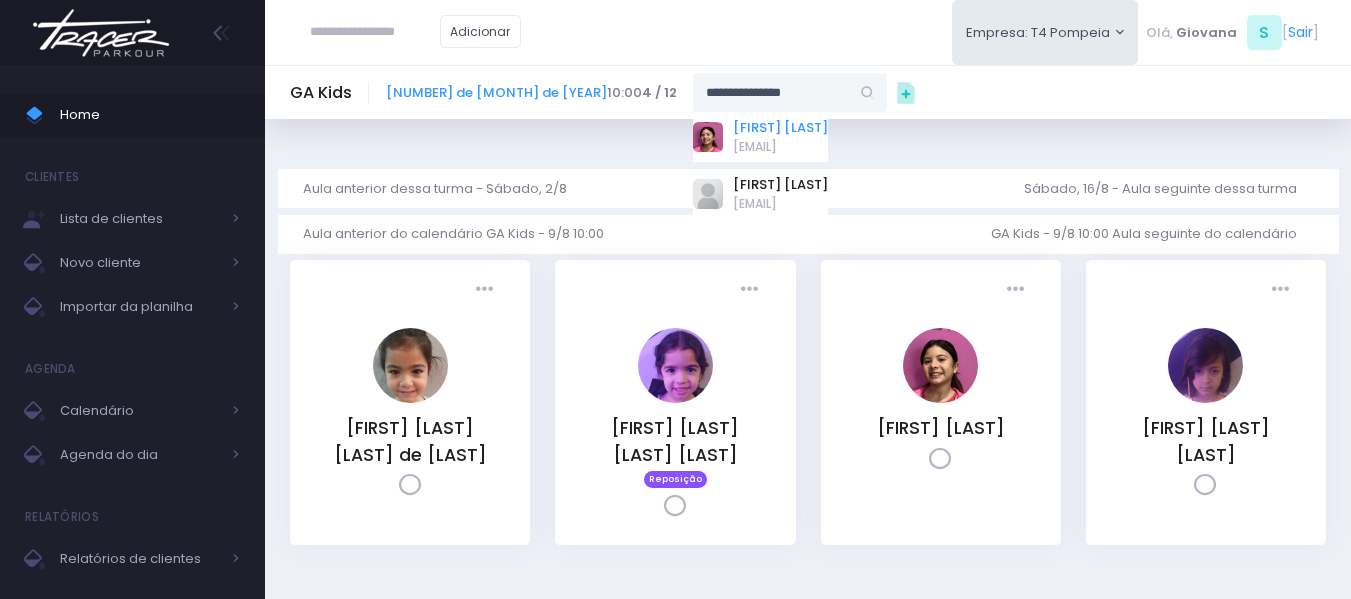 type on "**********" 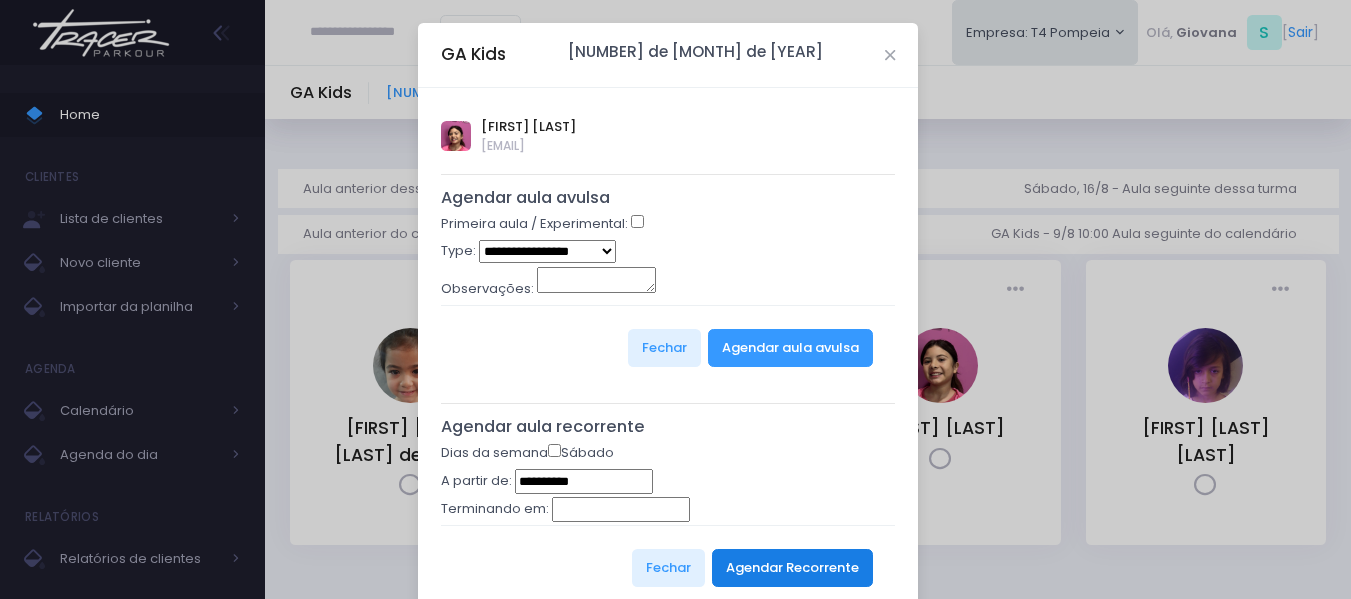 click on "Agendar Recorrente" at bounding box center [792, 568] 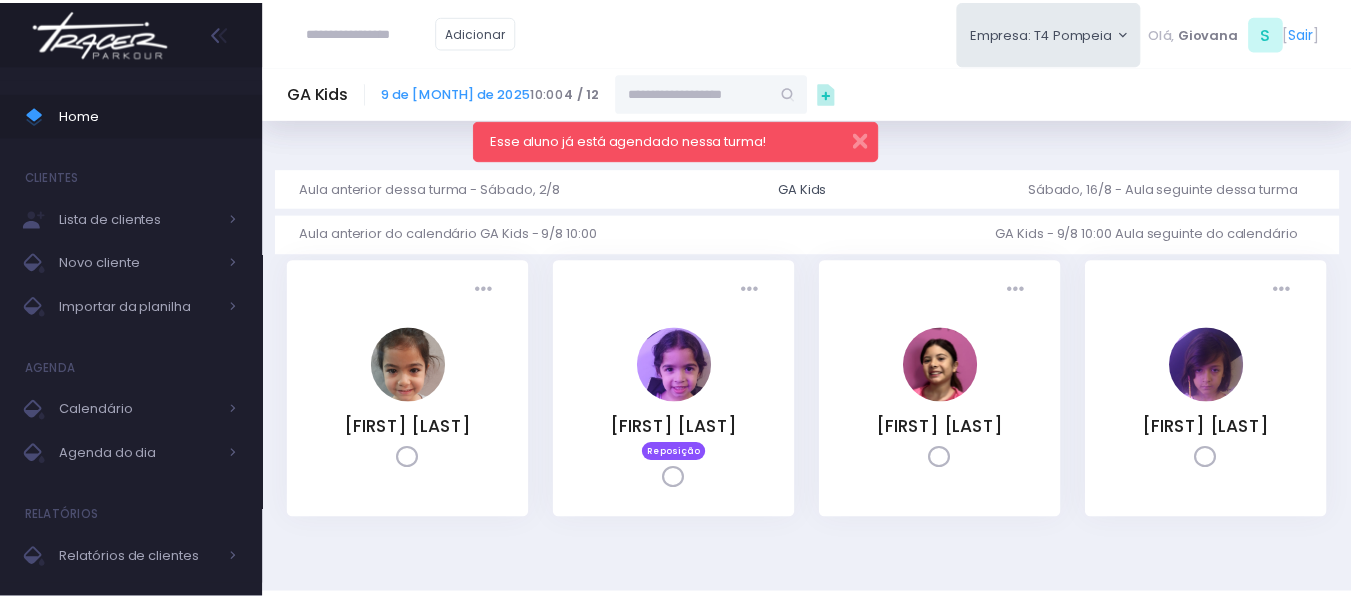 scroll, scrollTop: 0, scrollLeft: 0, axis: both 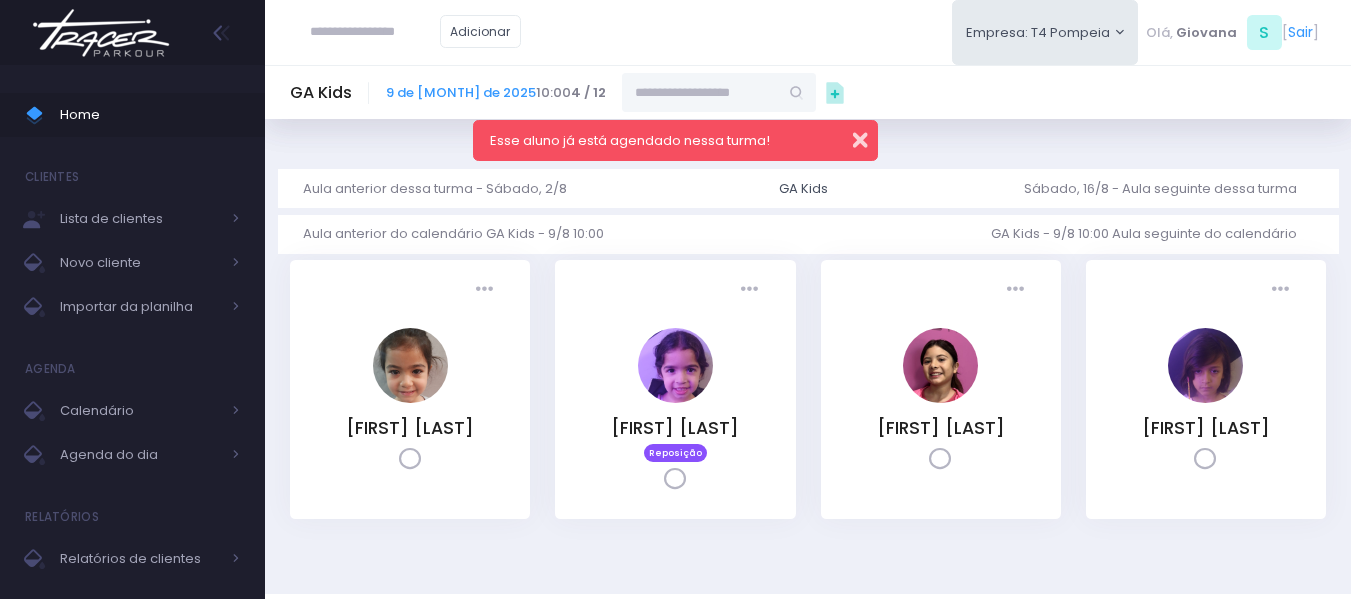 click at bounding box center (847, 137) 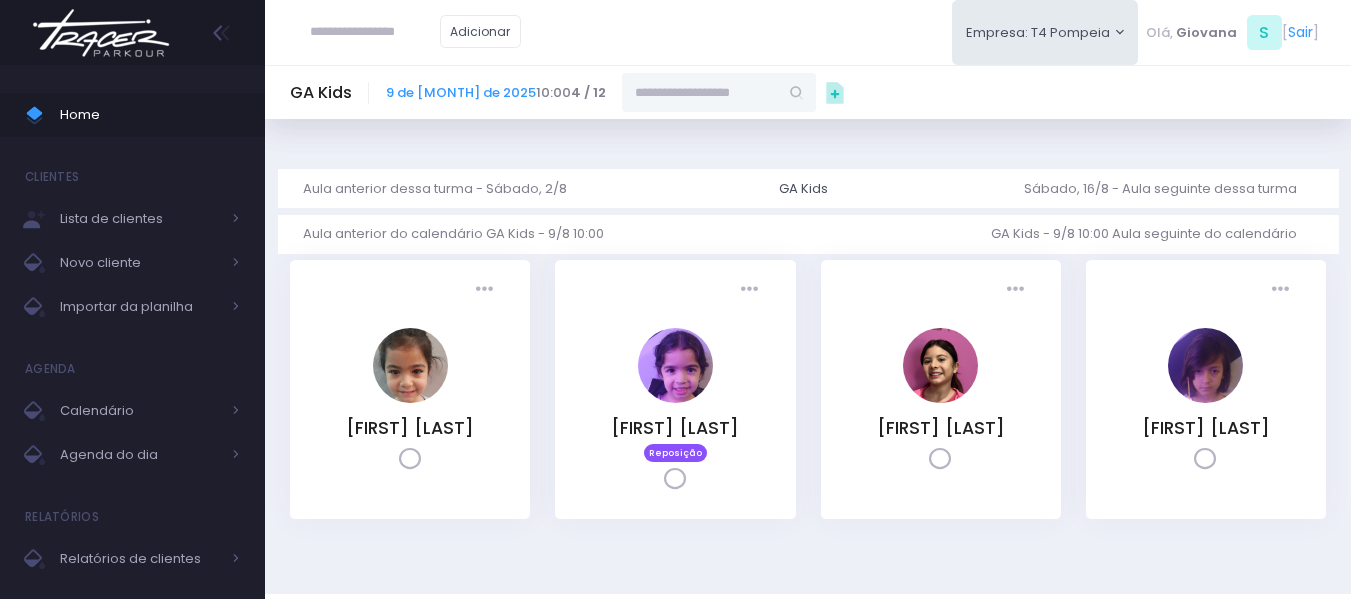 click at bounding box center (700, 92) 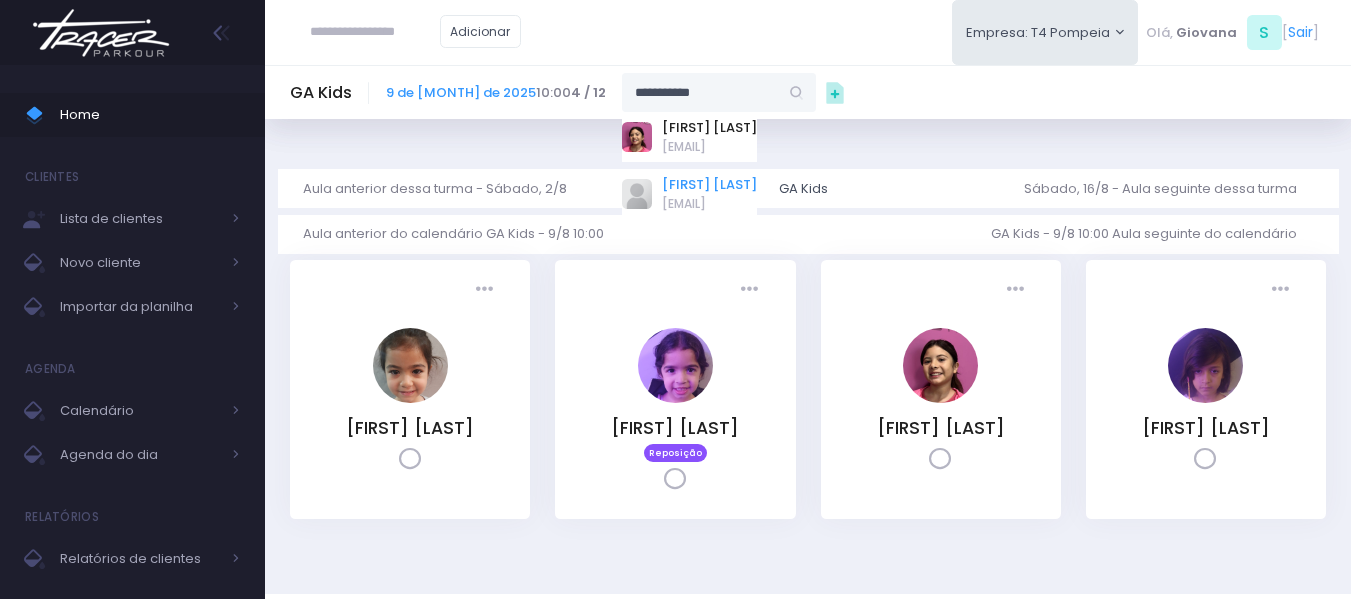 click on "[NAME] [LAST]" at bounding box center (709, 185) 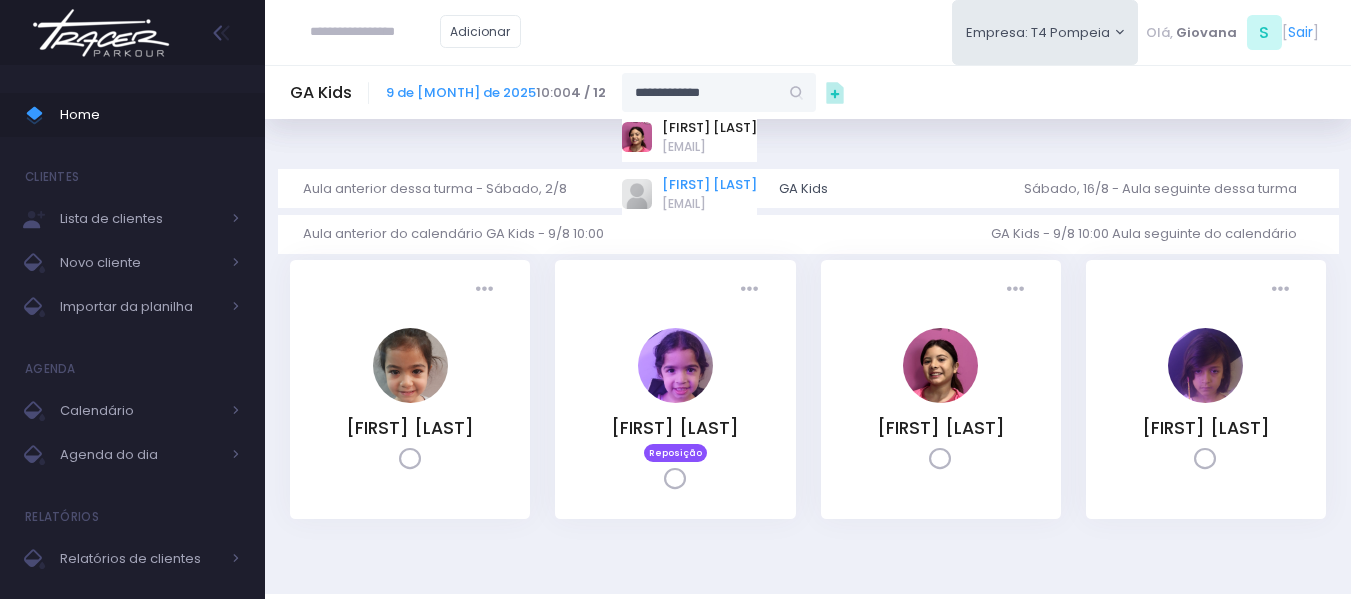 type on "**********" 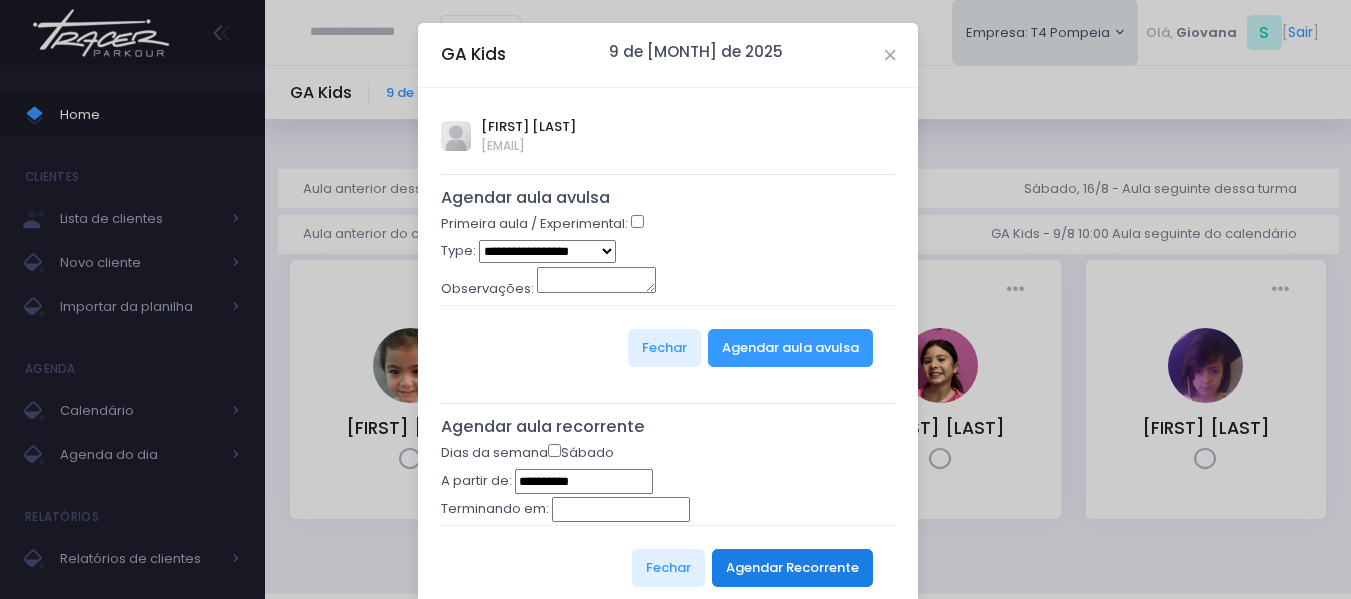 click on "Agendar Recorrente" at bounding box center (792, 568) 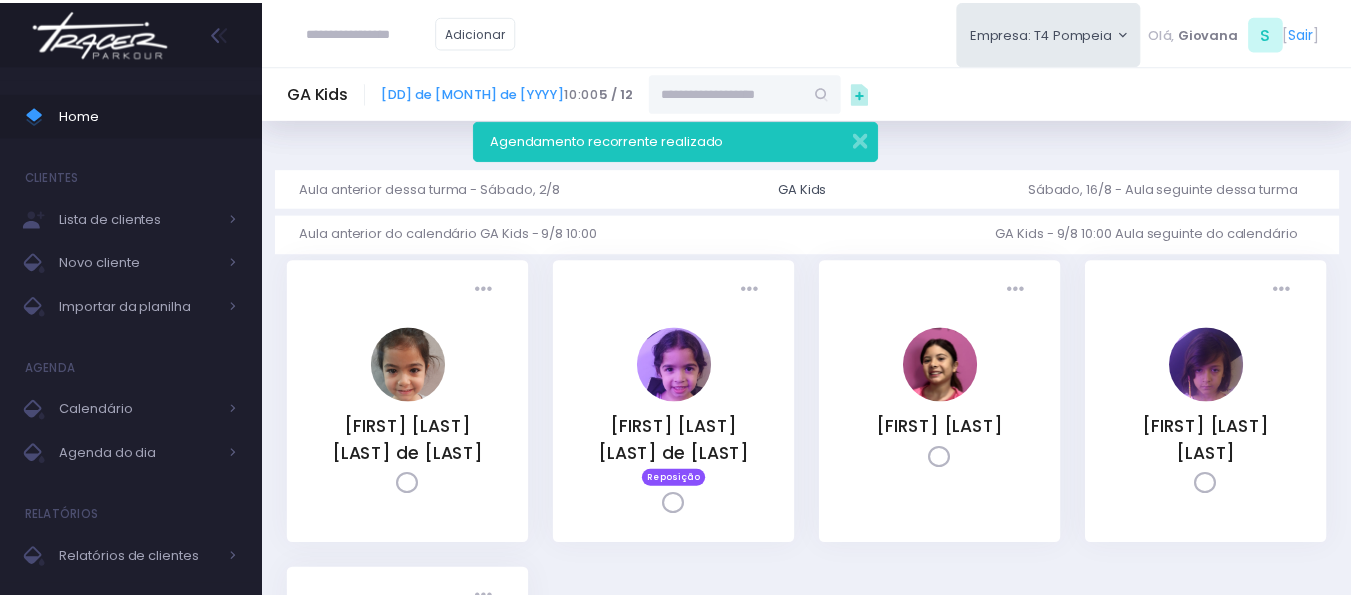 scroll, scrollTop: 0, scrollLeft: 0, axis: both 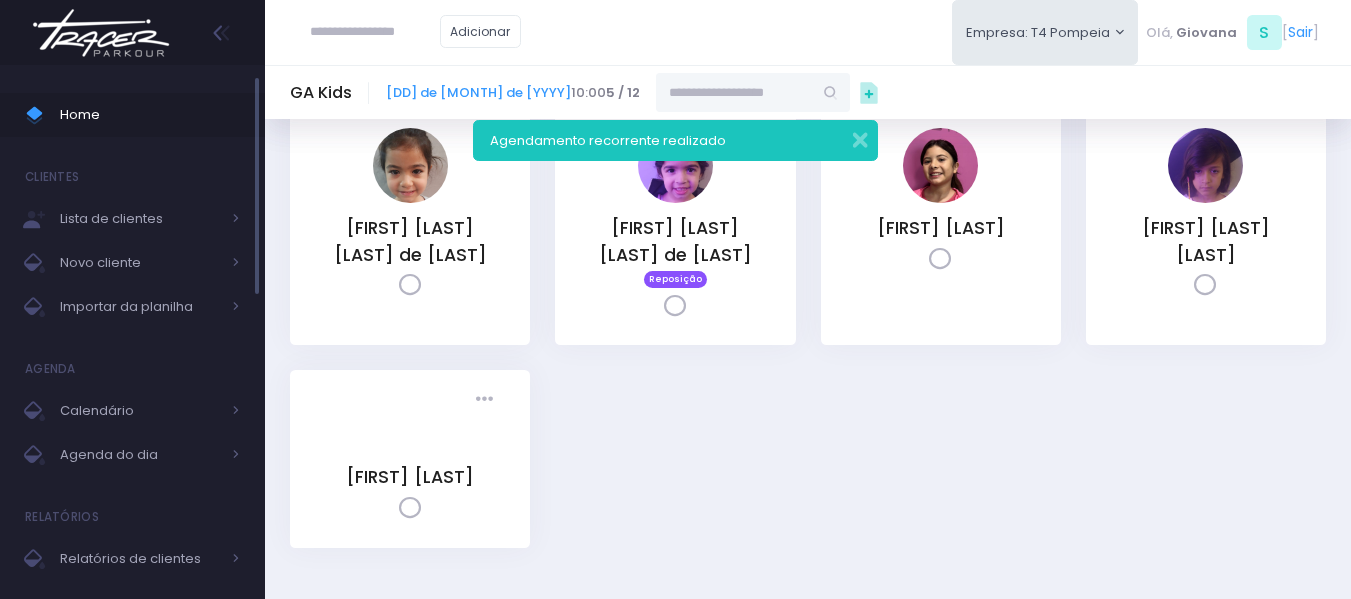 click on "Home" at bounding box center (150, 115) 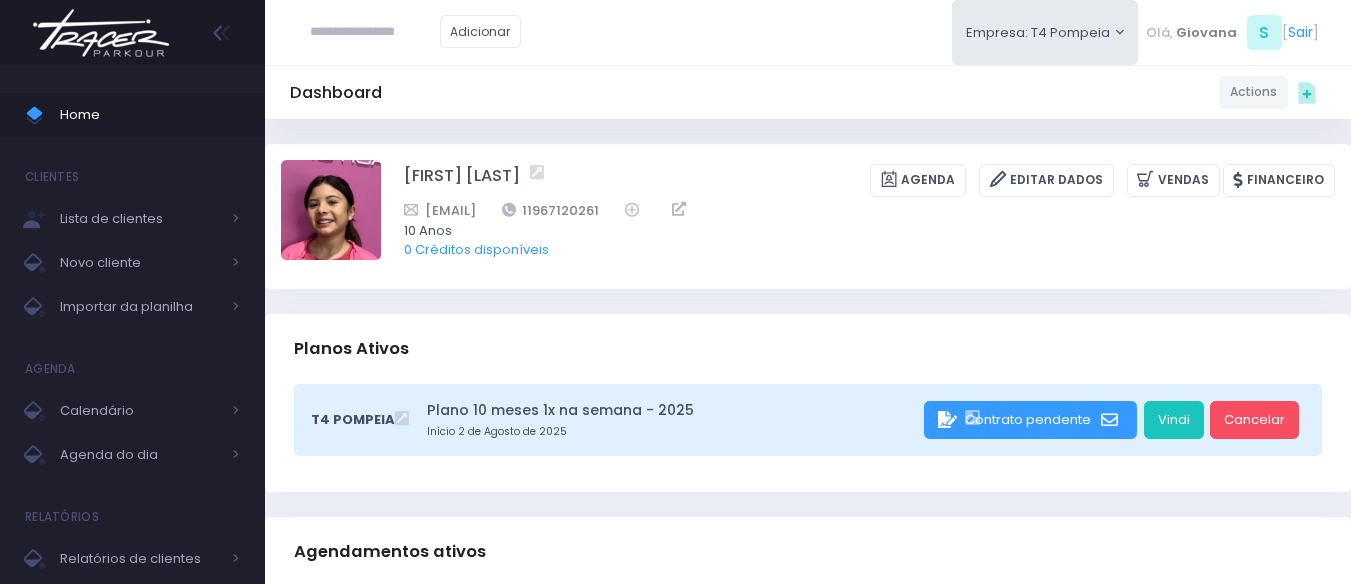 scroll, scrollTop: 0, scrollLeft: 0, axis: both 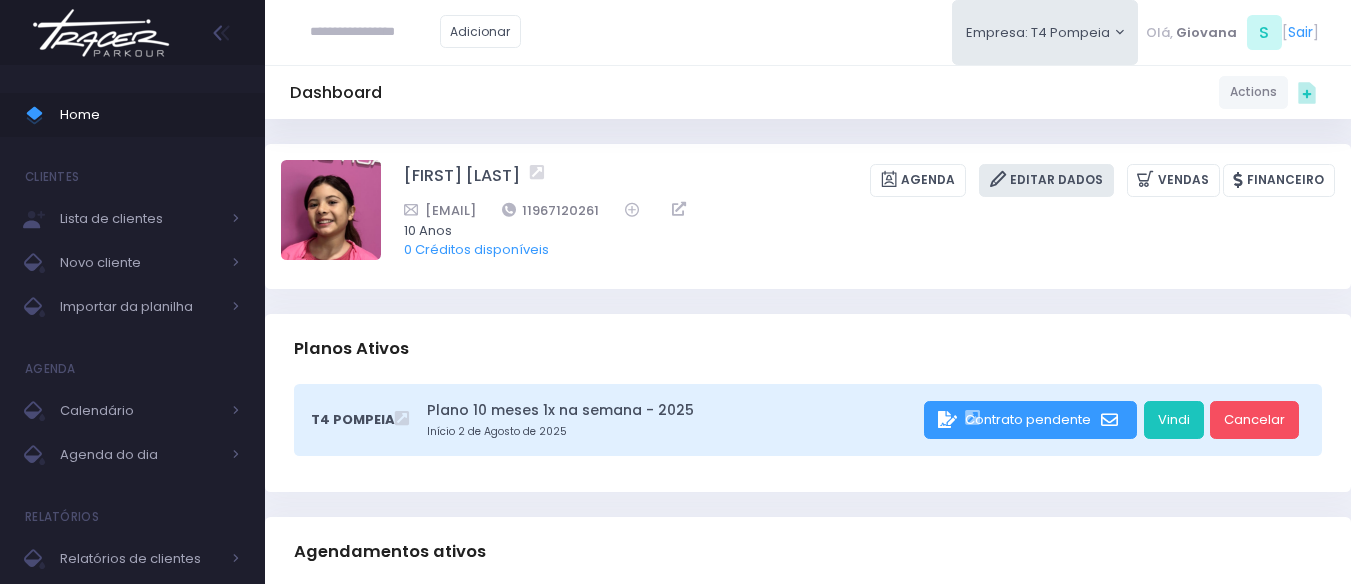 click on "Editar Dados" at bounding box center (1046, 180) 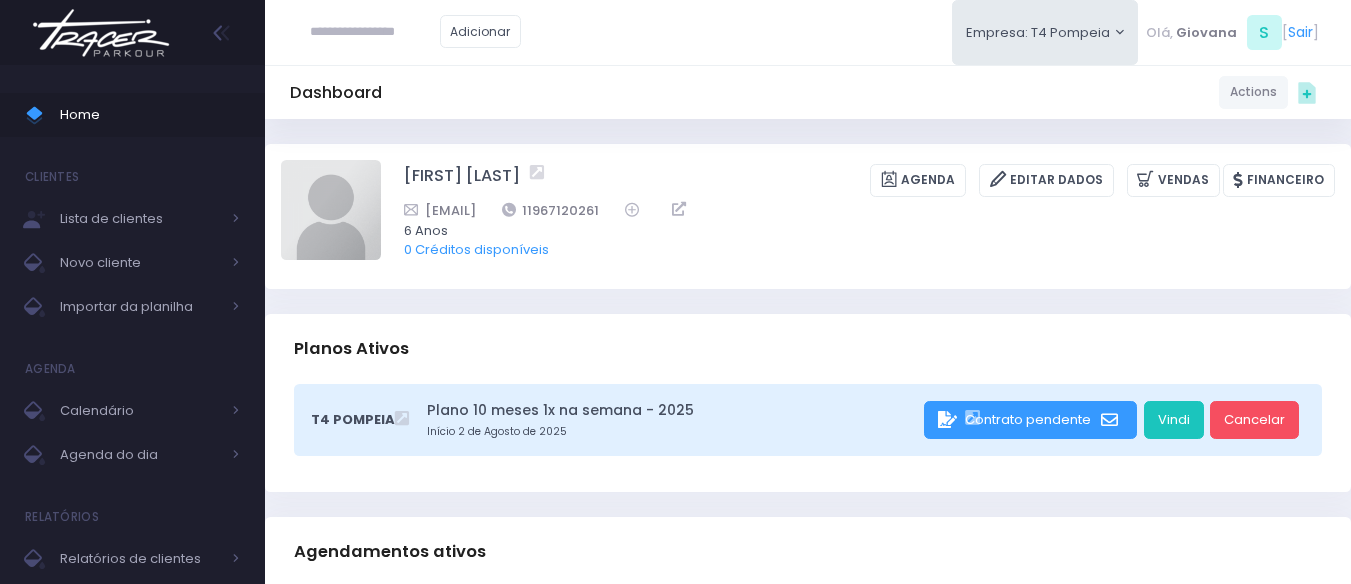 scroll, scrollTop: 0, scrollLeft: 0, axis: both 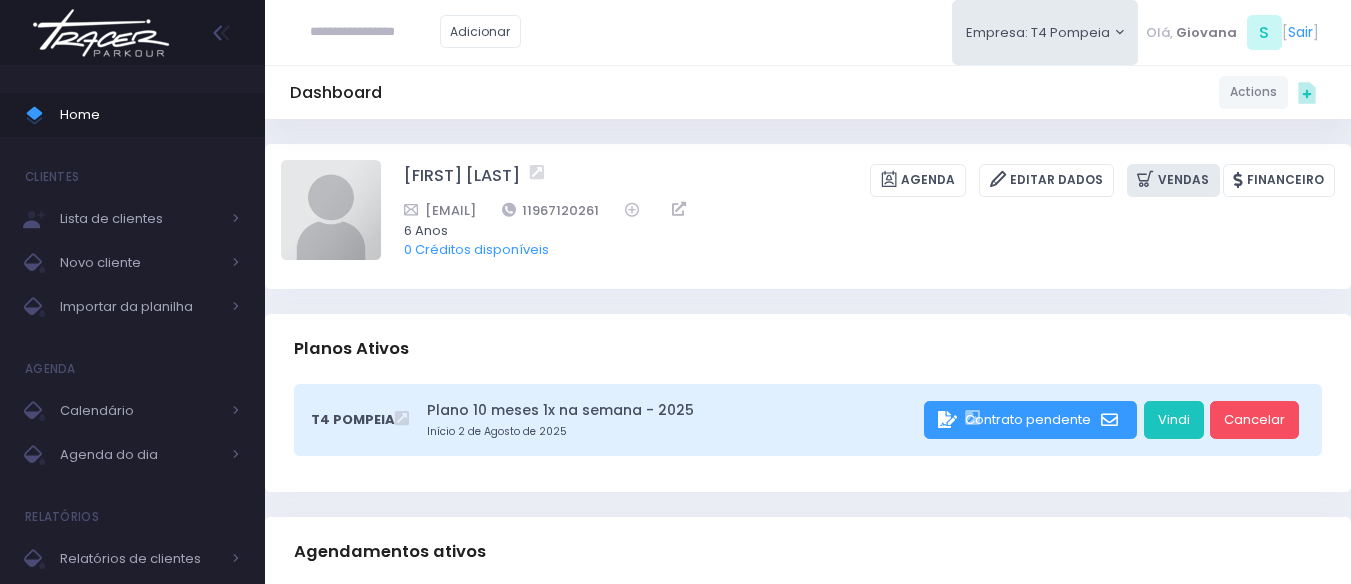 click on "Vendas" at bounding box center (1173, 180) 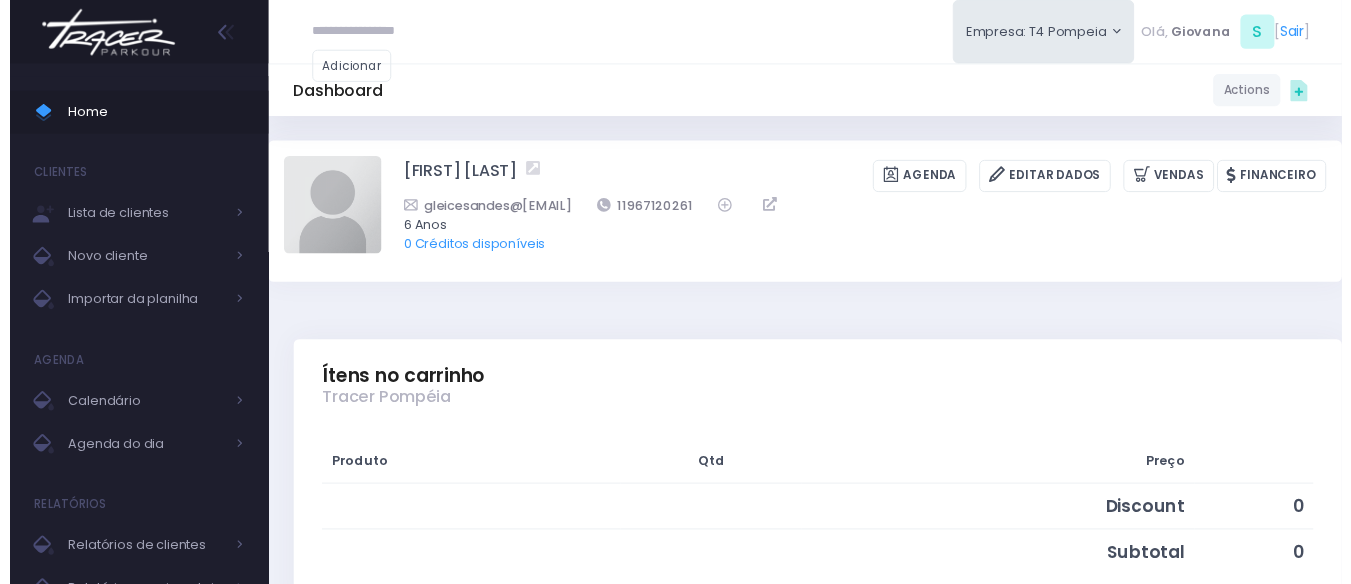 scroll, scrollTop: 0, scrollLeft: 0, axis: both 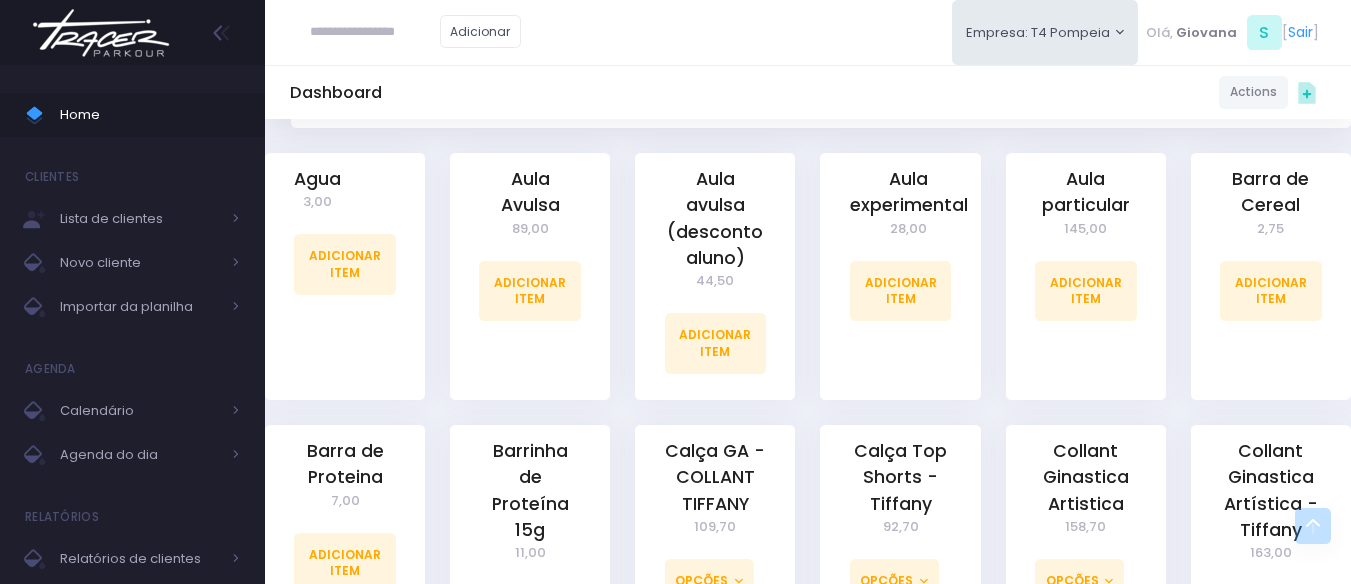 click on "Aula experimental
28,00
Adicionar Item" at bounding box center [900, 289] 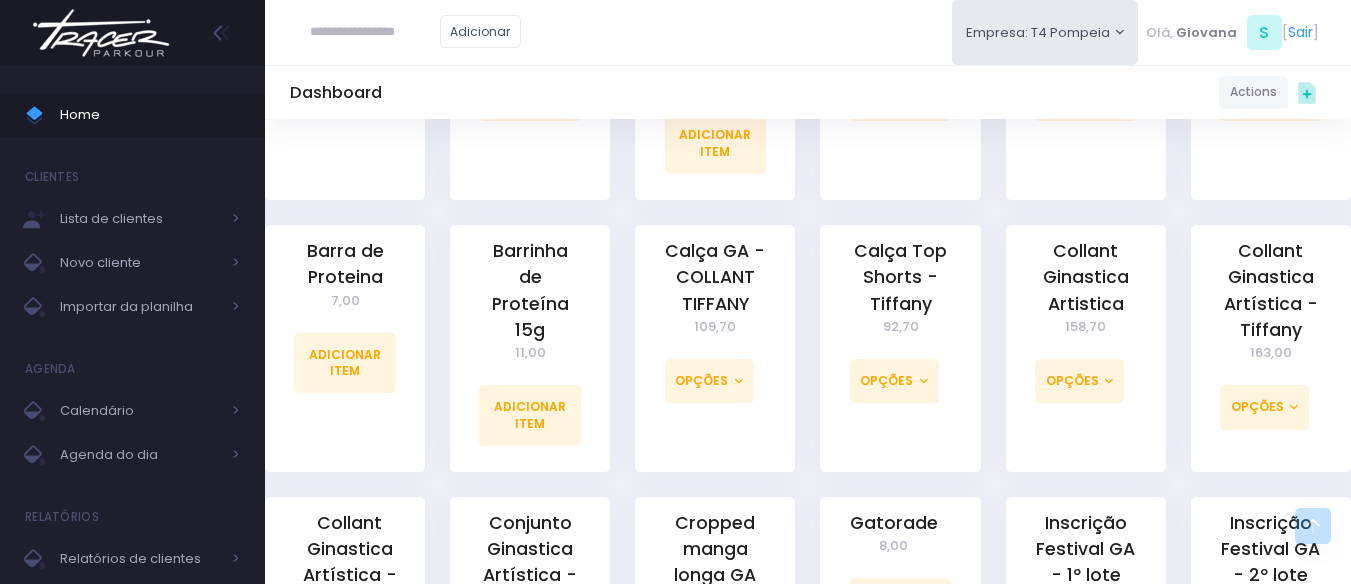 scroll, scrollTop: 800, scrollLeft: 0, axis: vertical 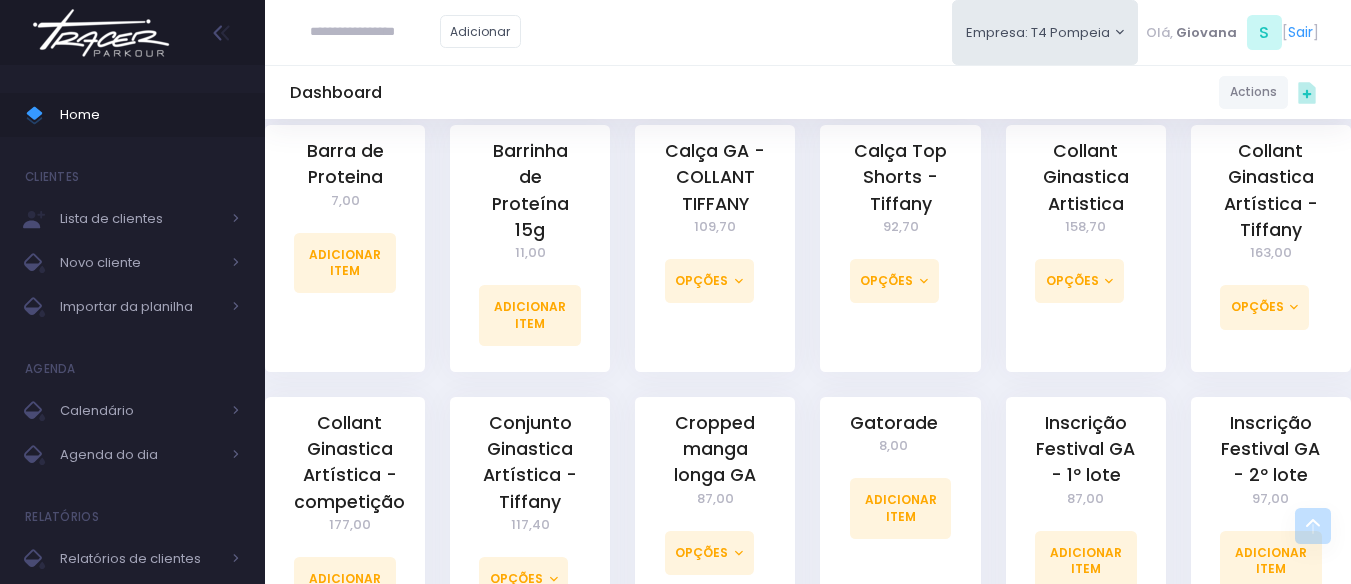 click on "Calça Top Shorts - Tiffany
92,70
Opções
Tamanho 10
Tamanho 12
Tamanho 14
Tamanho 14" at bounding box center [900, 248] 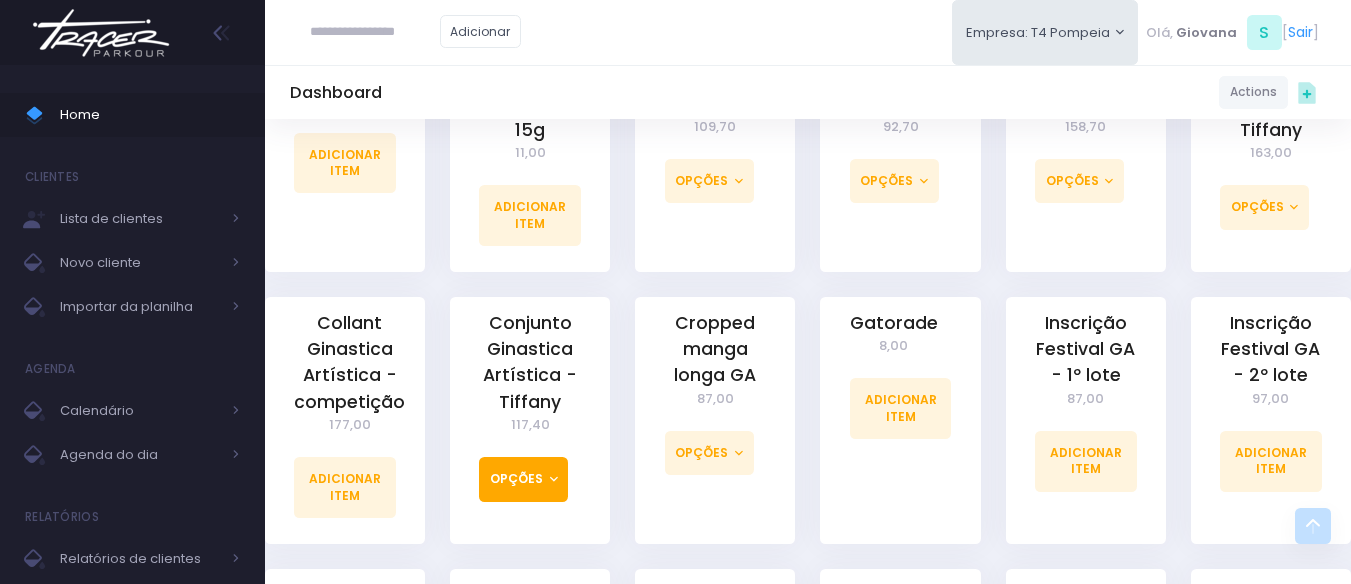 click on "Opções" at bounding box center (523, 479) 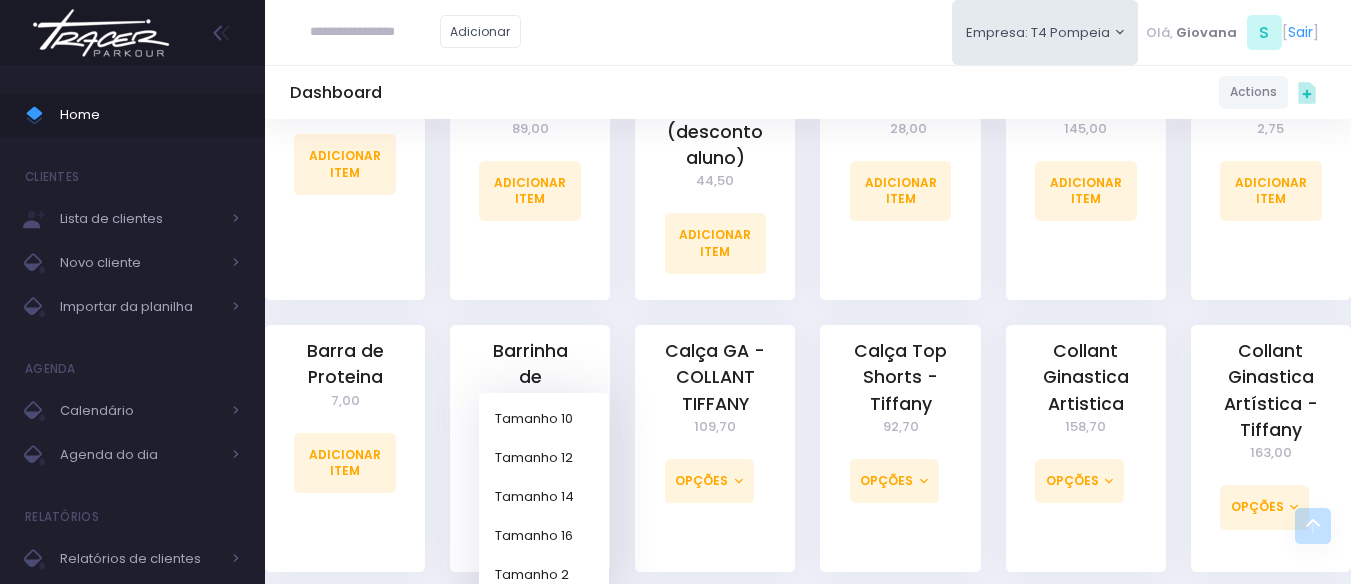 scroll, scrollTop: 900, scrollLeft: 0, axis: vertical 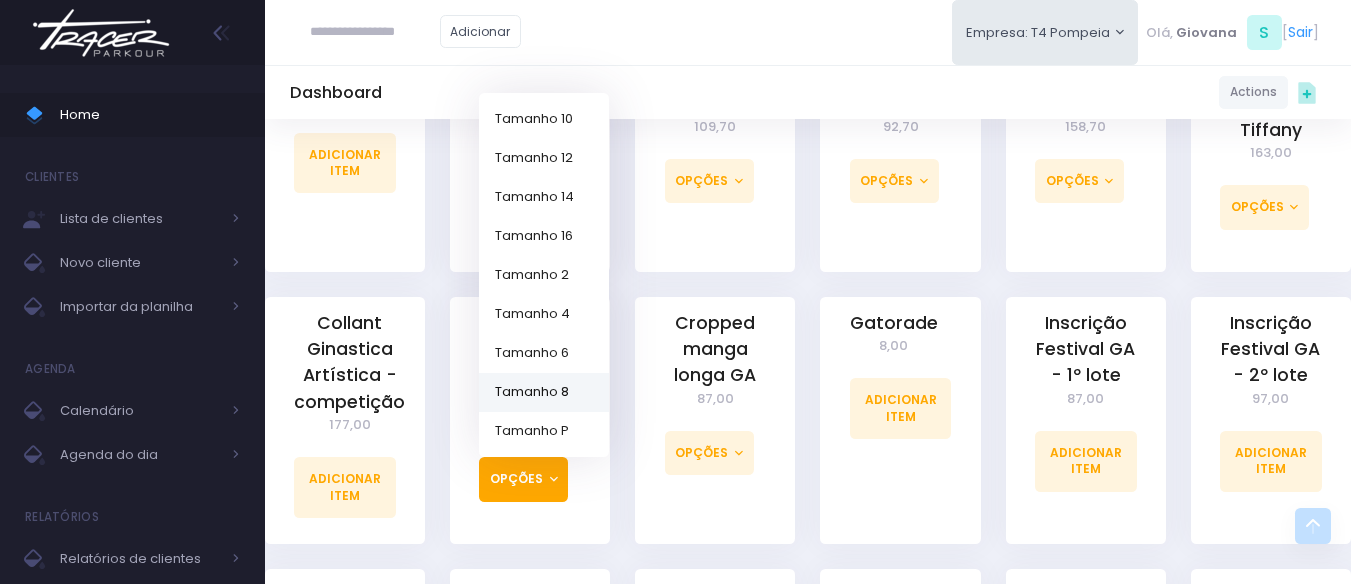 click on "Tamanho 8" at bounding box center [544, 391] 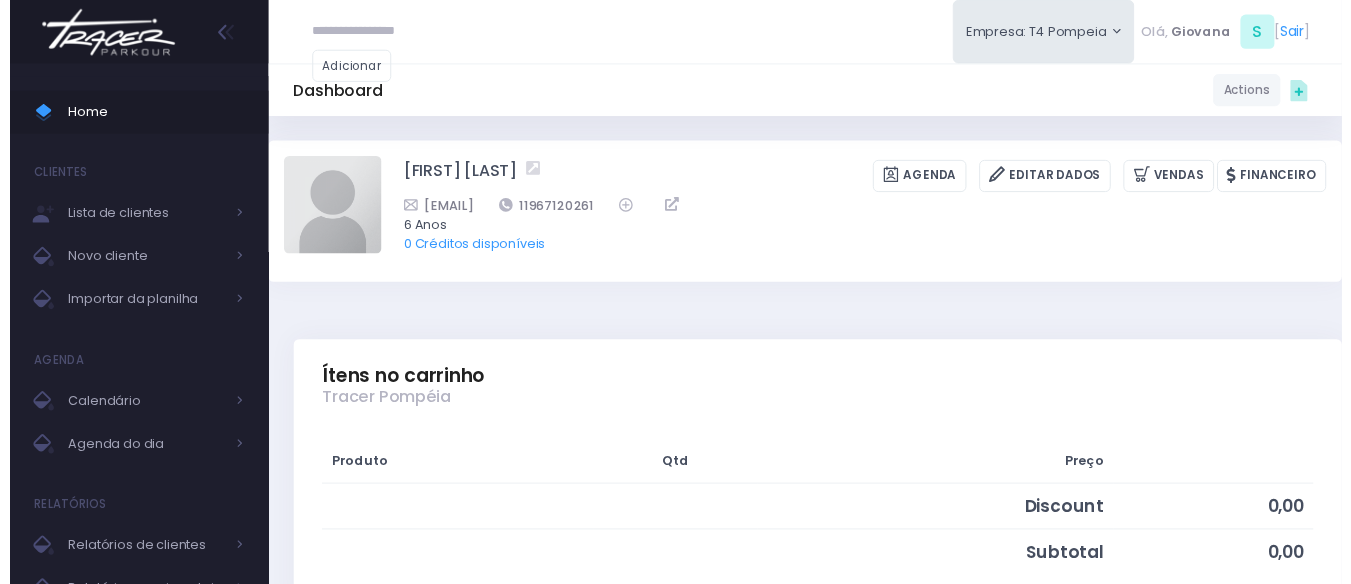 scroll, scrollTop: 0, scrollLeft: 0, axis: both 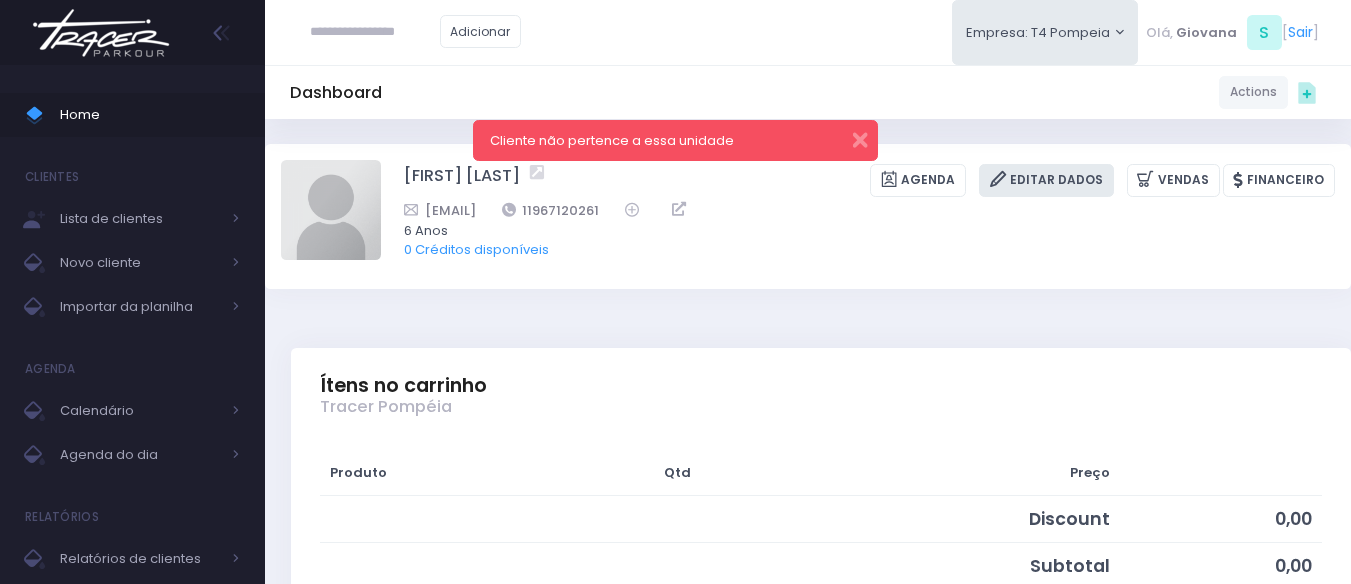 click on "Editar Dados" at bounding box center (1046, 180) 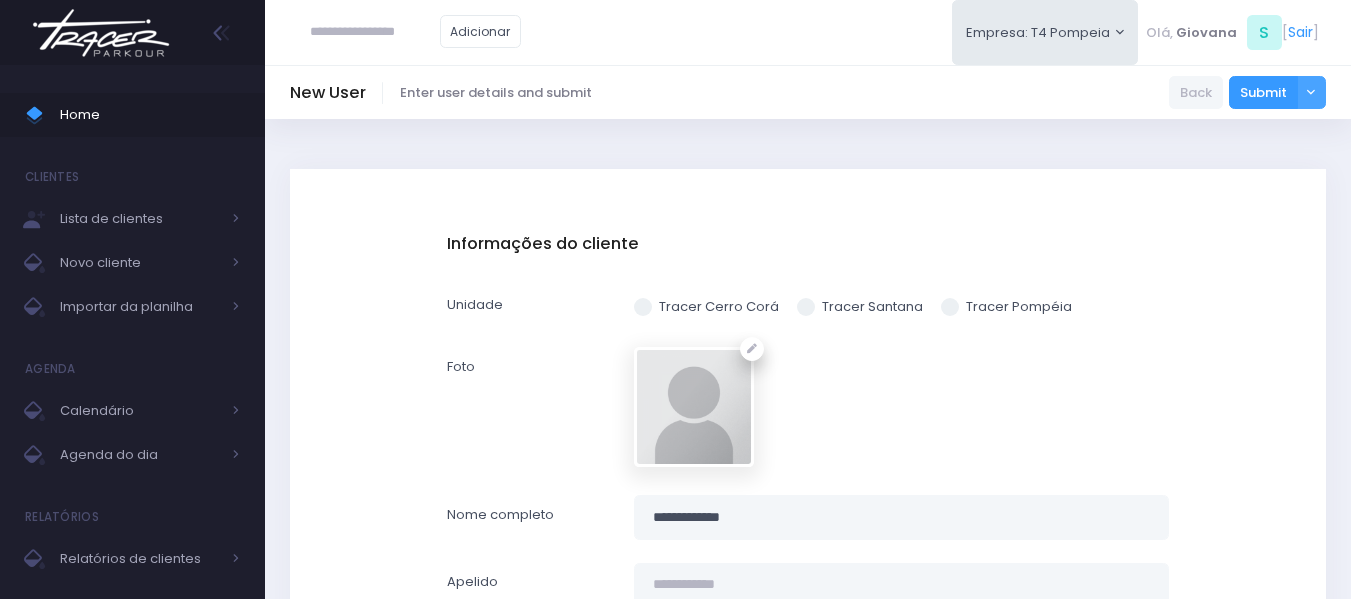 scroll, scrollTop: 0, scrollLeft: 0, axis: both 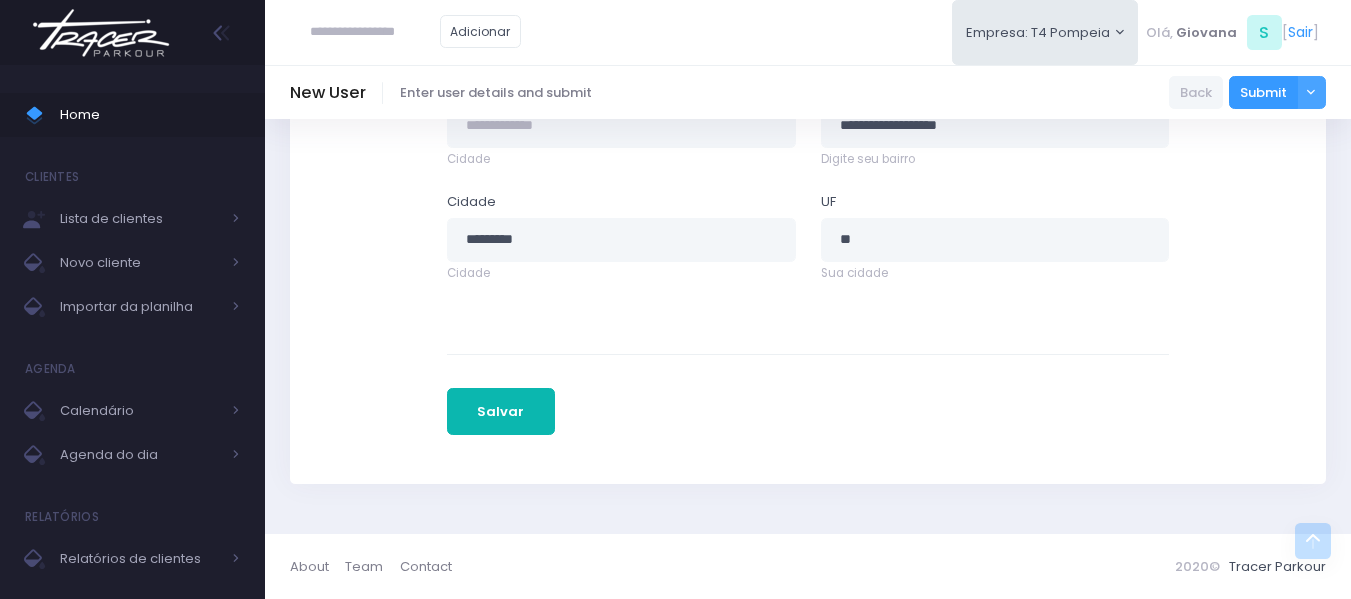 click on "Salvar" at bounding box center [501, 412] 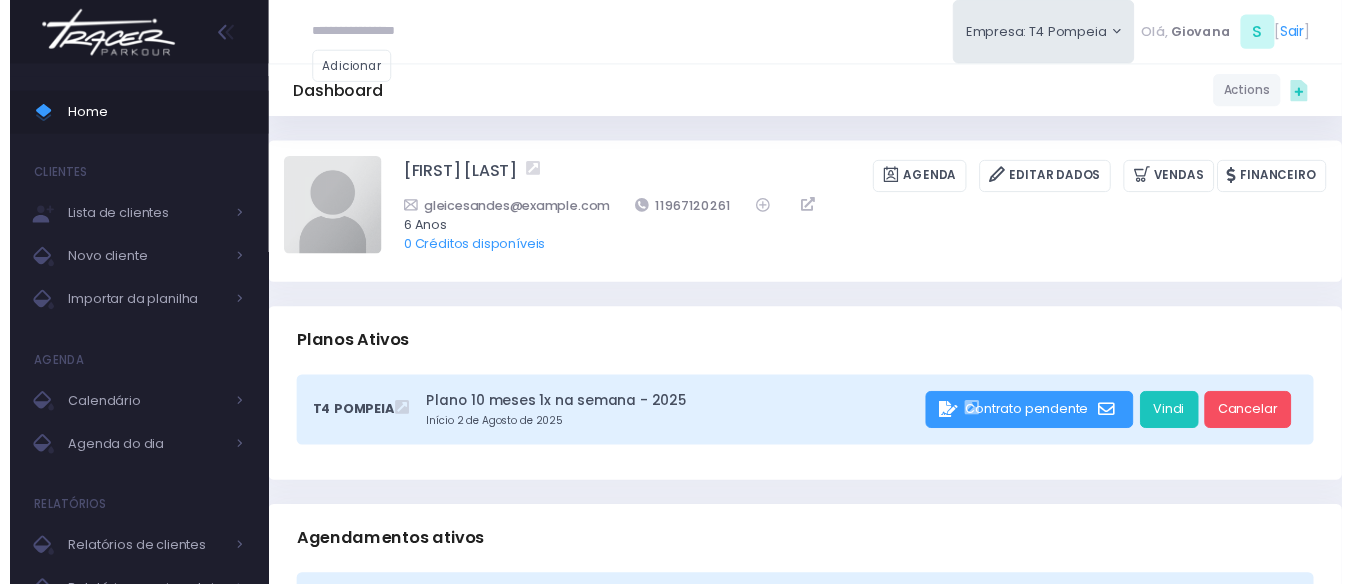 scroll, scrollTop: 0, scrollLeft: 0, axis: both 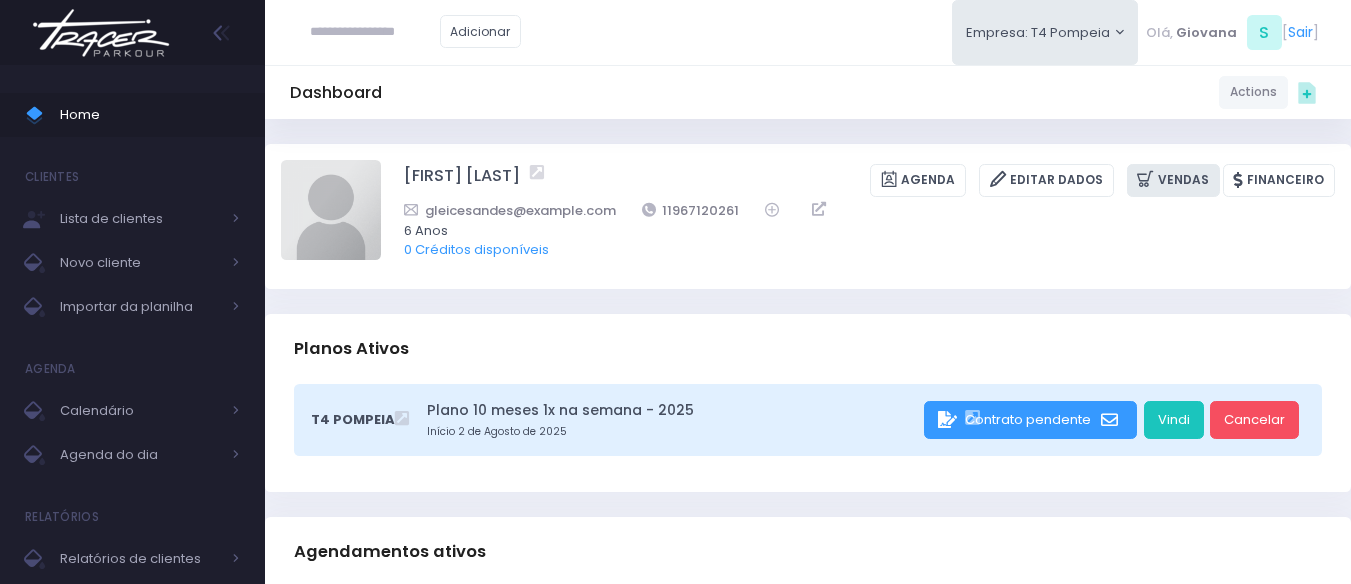 click on "Vendas" at bounding box center (1173, 180) 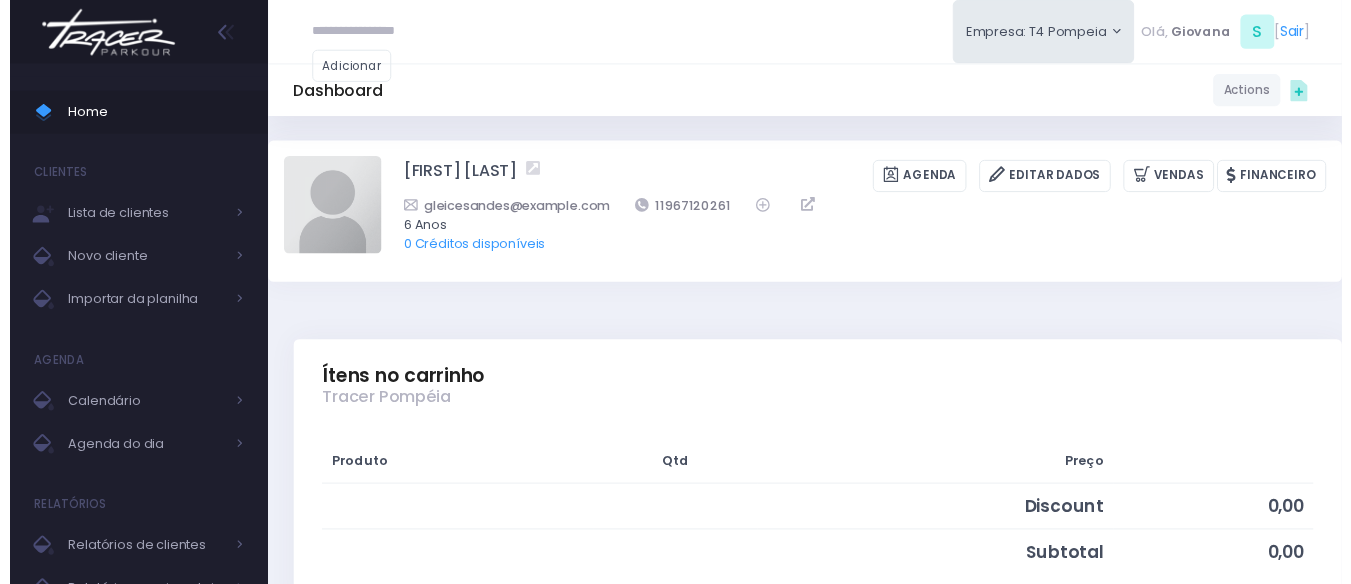 scroll, scrollTop: 0, scrollLeft: 0, axis: both 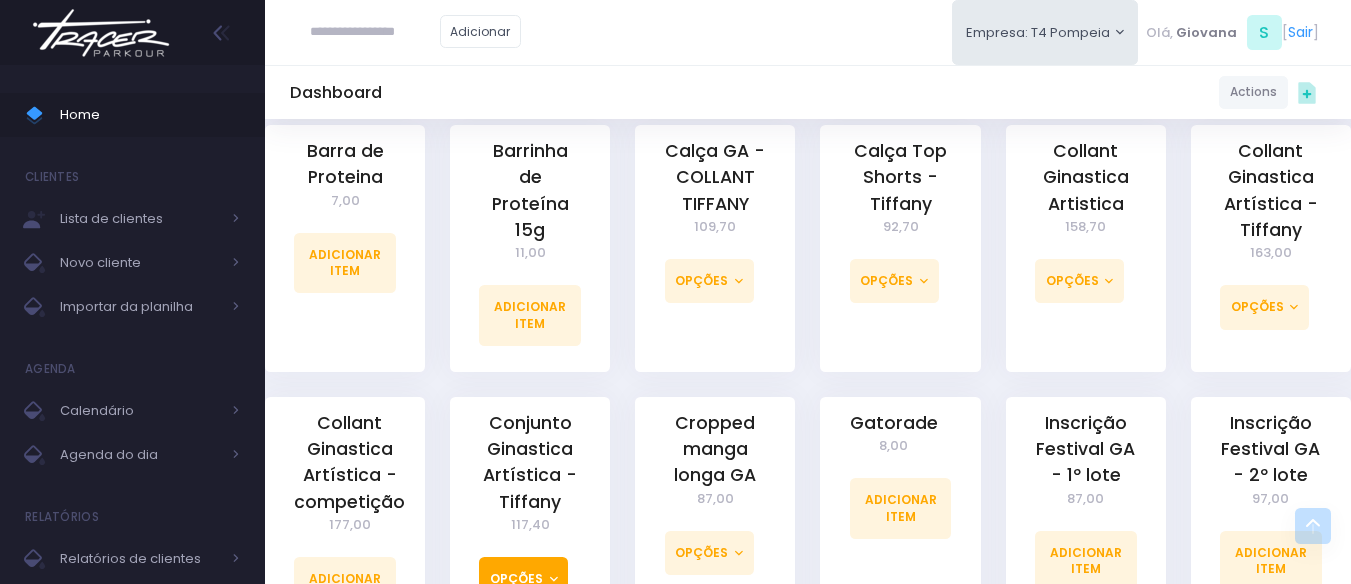 click on "Opções" at bounding box center (523, 579) 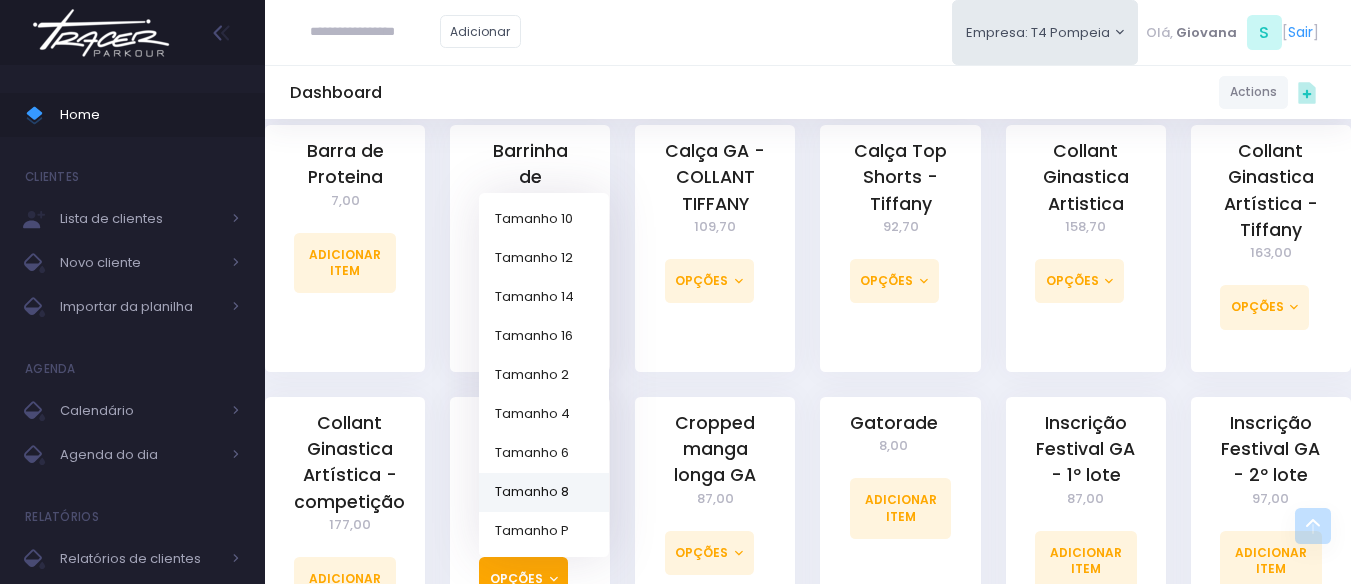 click on "Tamanho 8" at bounding box center [544, 491] 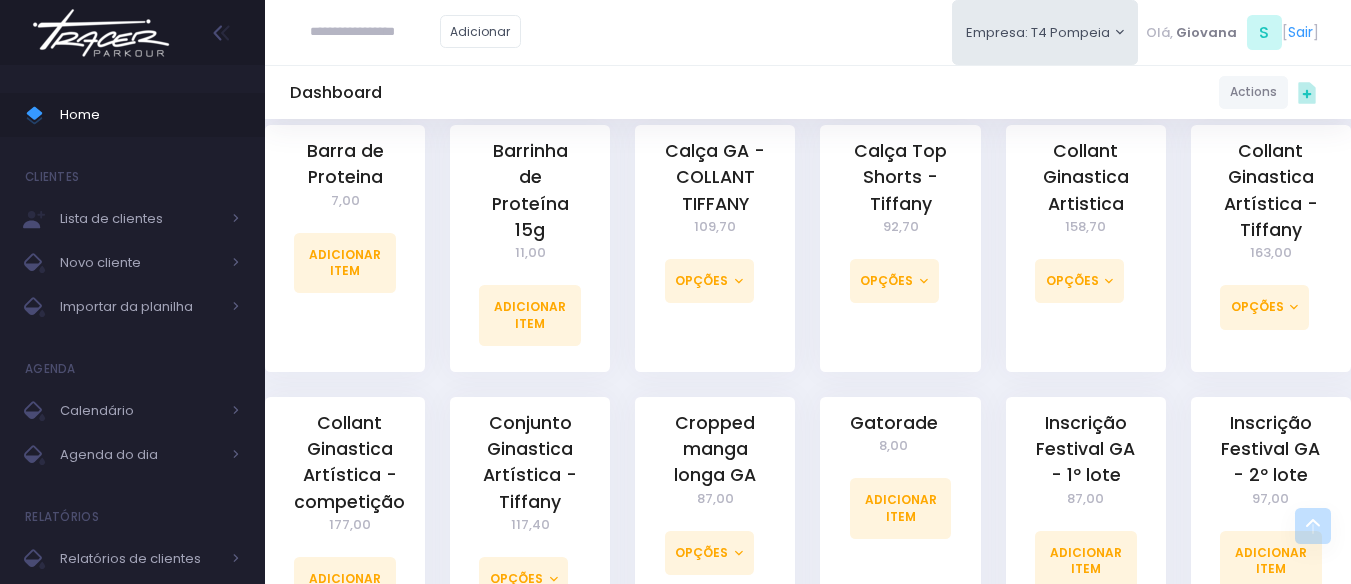 scroll, scrollTop: 1000, scrollLeft: 0, axis: vertical 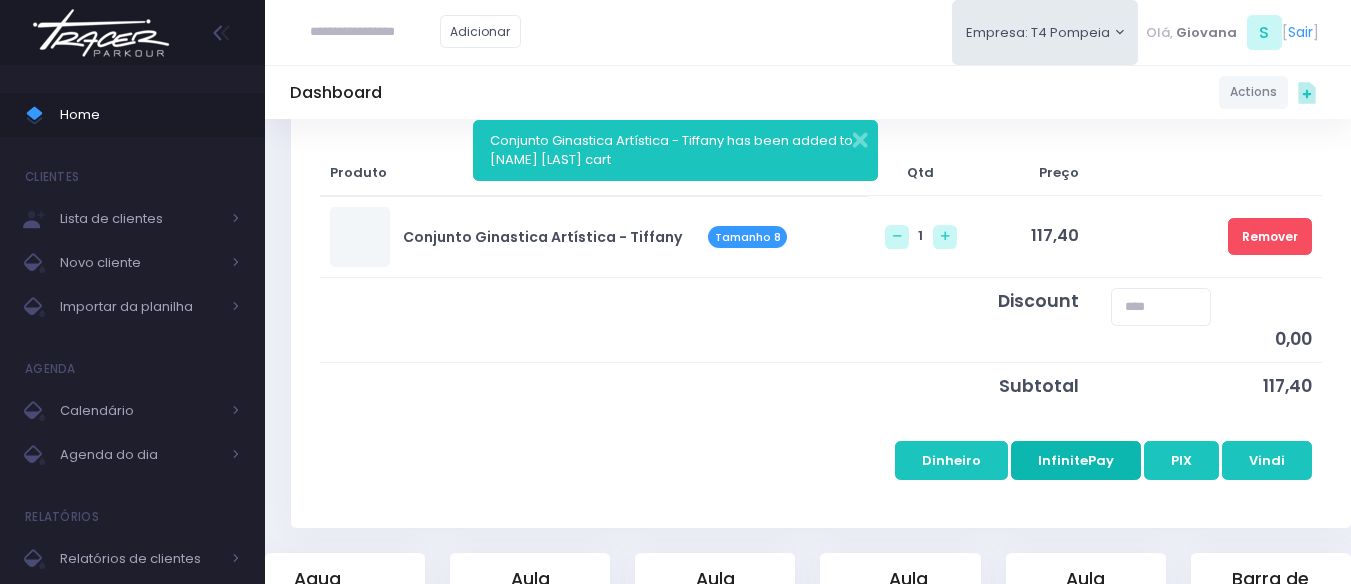 click on "InfinitePay" at bounding box center [1076, 460] 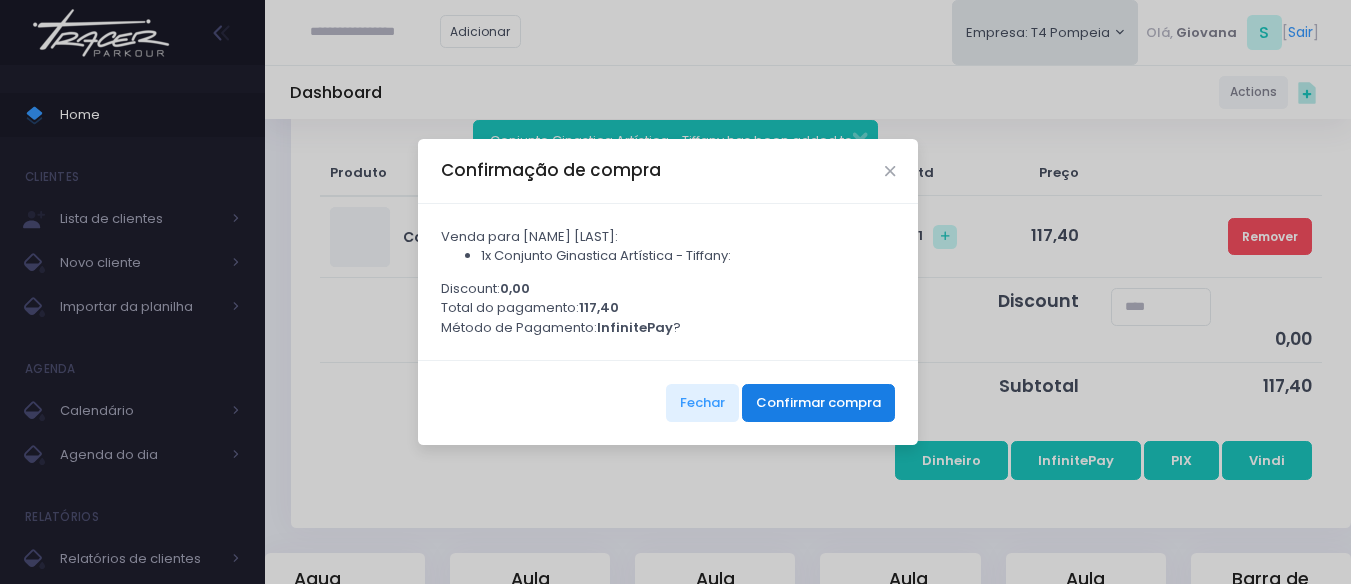 click on "Confirmar compra" at bounding box center [818, 403] 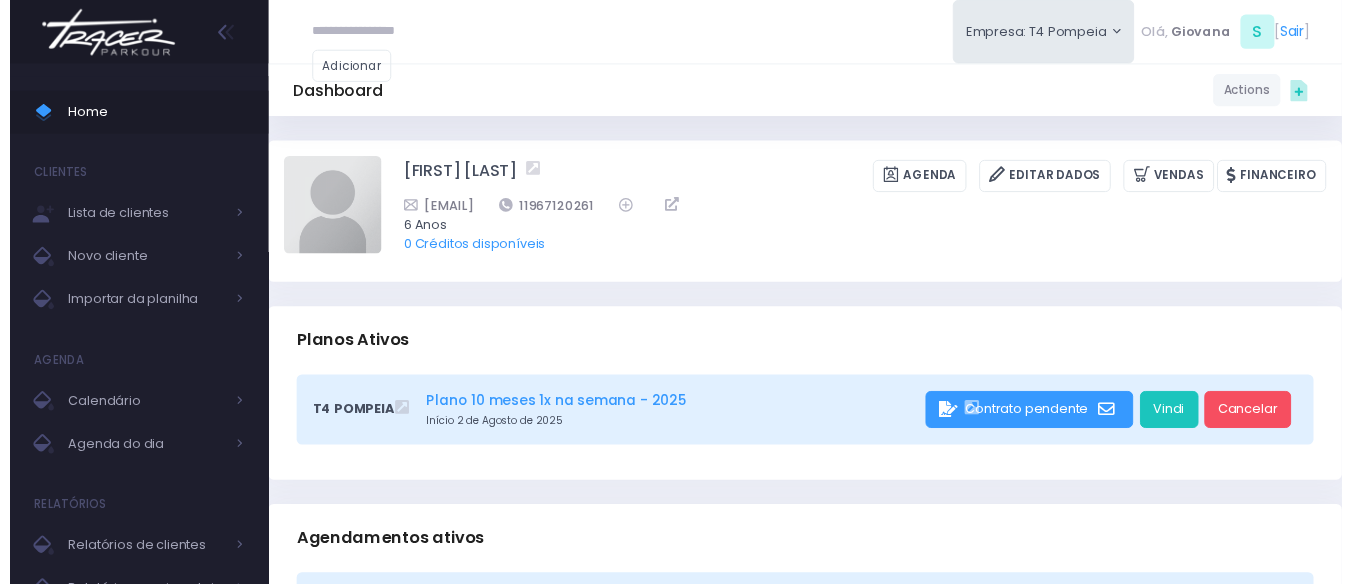 scroll, scrollTop: 0, scrollLeft: 0, axis: both 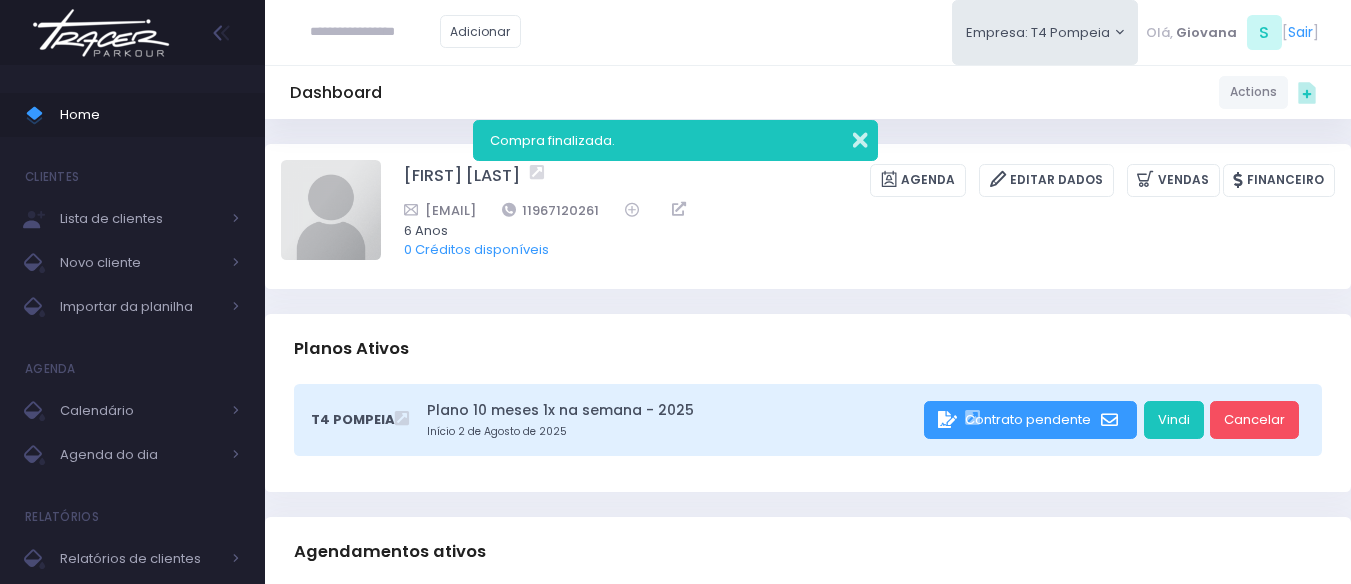 click at bounding box center [847, 137] 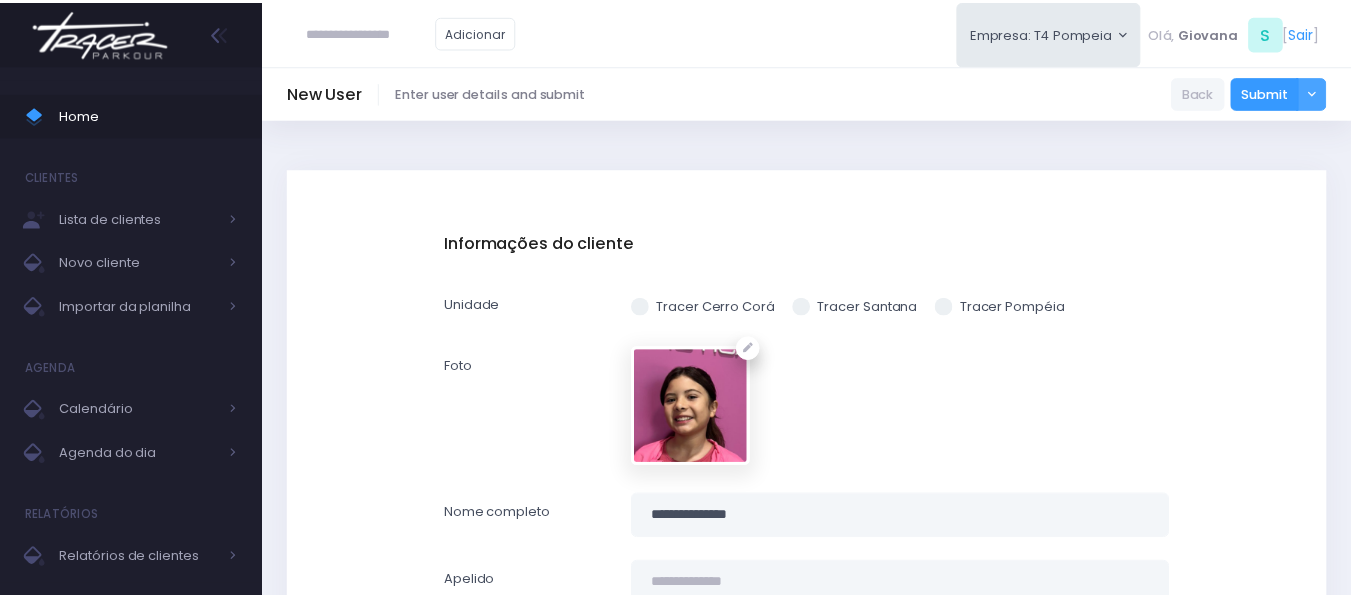 scroll, scrollTop: 0, scrollLeft: 0, axis: both 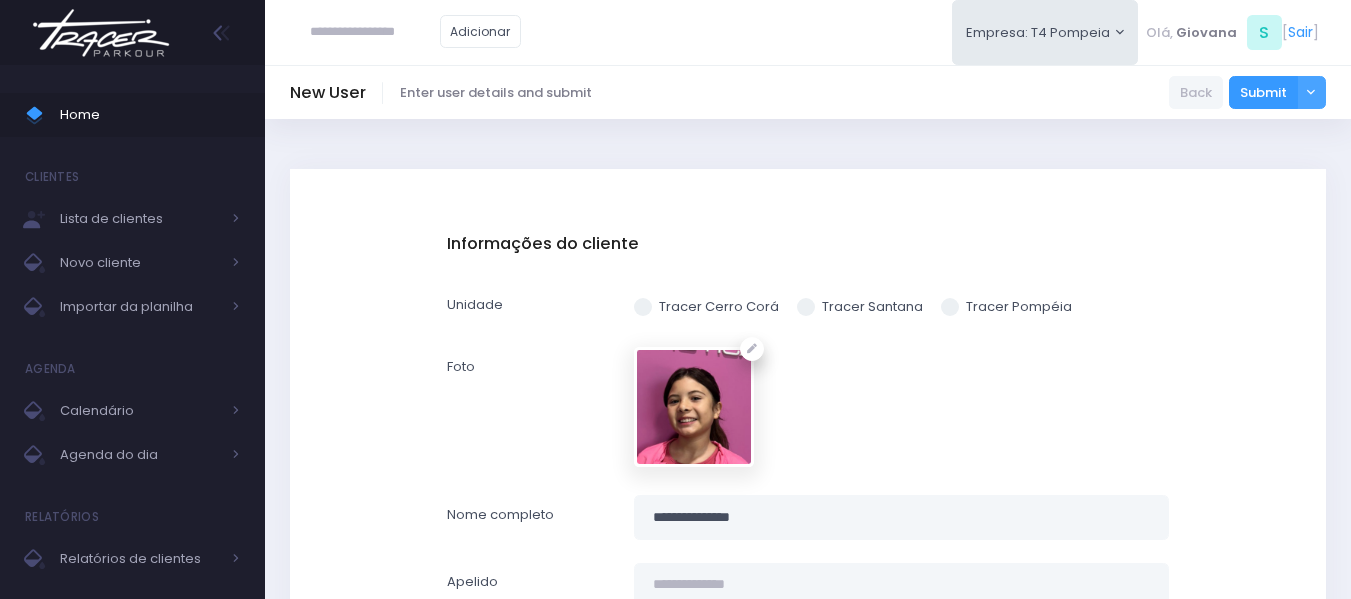 click on "Tracer Pompéia" at bounding box center (1006, 307) 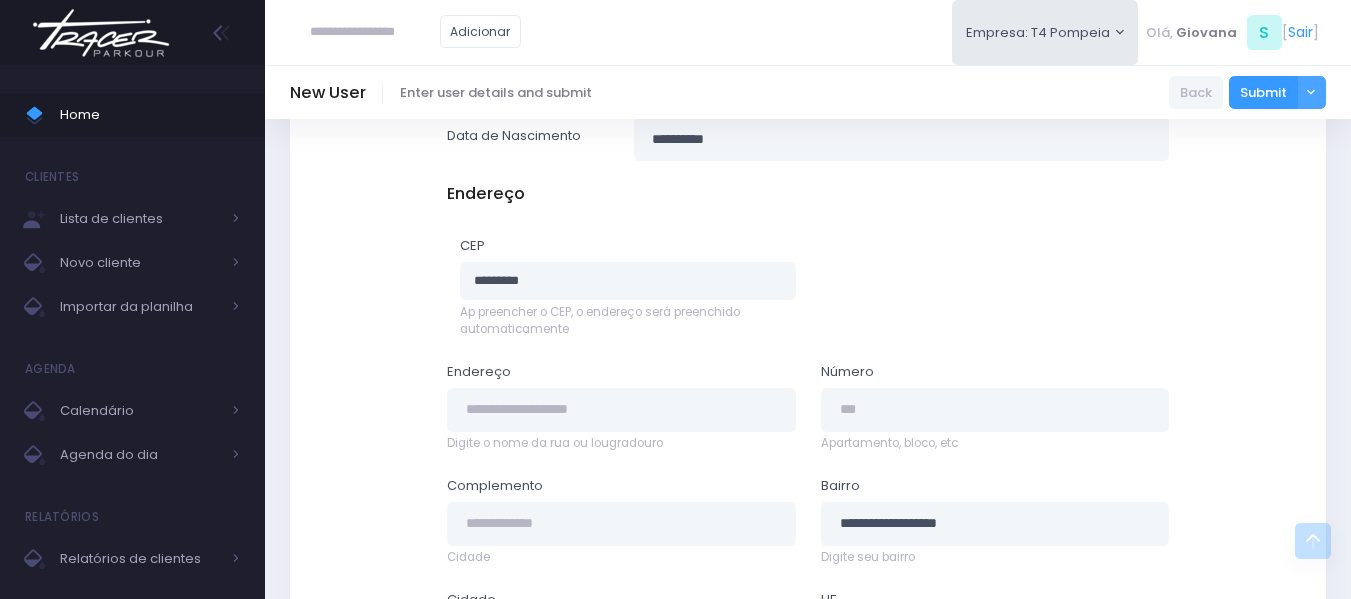 scroll, scrollTop: 1198, scrollLeft: 0, axis: vertical 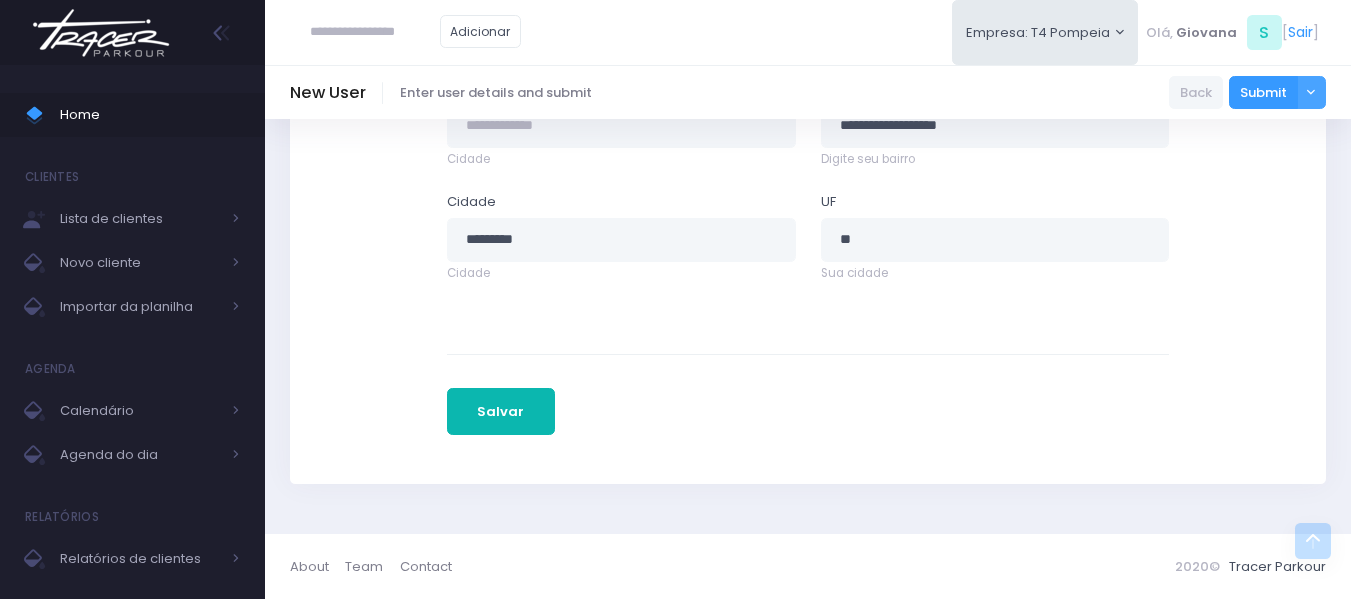 click on "Salvar" at bounding box center [501, 412] 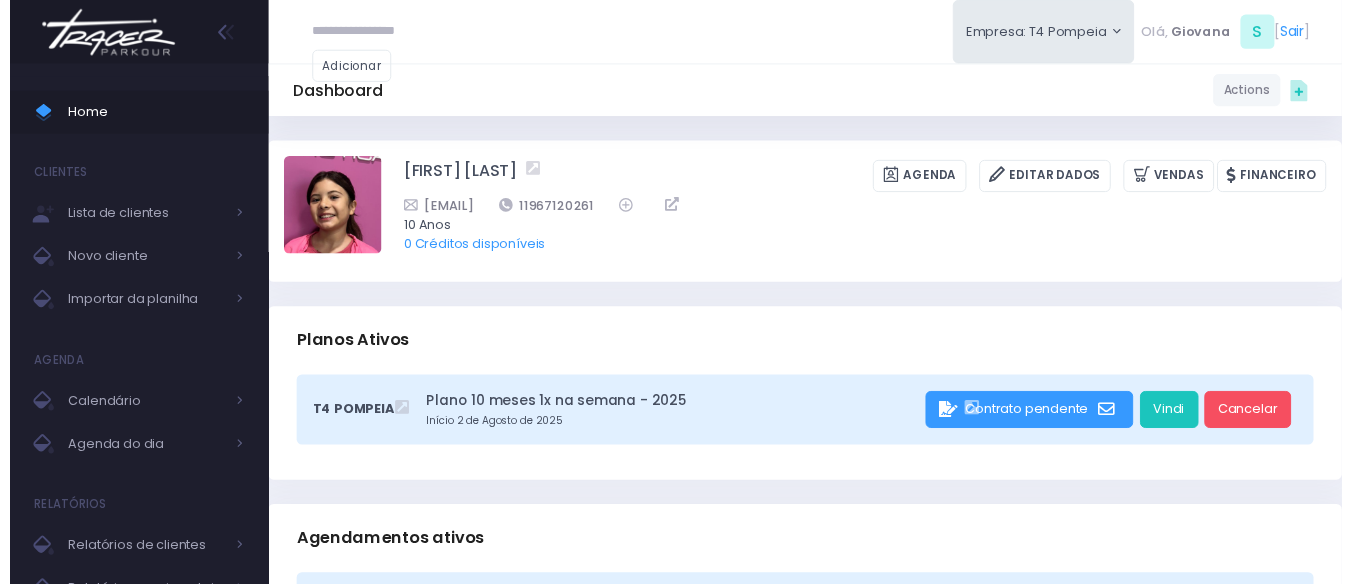 scroll, scrollTop: 0, scrollLeft: 0, axis: both 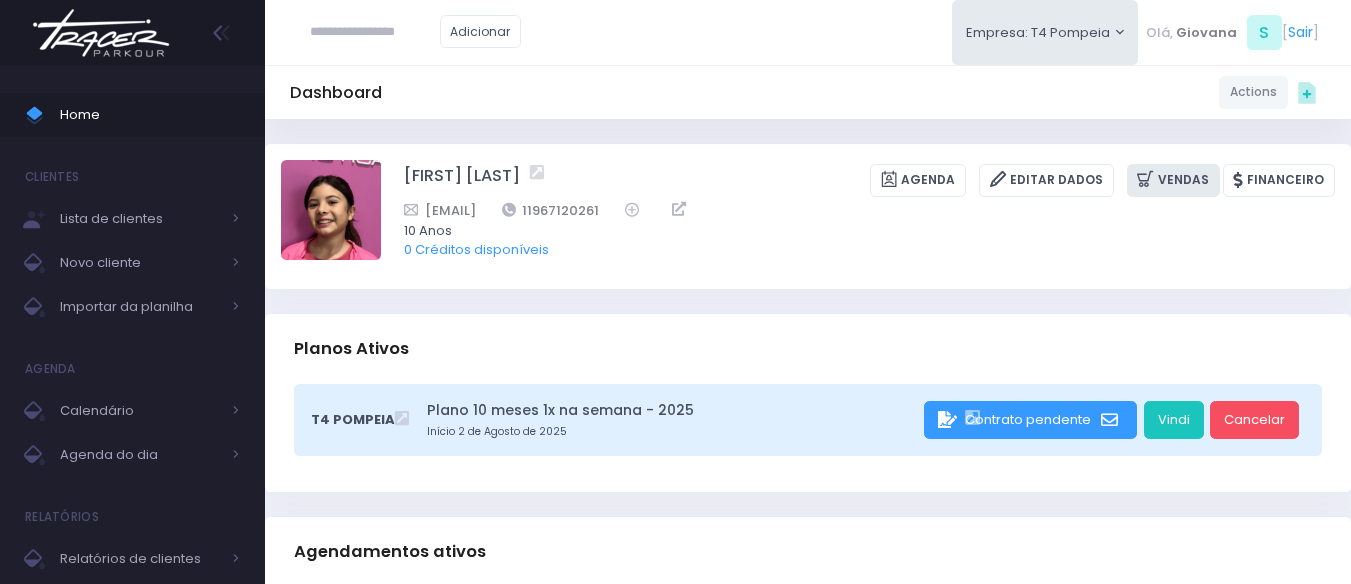 click on "Vendas" at bounding box center [1173, 180] 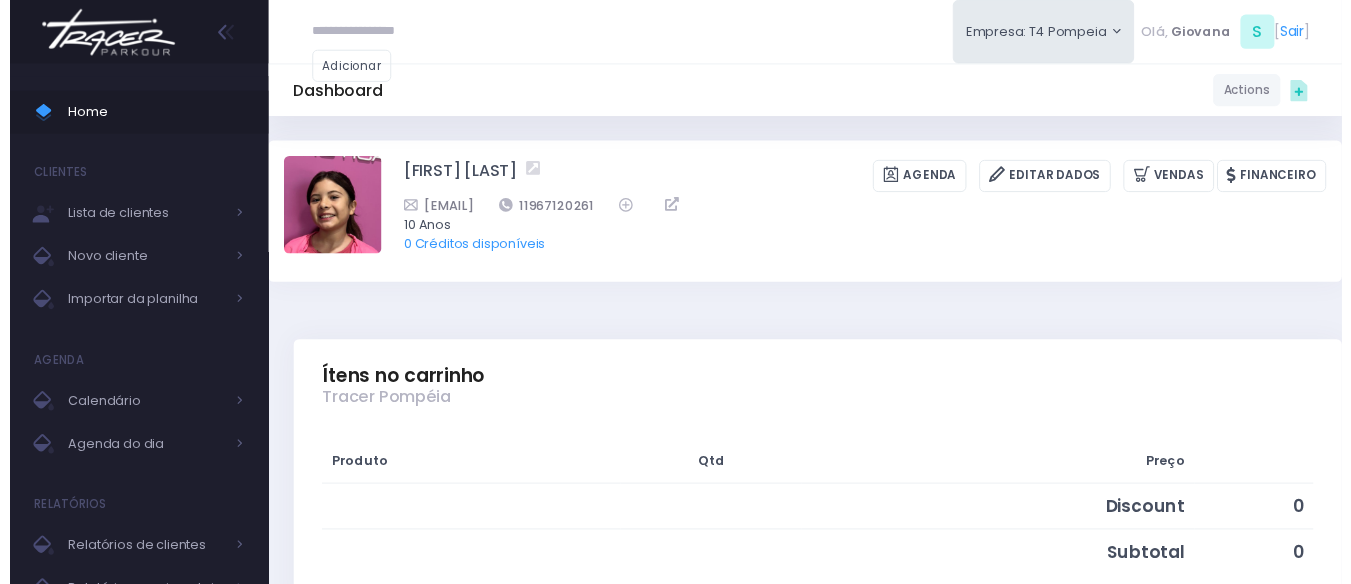 scroll, scrollTop: 0, scrollLeft: 0, axis: both 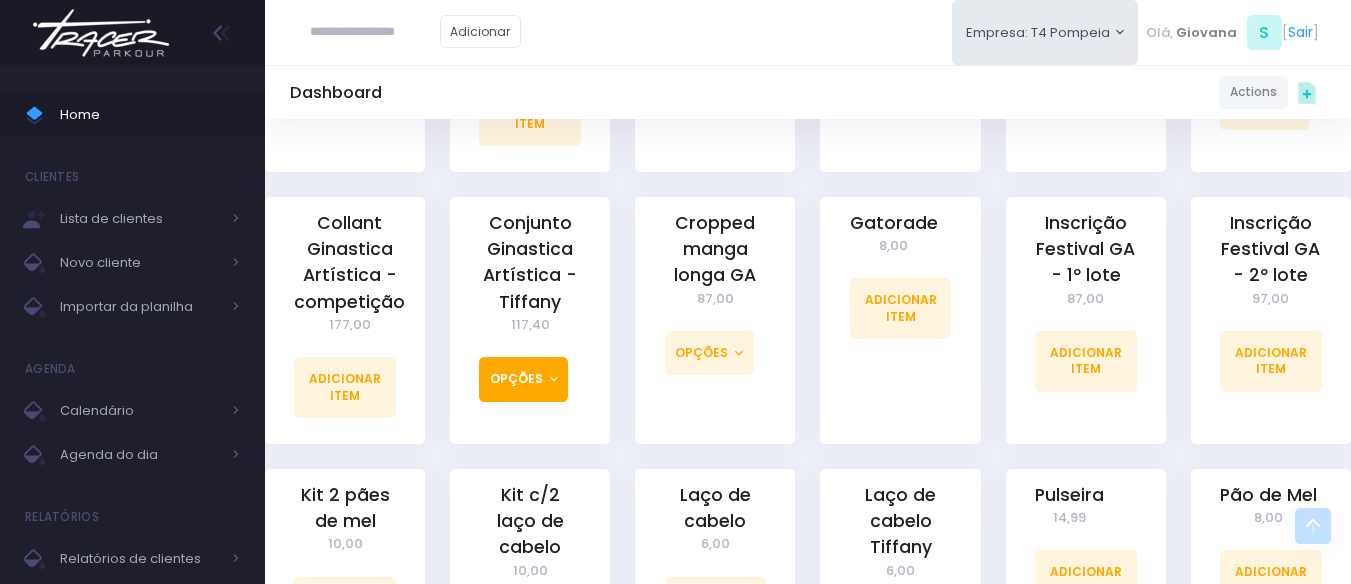 click on "Opções" at bounding box center [523, 379] 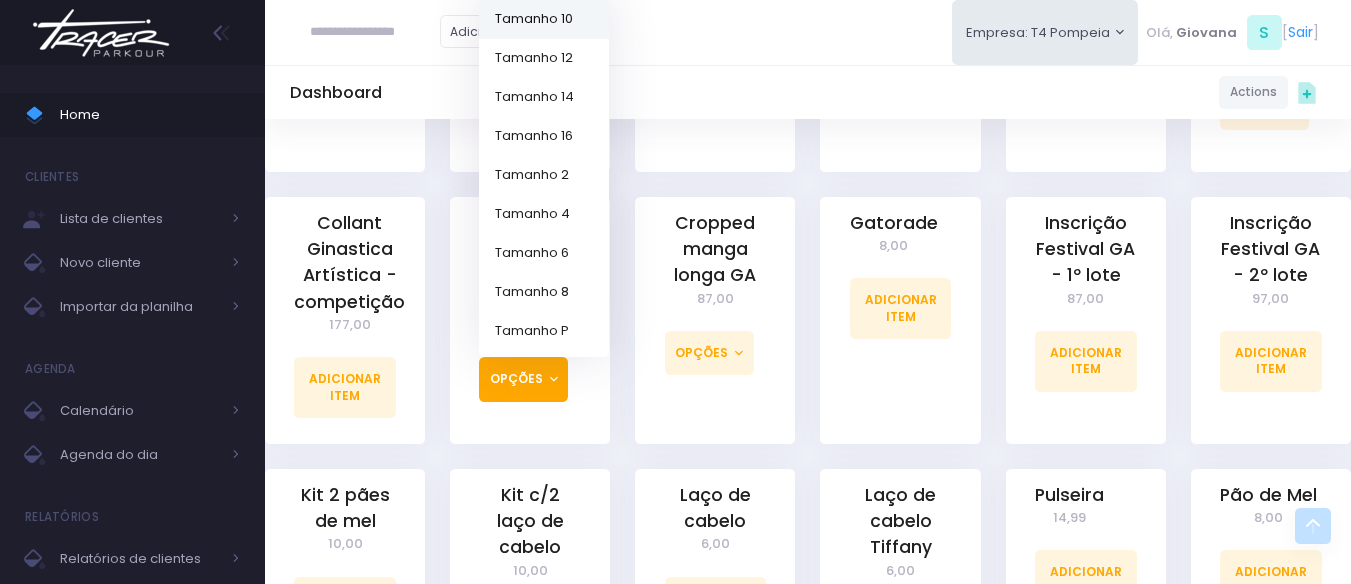 click on "Tamanho 10" at bounding box center (544, 18) 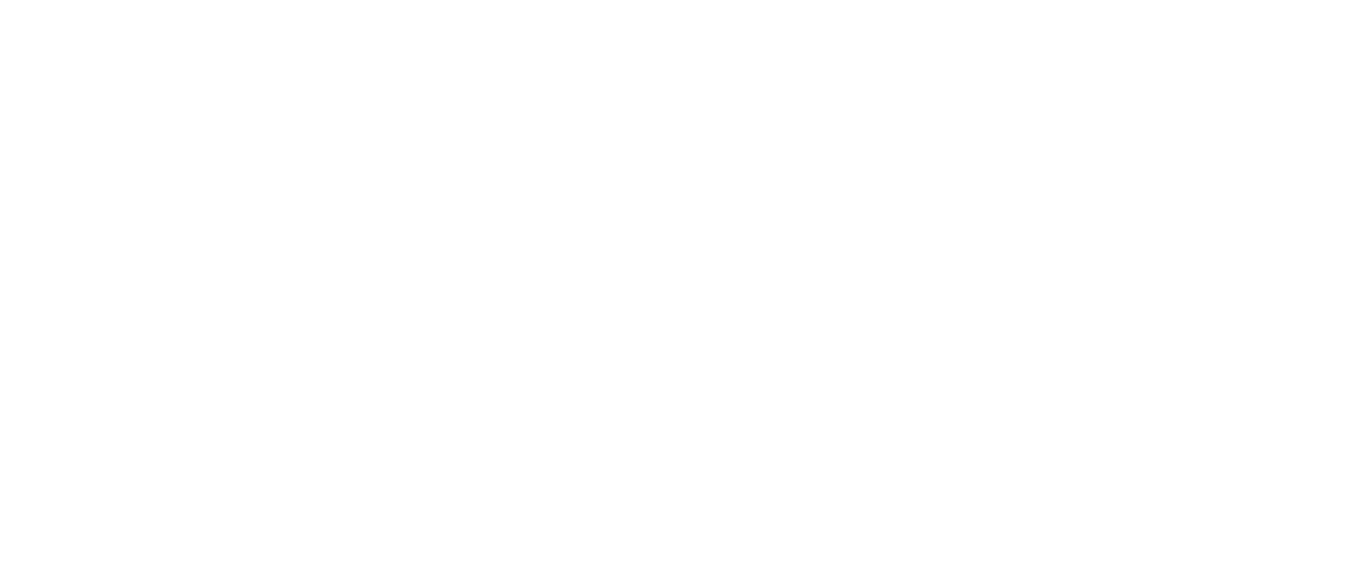 scroll, scrollTop: 0, scrollLeft: 0, axis: both 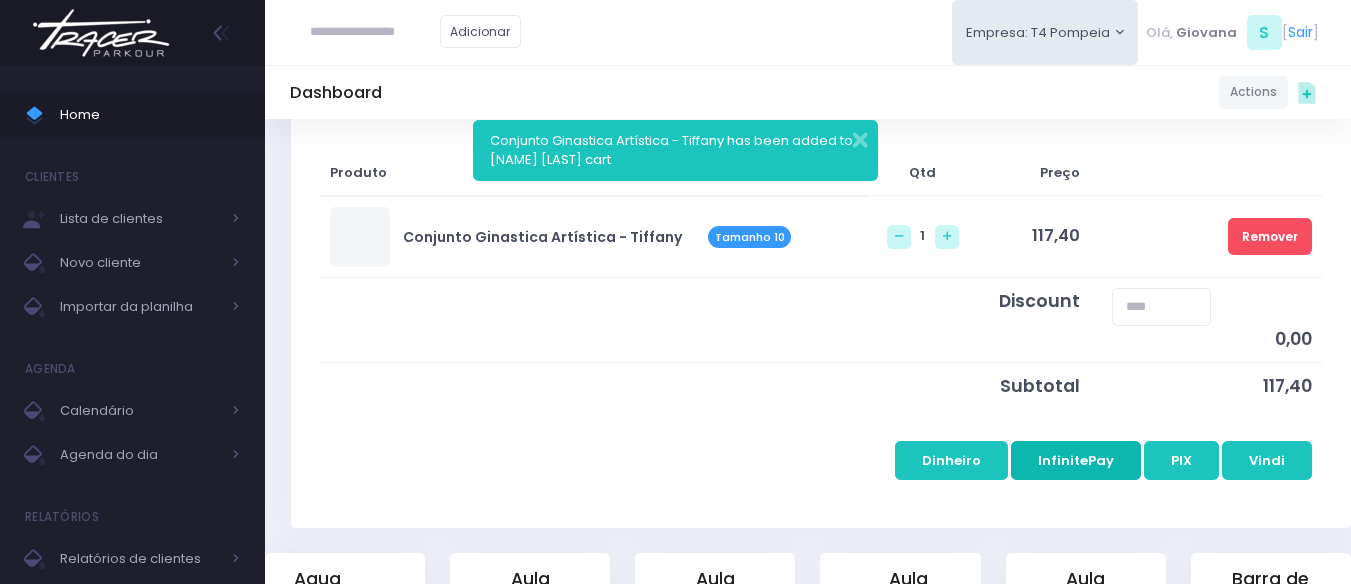 click on "InfinitePay" at bounding box center (1076, 460) 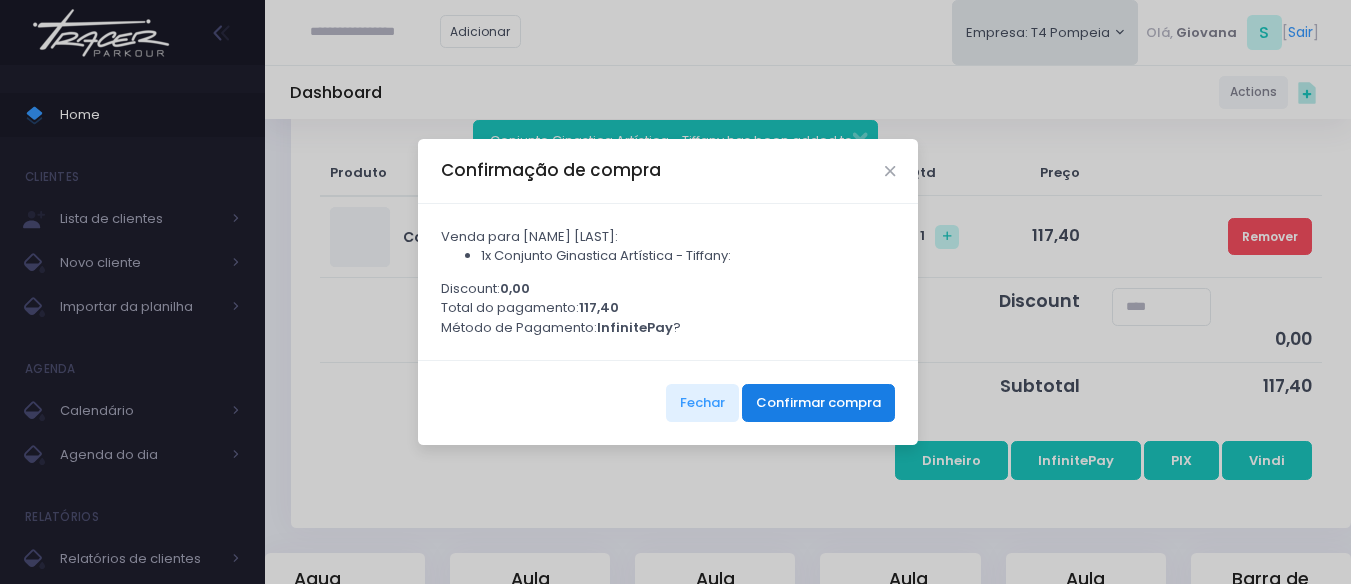click on "Confirmar compra" at bounding box center [818, 403] 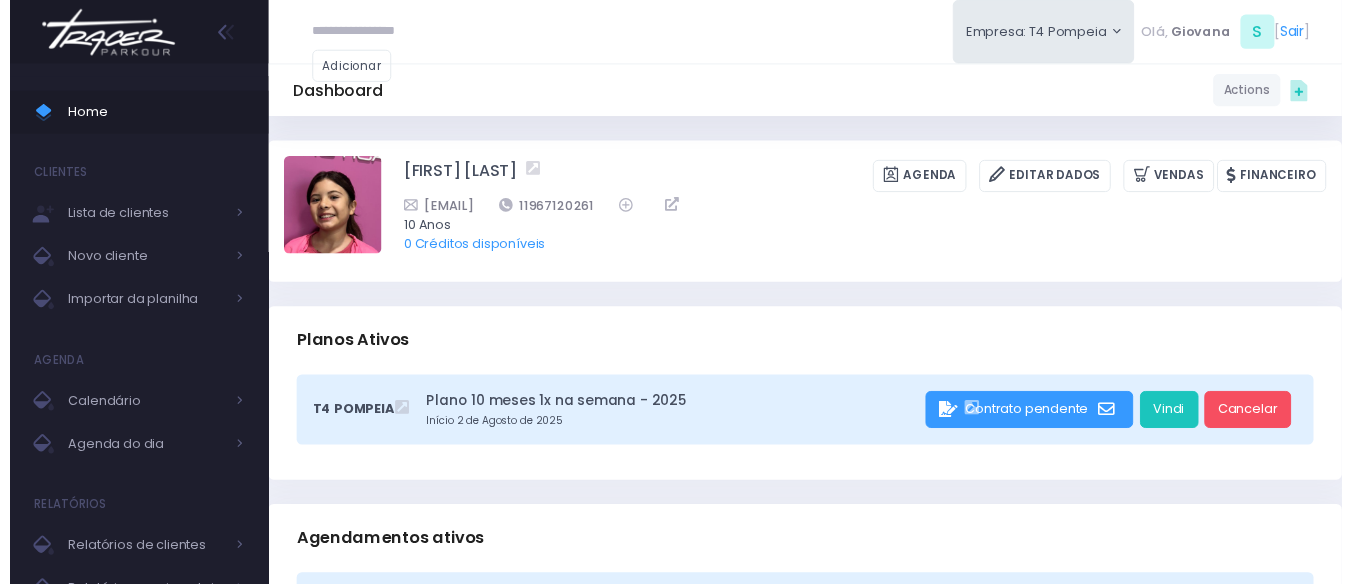 scroll, scrollTop: 0, scrollLeft: 0, axis: both 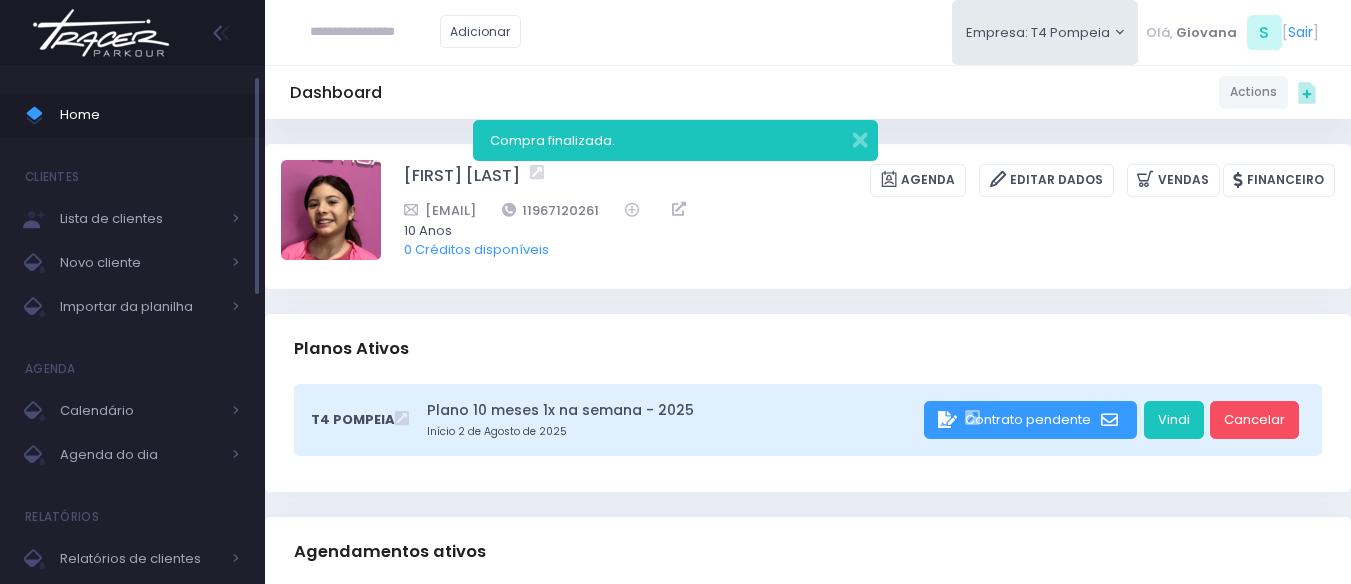 drag, startPoint x: 88, startPoint y: 107, endPoint x: 144, endPoint y: 22, distance: 101.788994 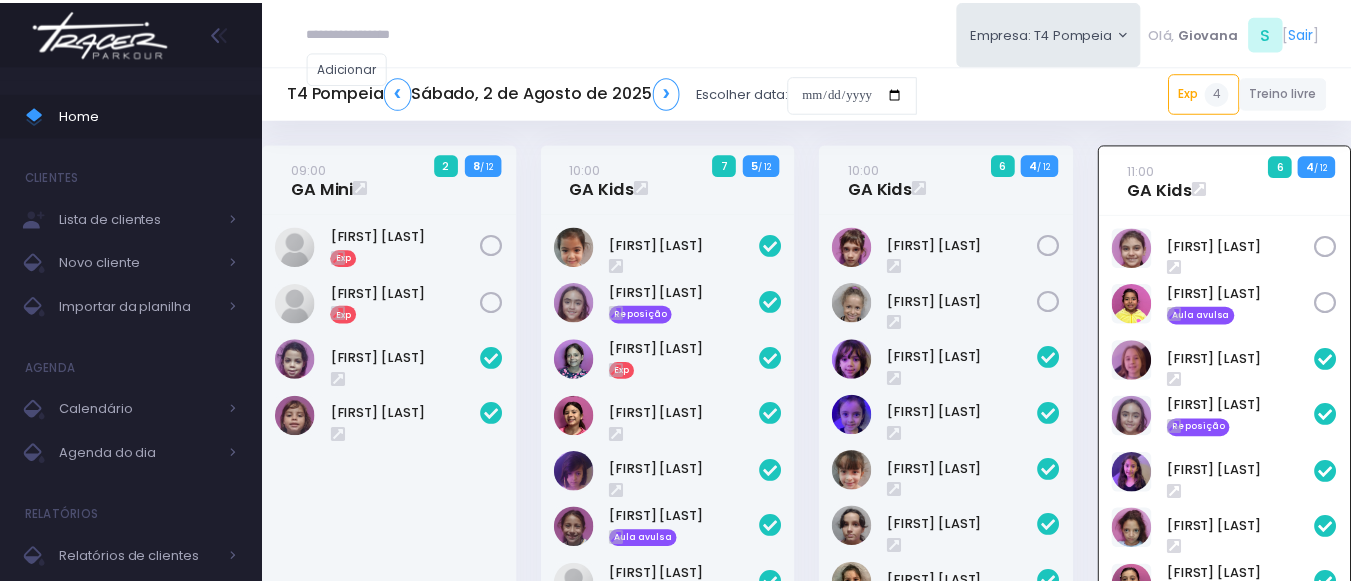 scroll, scrollTop: 144, scrollLeft: 0, axis: vertical 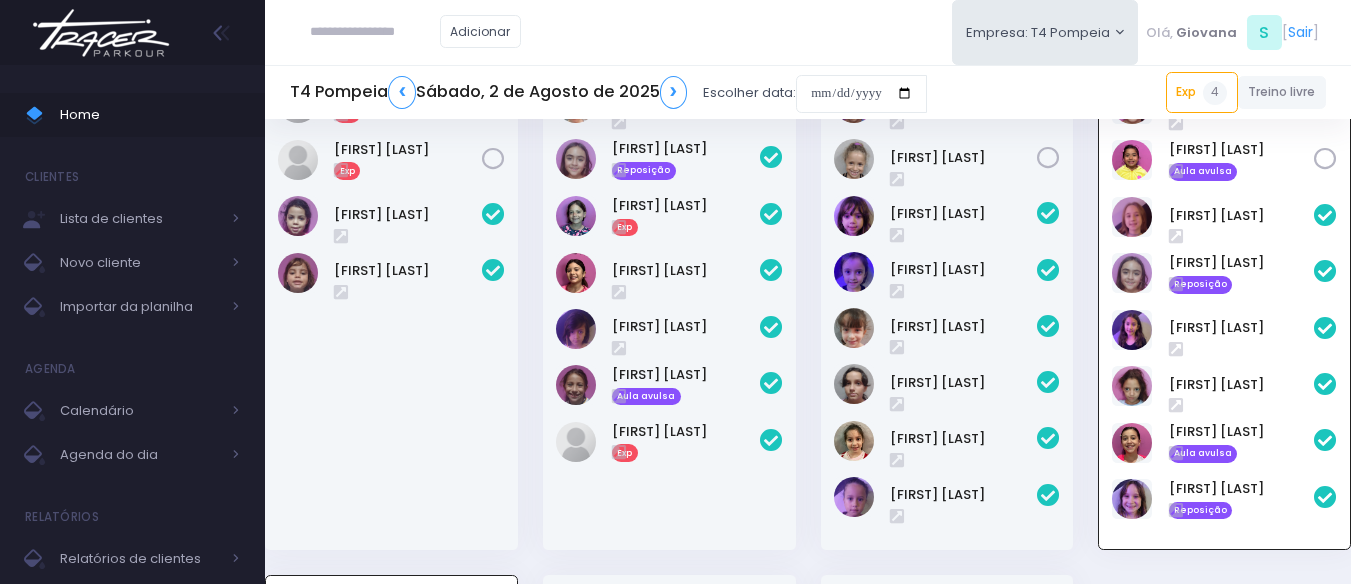 click at bounding box center (375, 32) 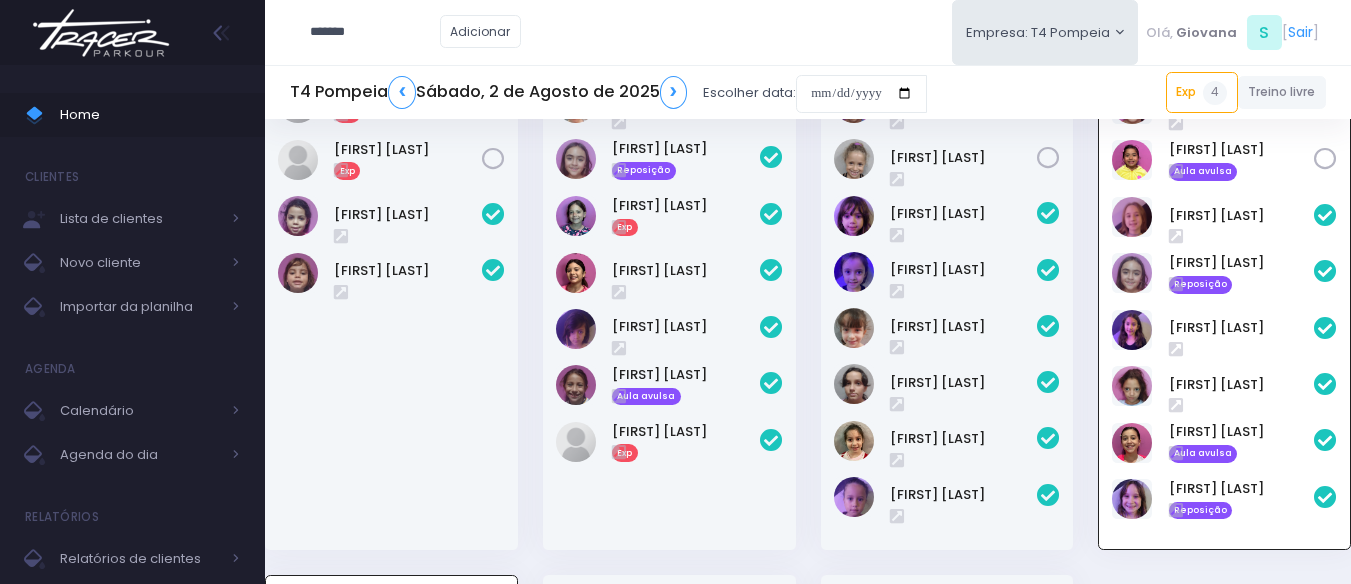 type on "*******" 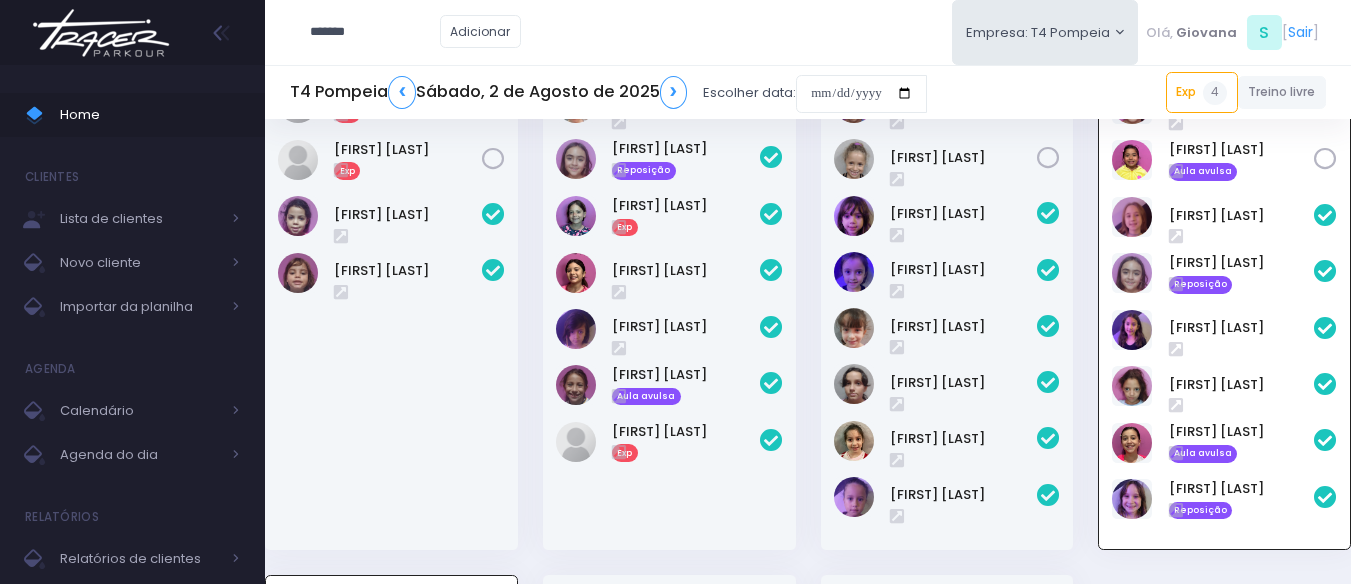 type on "**********" 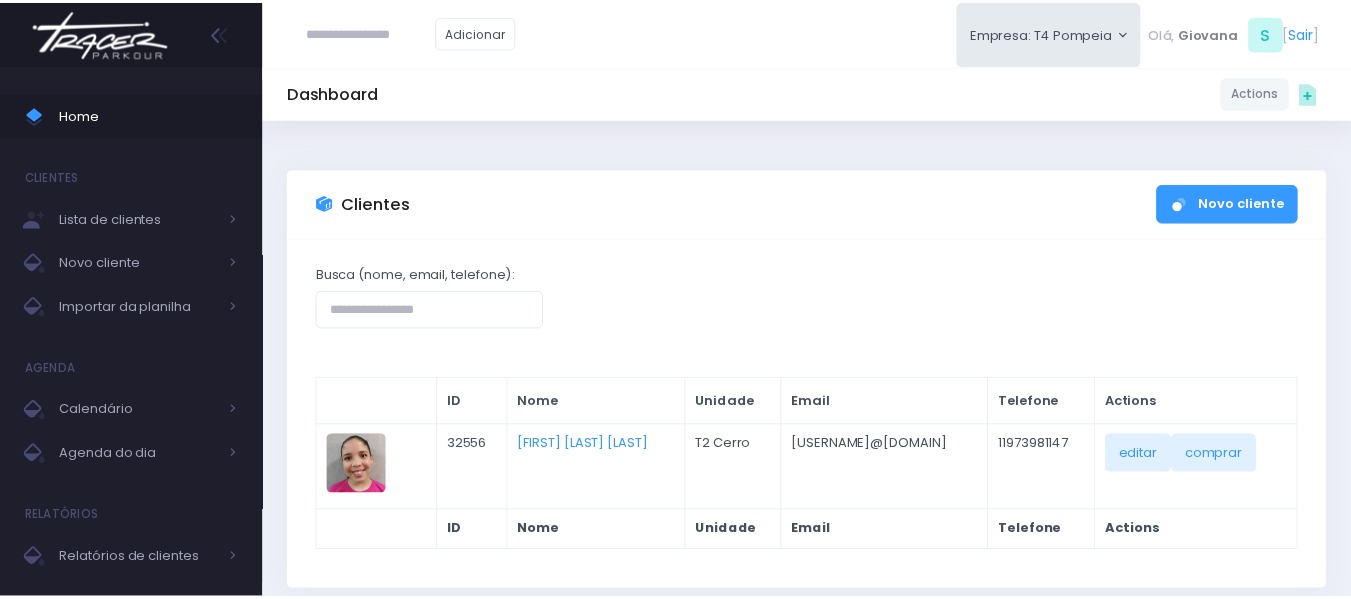 scroll, scrollTop: 0, scrollLeft: 0, axis: both 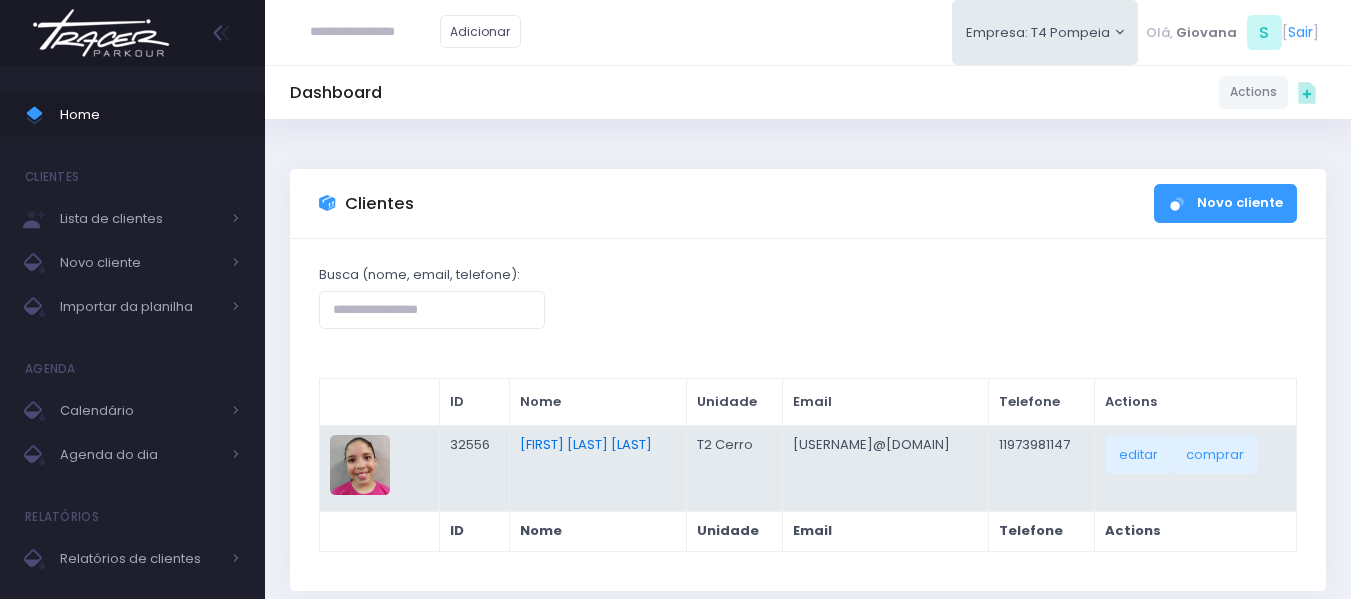 click on "Thaissa Vicente Guedes" at bounding box center [586, 444] 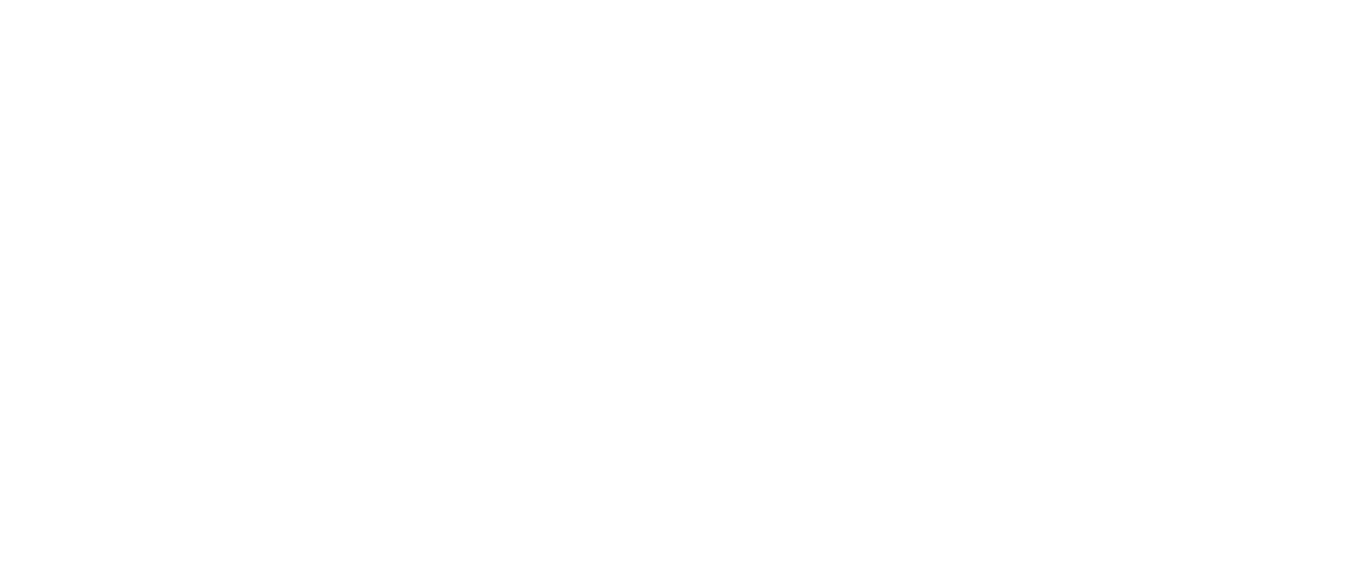 scroll, scrollTop: 0, scrollLeft: 0, axis: both 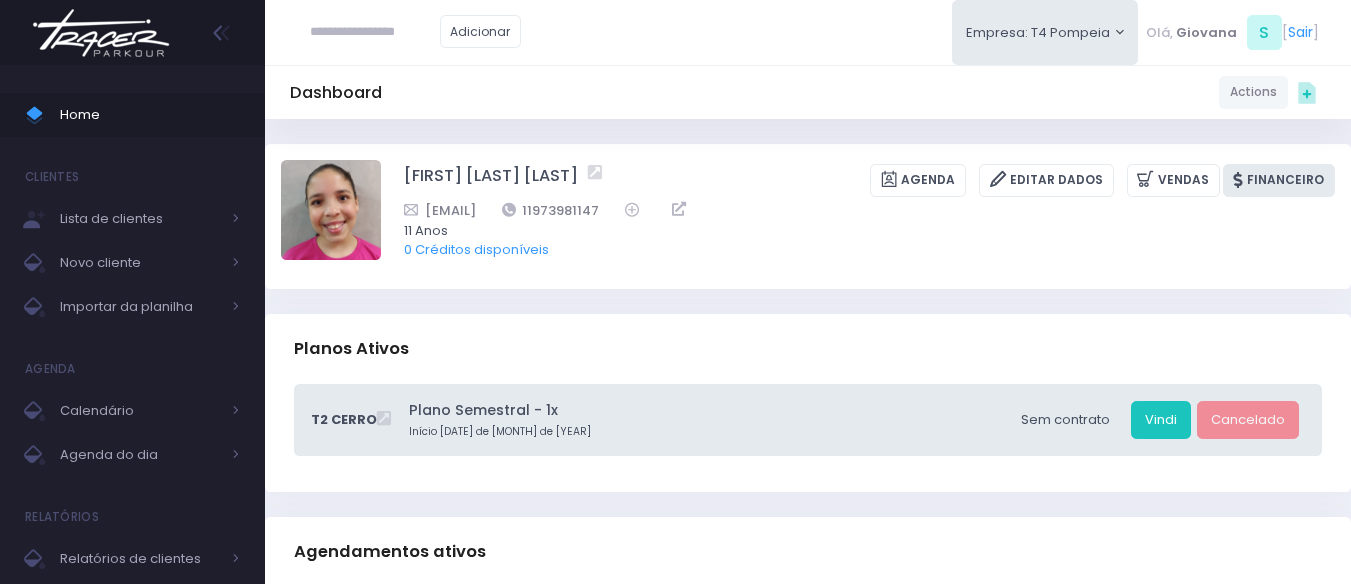 click on "Financeiro" at bounding box center (1279, 180) 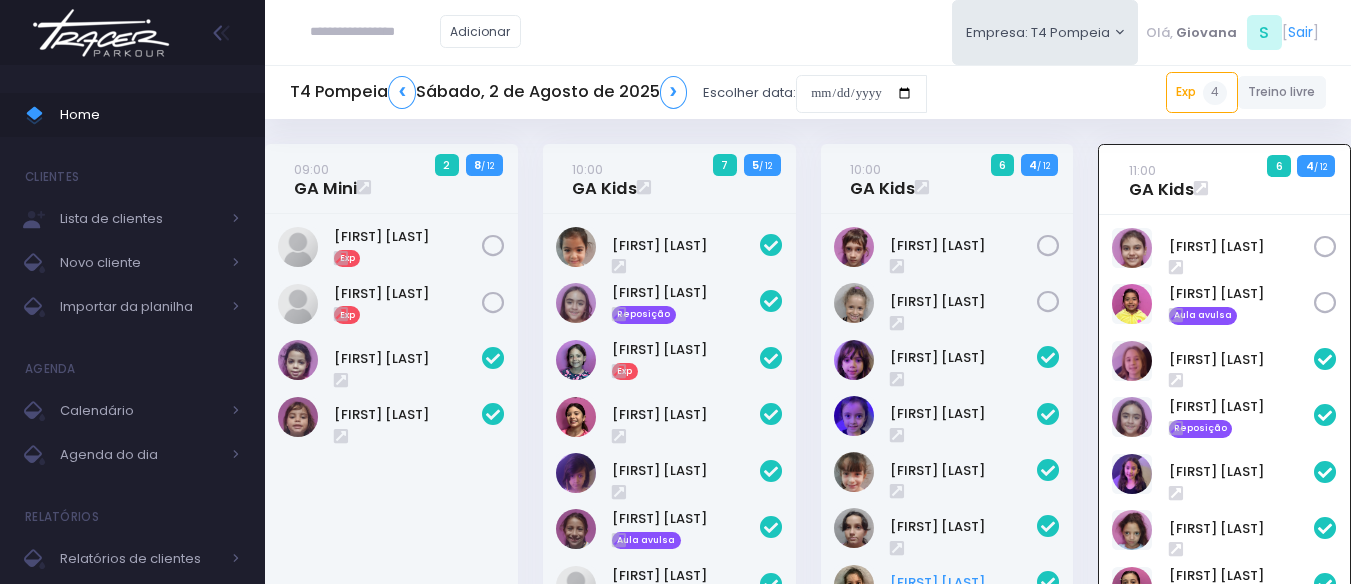 scroll, scrollTop: 144, scrollLeft: 0, axis: vertical 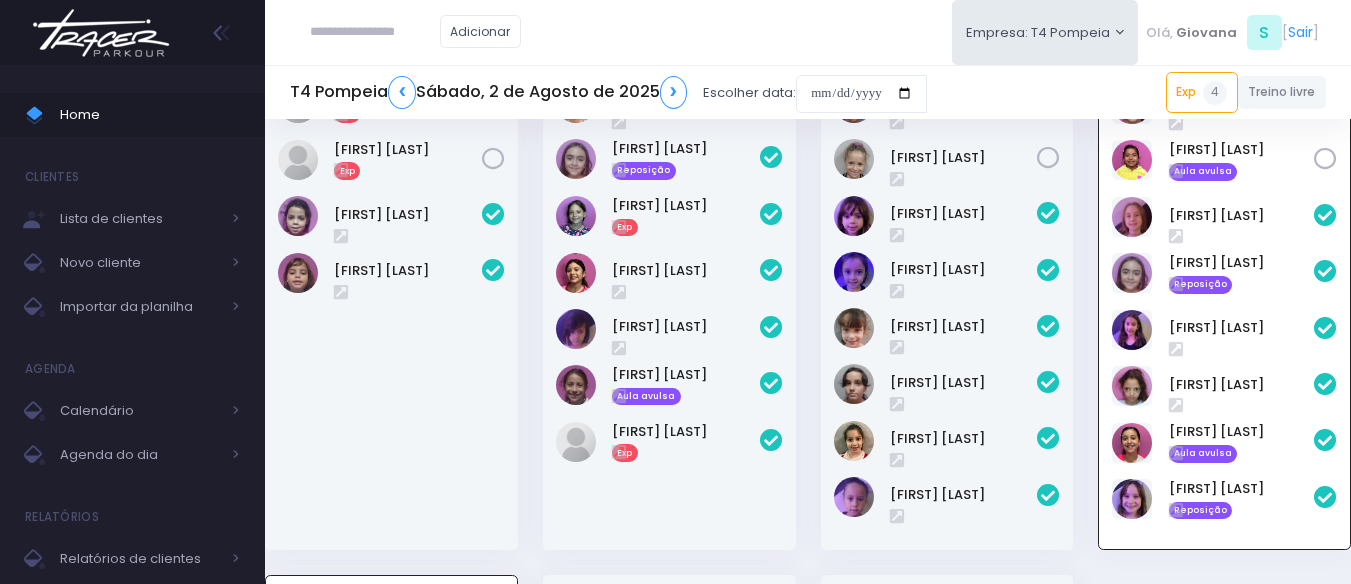 click on "Carmen Borga" at bounding box center [947, 310] 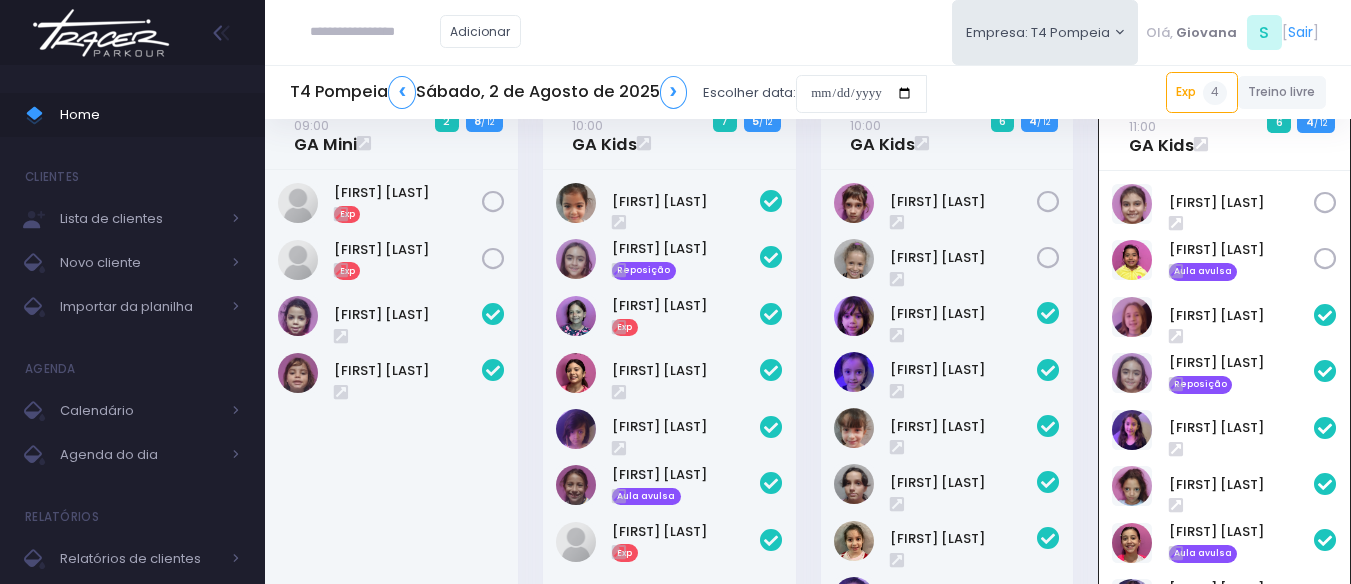 click on "10:00 GA Kids
6
4  / 12" at bounding box center (947, 387) 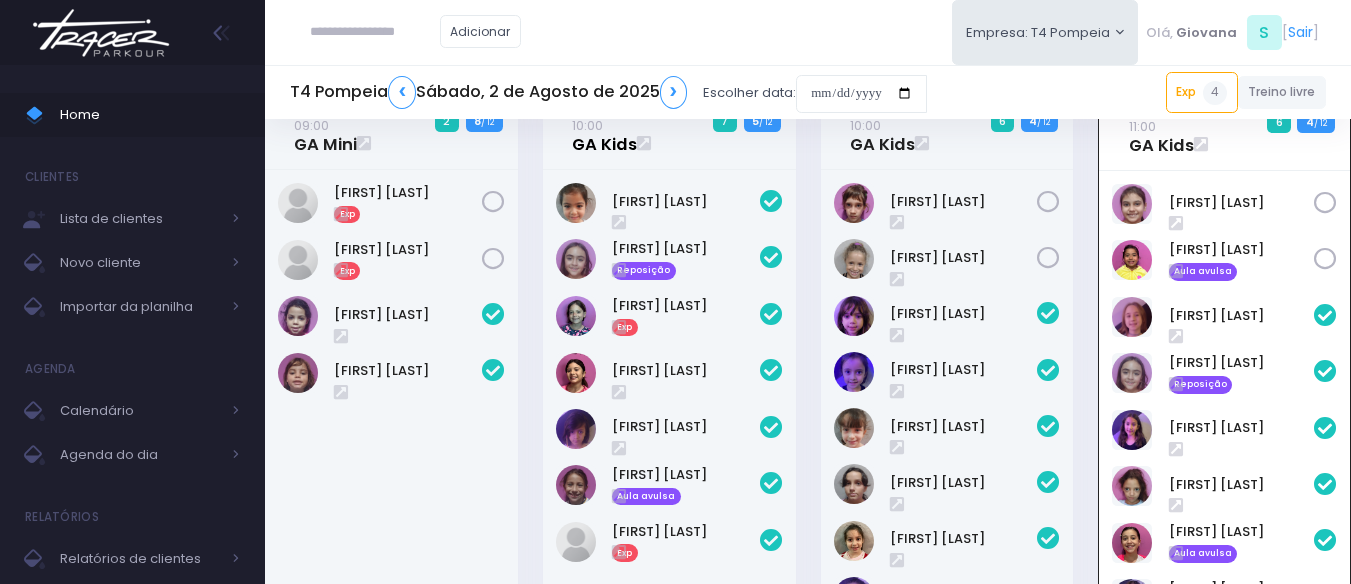 click on "10:00 GA Kids" at bounding box center [604, 135] 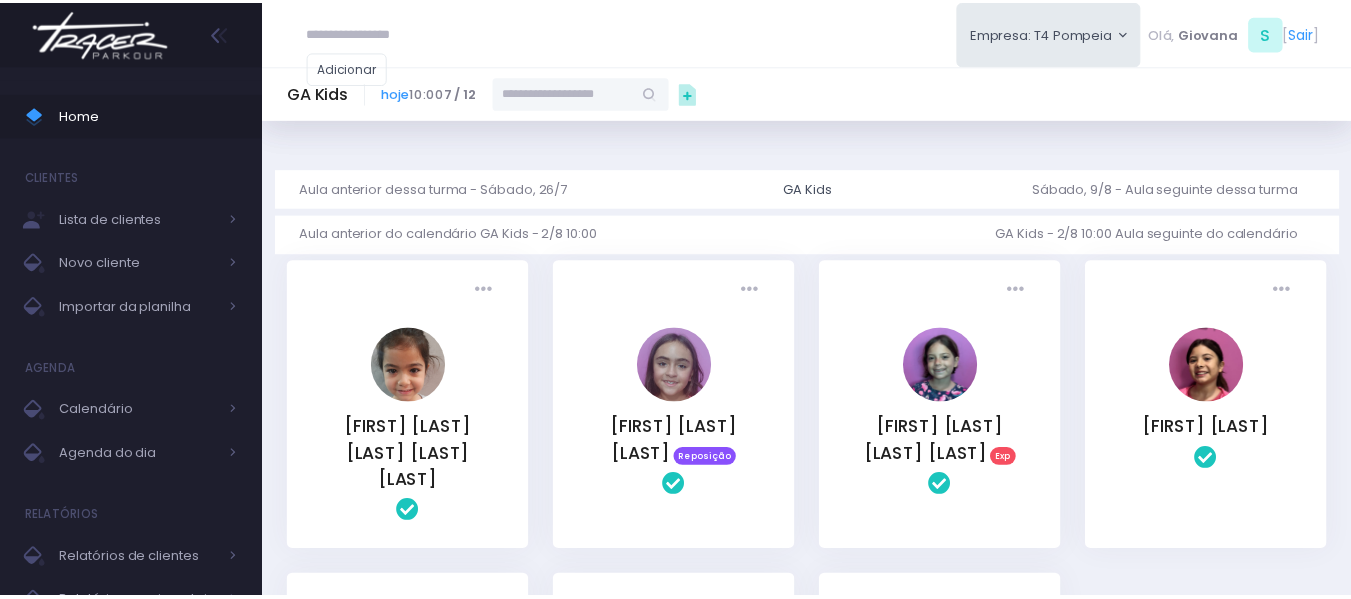 scroll, scrollTop: 0, scrollLeft: 0, axis: both 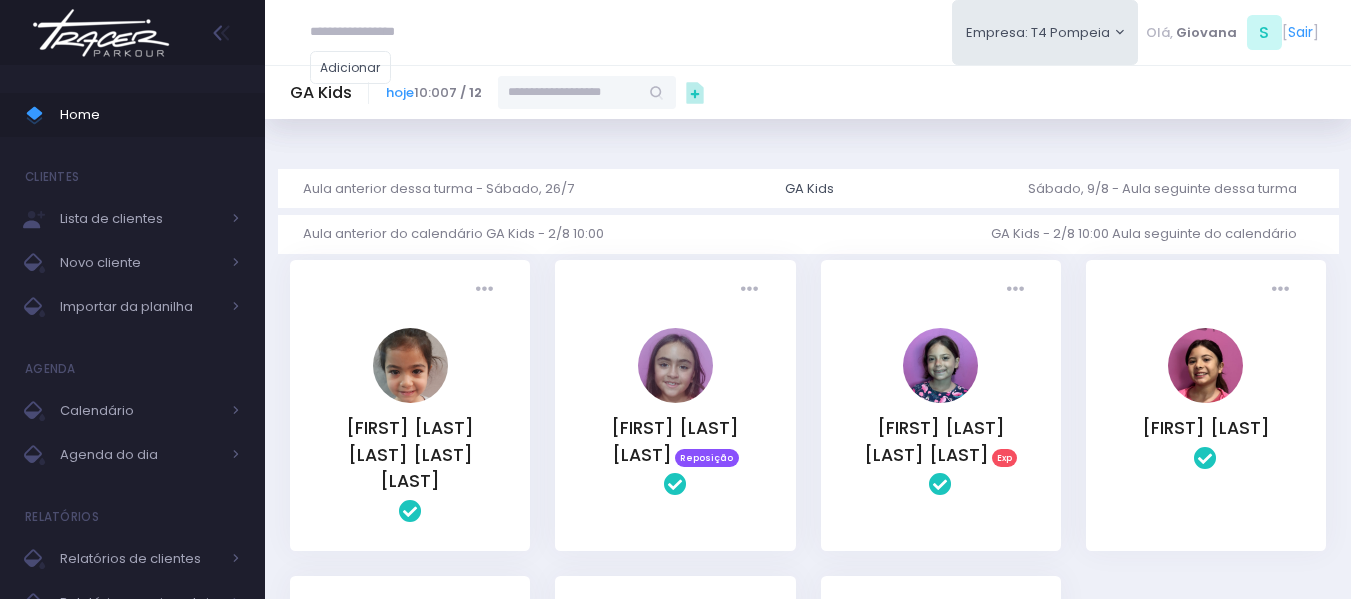 click at bounding box center [568, 92] 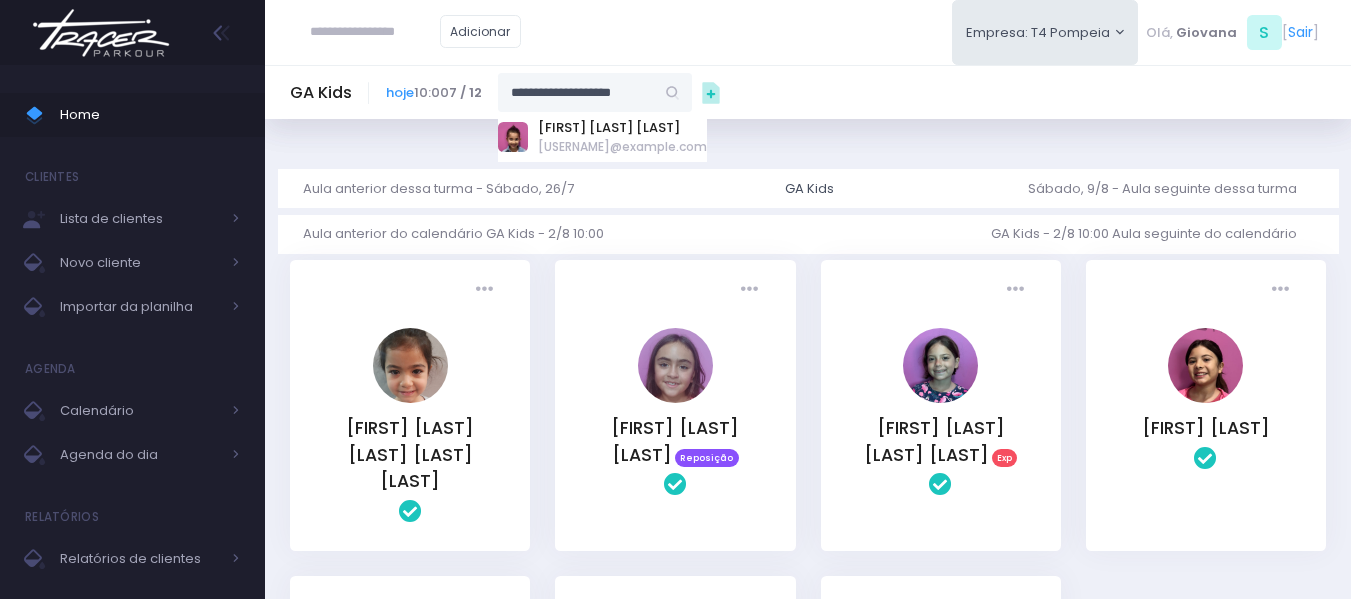 click on "STELLA ARAUJO LAGUNA" at bounding box center [622, 128] 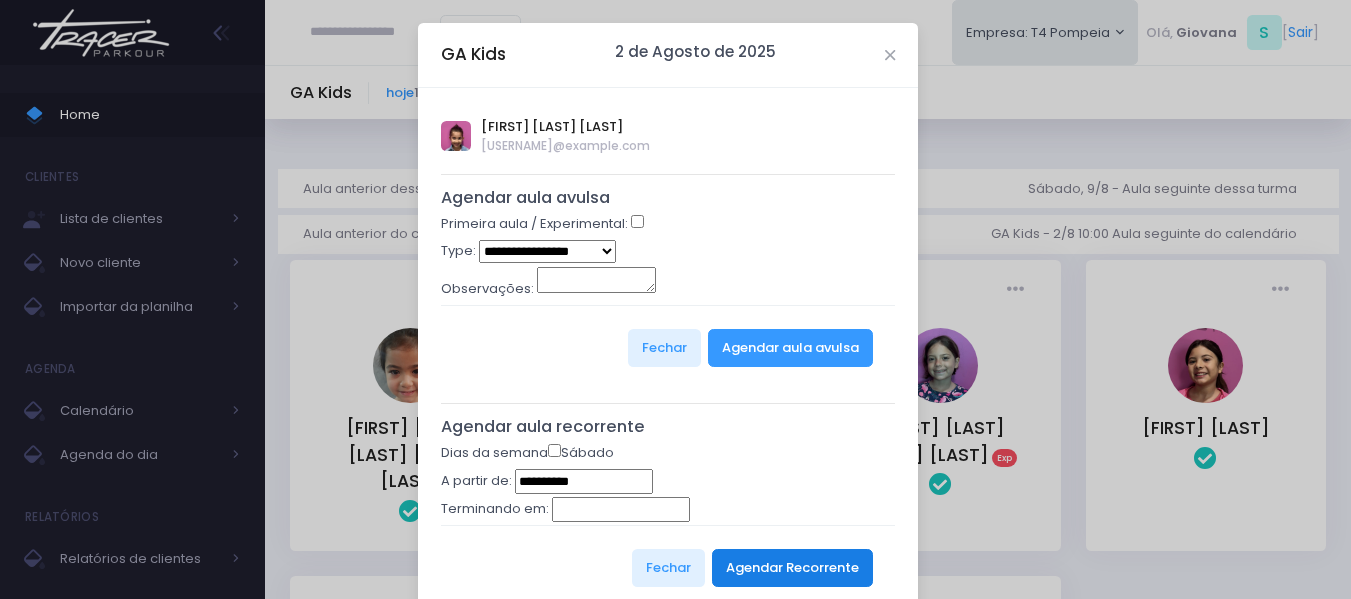 click on "Agendar Recorrente" at bounding box center (792, 568) 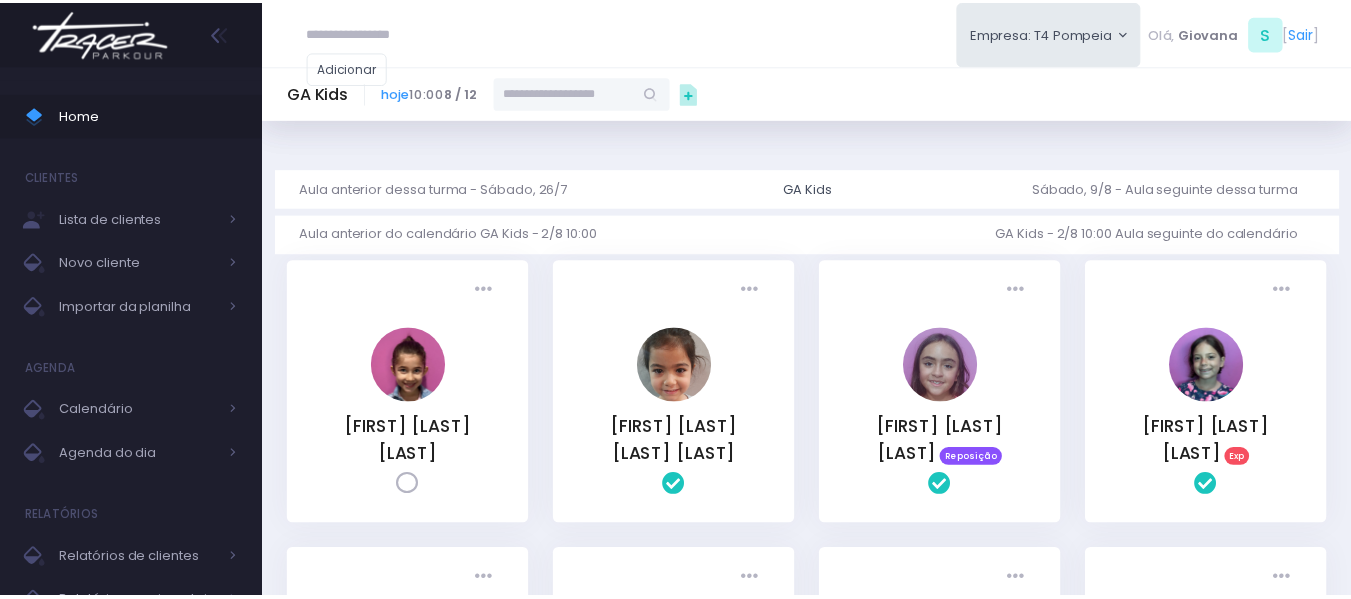 scroll, scrollTop: 0, scrollLeft: 0, axis: both 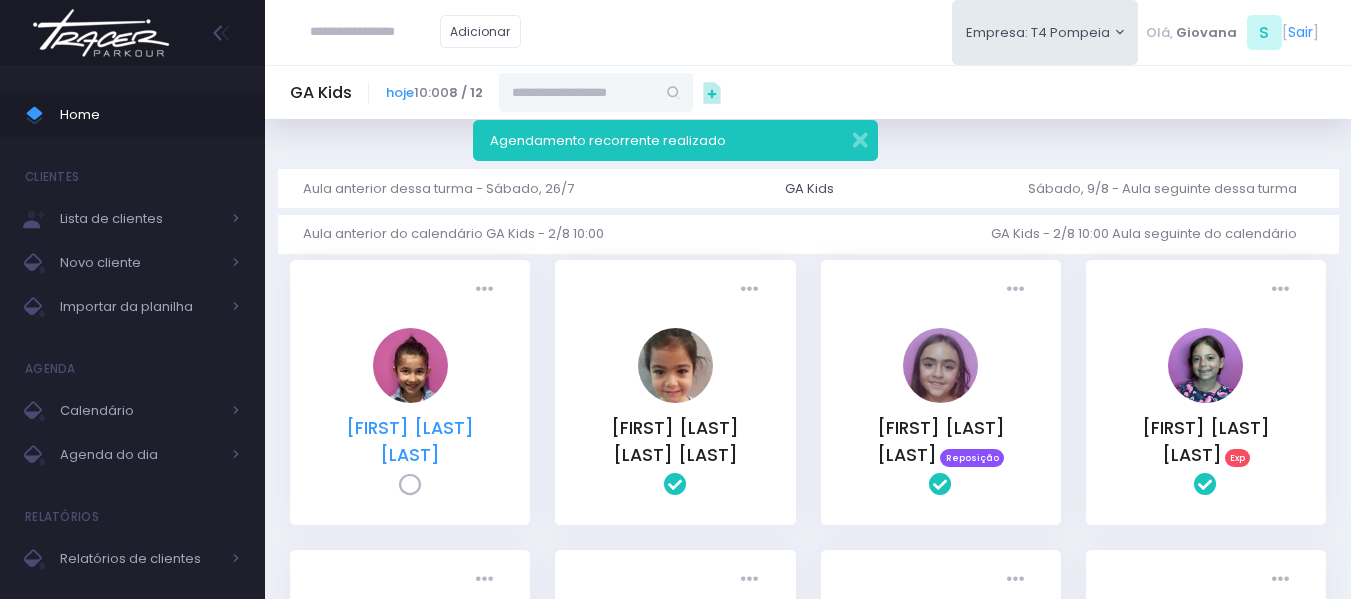 click on "STELLA ARAUJO LAGUNA" at bounding box center [410, 441] 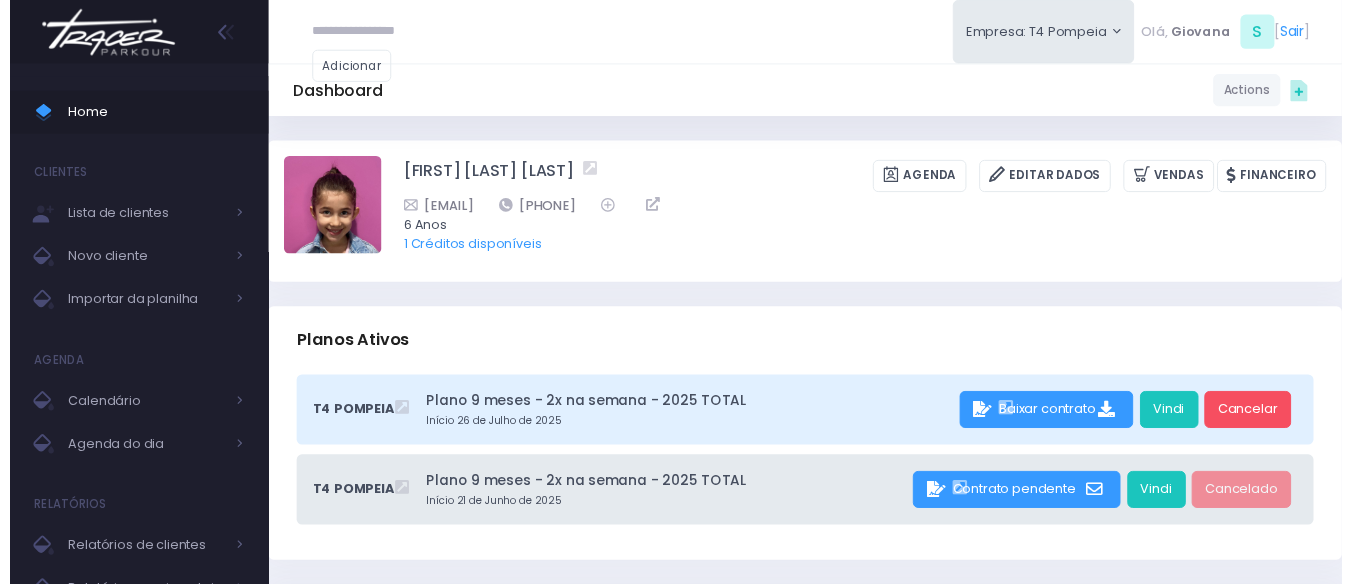 scroll, scrollTop: 0, scrollLeft: 0, axis: both 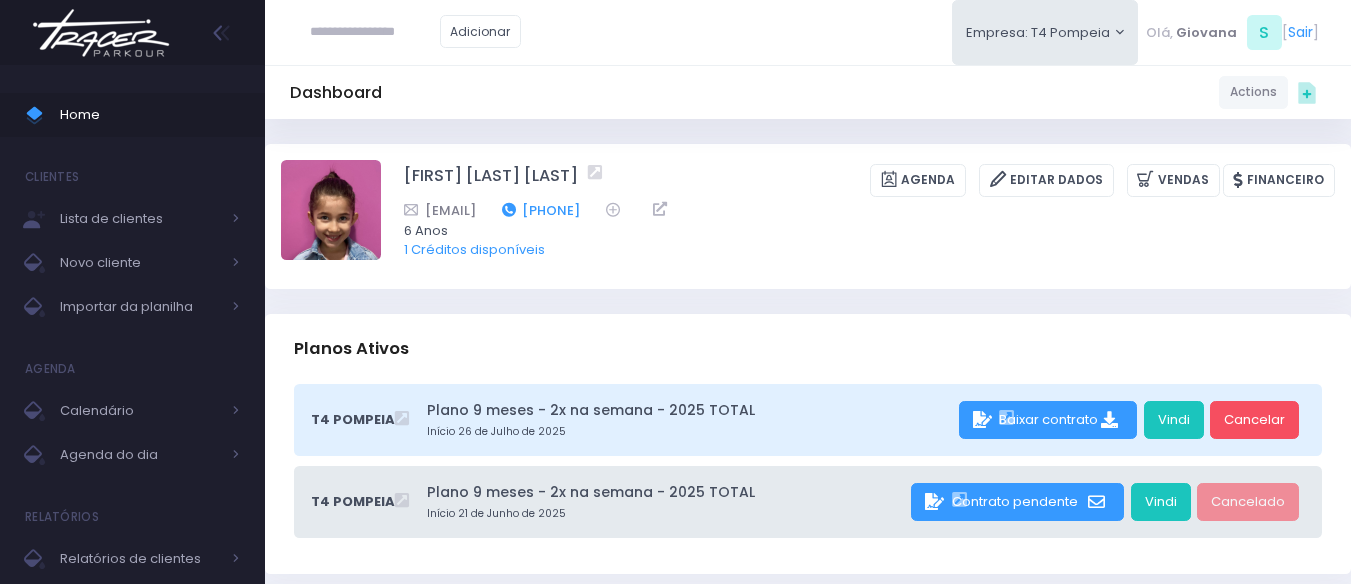 drag, startPoint x: 731, startPoint y: 203, endPoint x: 643, endPoint y: 203, distance: 88 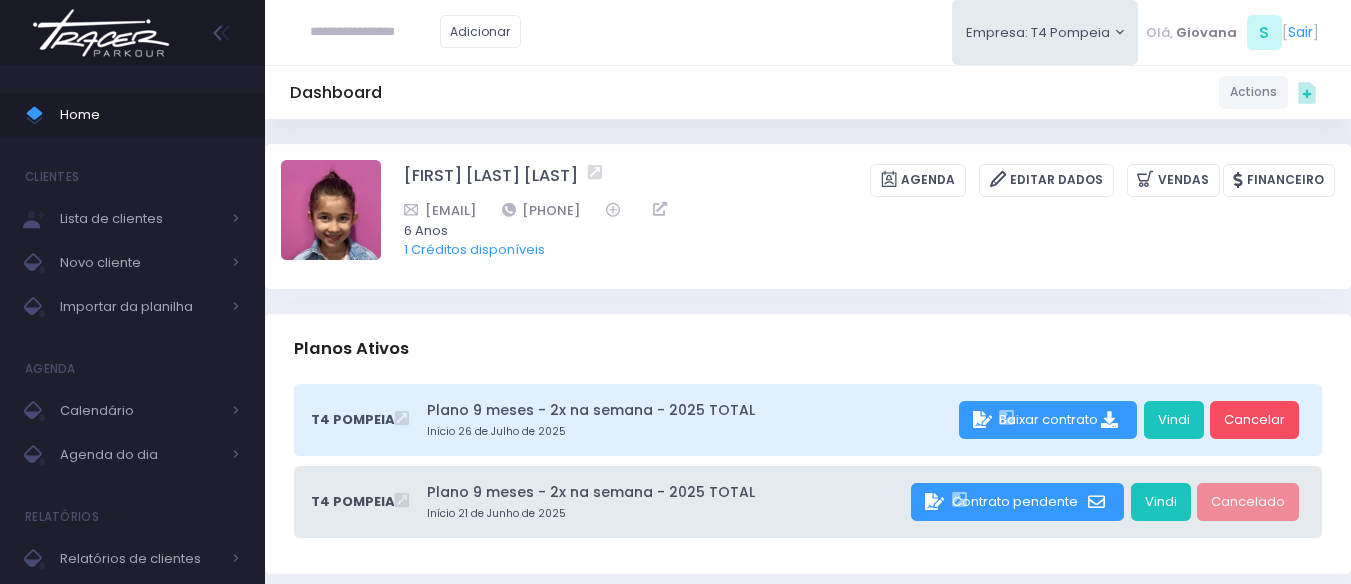 copy on "11987694159" 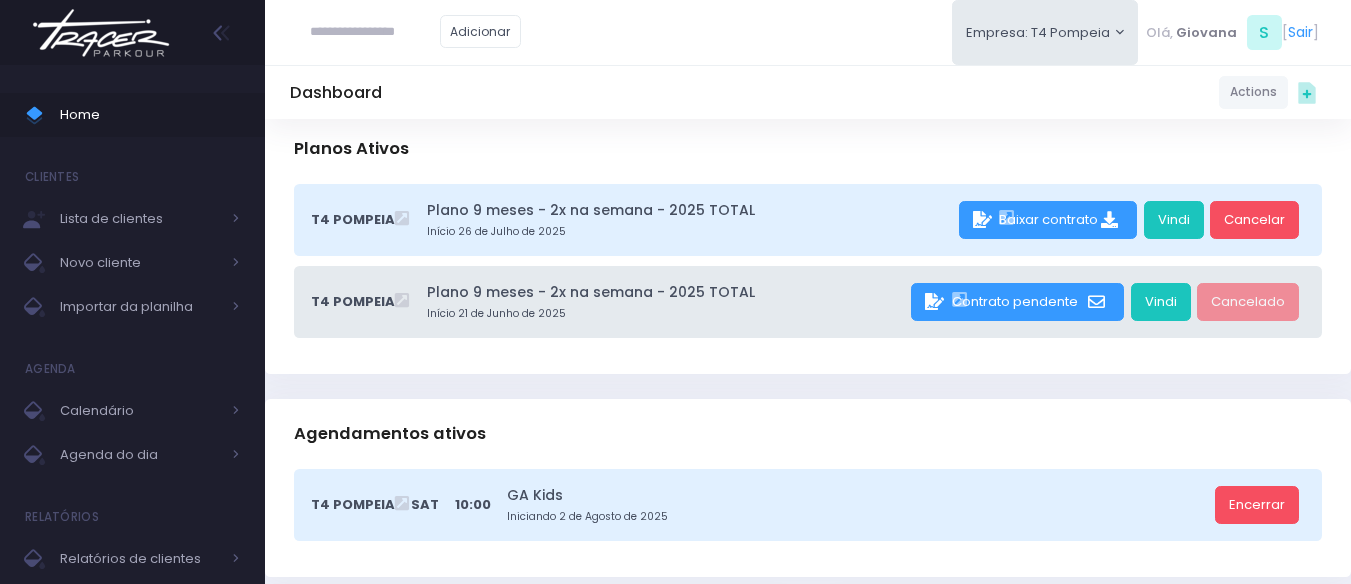 scroll, scrollTop: 0, scrollLeft: 0, axis: both 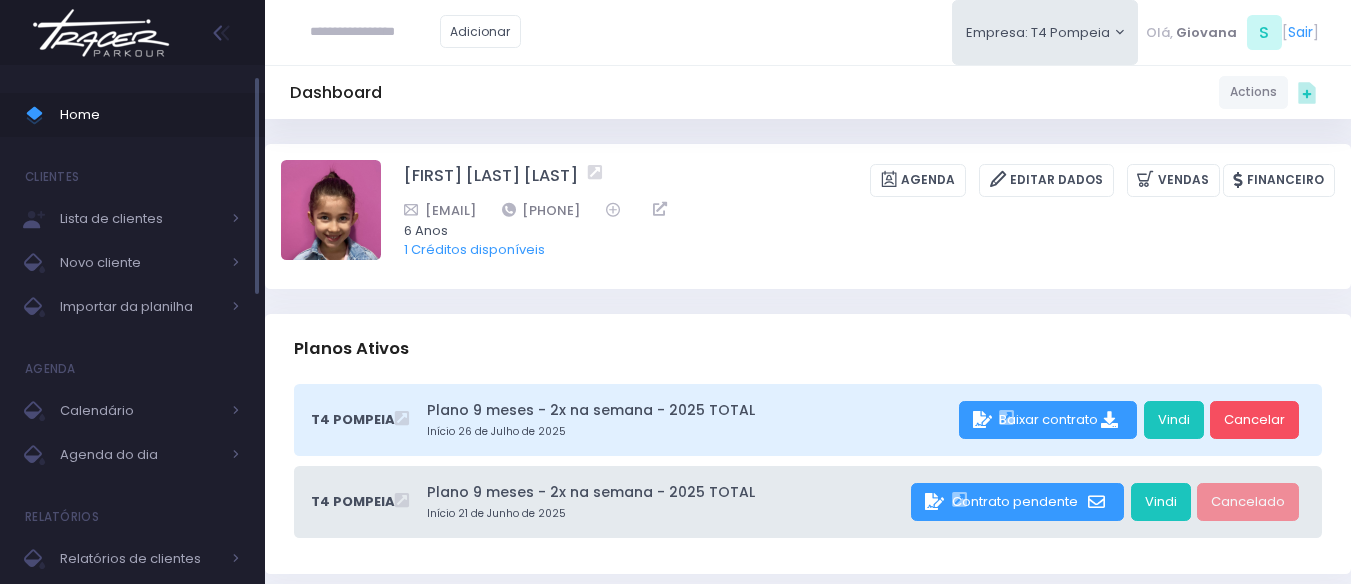 click on "Home" at bounding box center [132, 115] 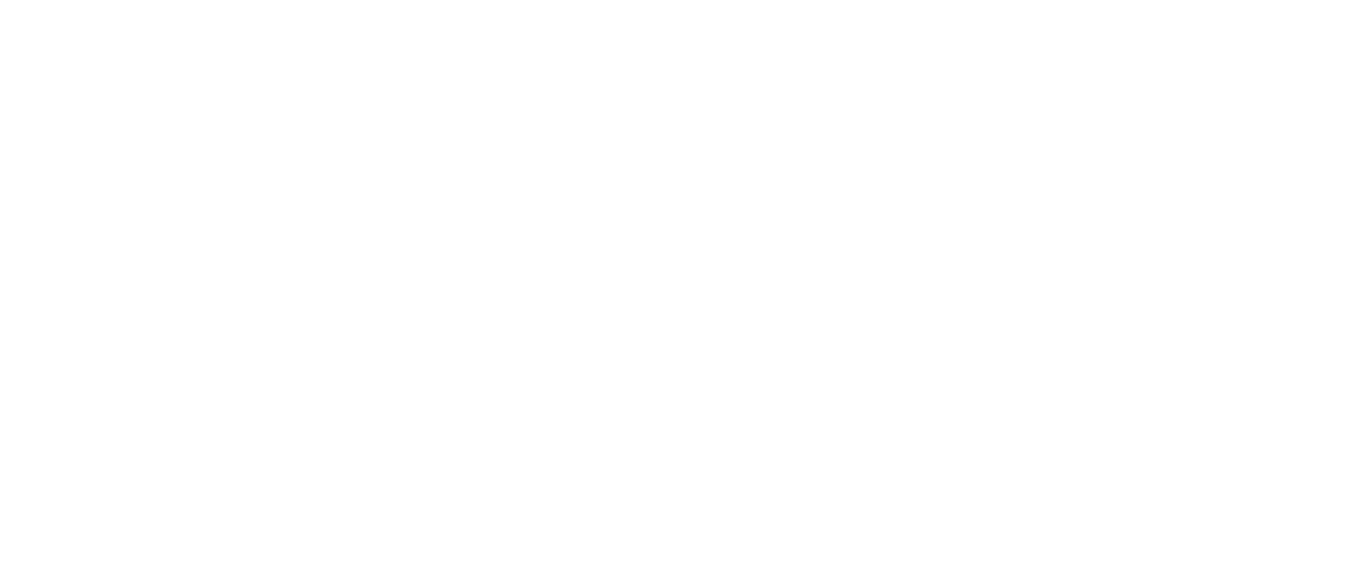scroll, scrollTop: 0, scrollLeft: 0, axis: both 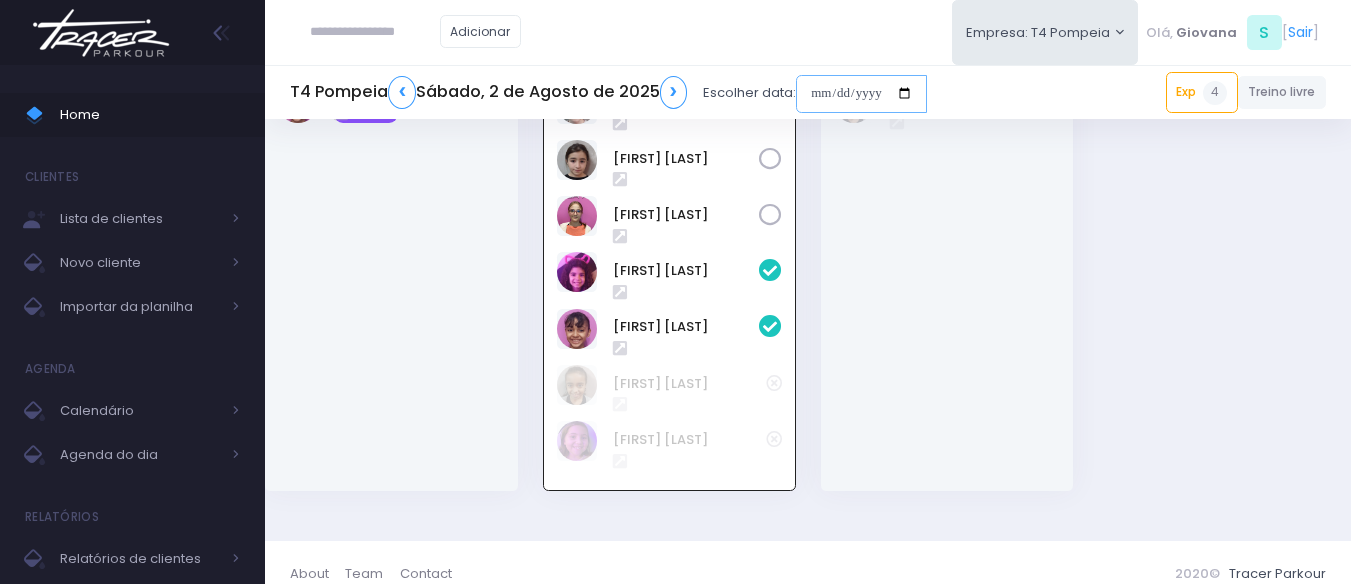 click at bounding box center [861, 94] 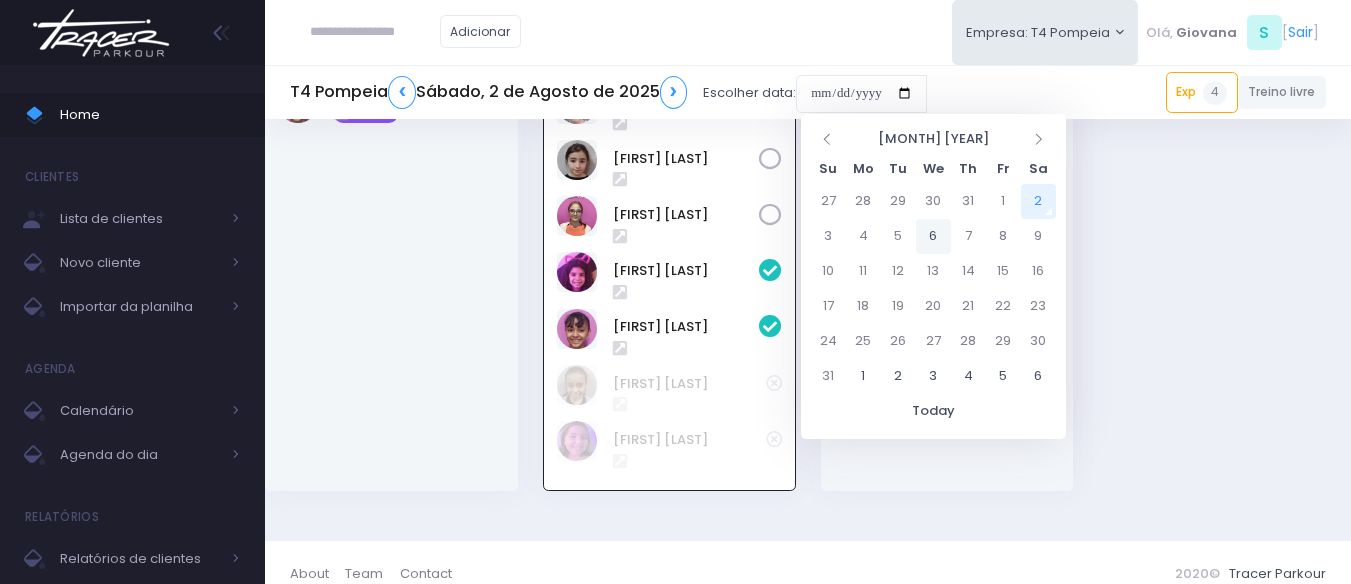 click on "6" at bounding box center (933, 236) 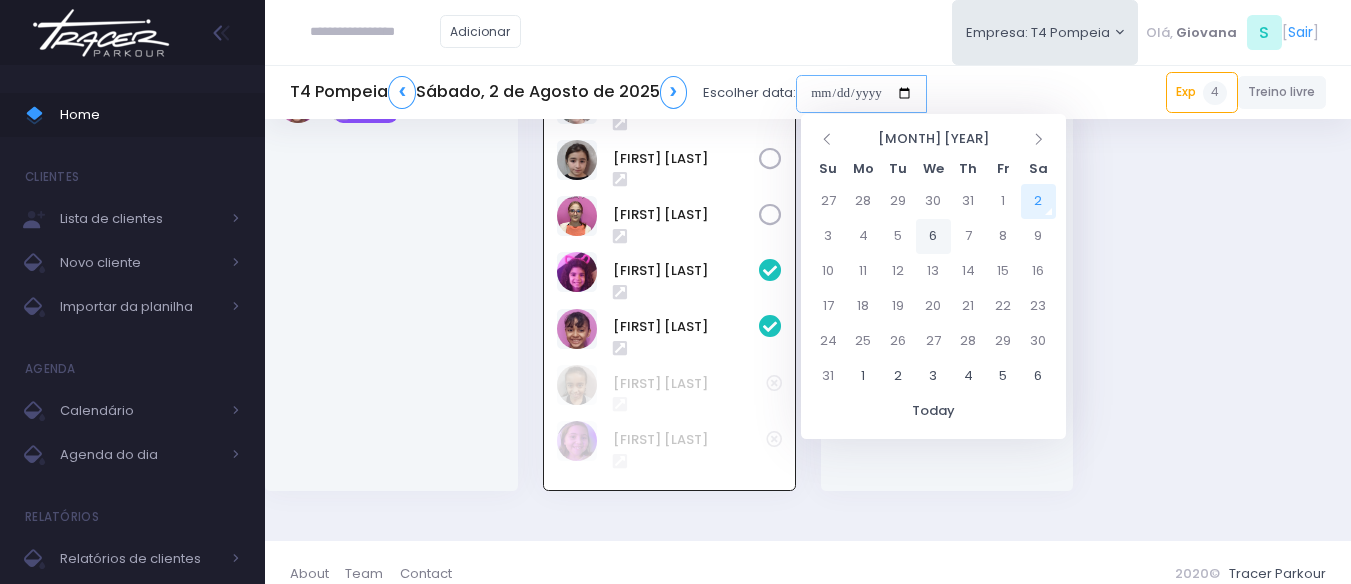 type on "**********" 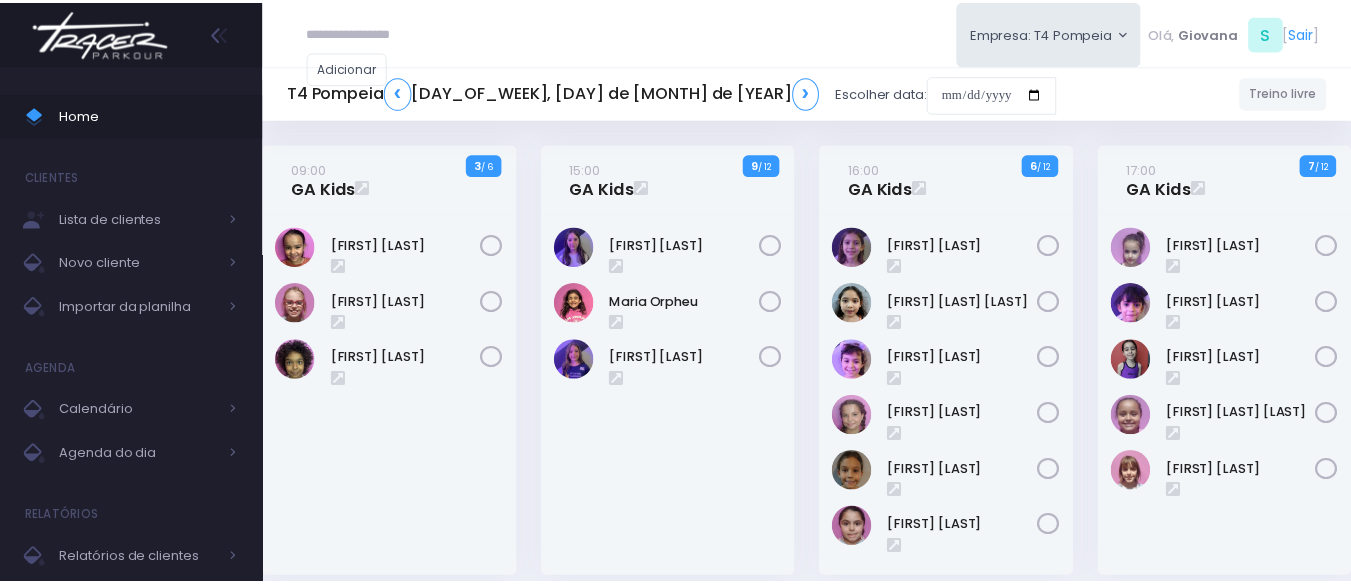scroll, scrollTop: 0, scrollLeft: 0, axis: both 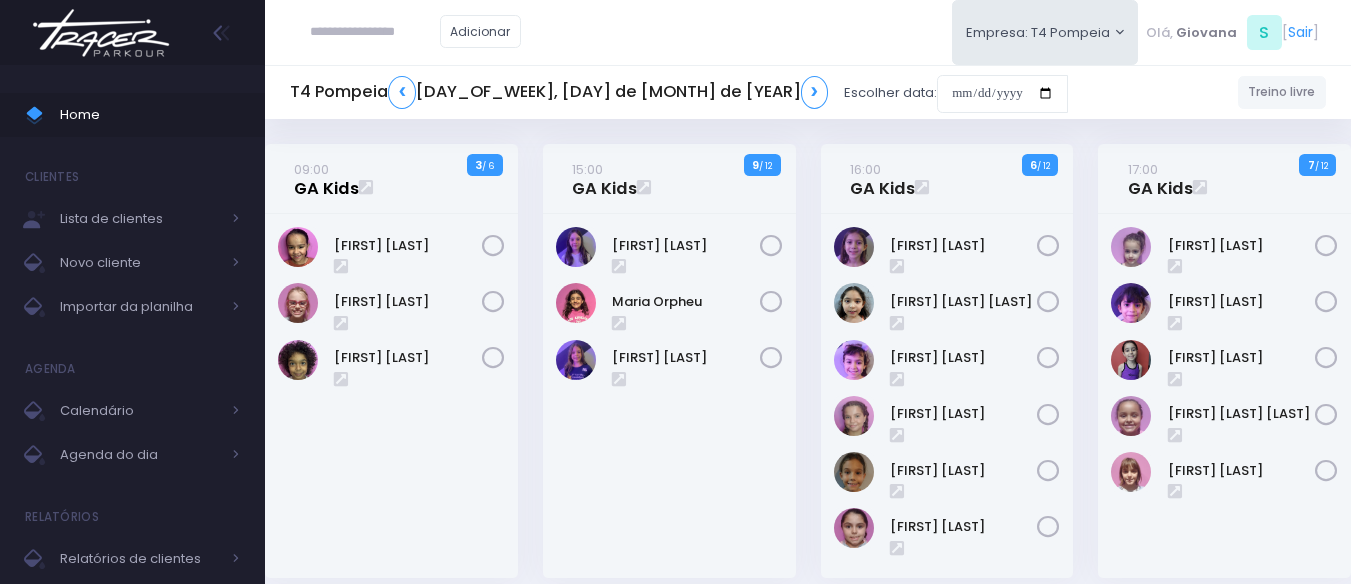 click on "09:00" at bounding box center [311, 169] 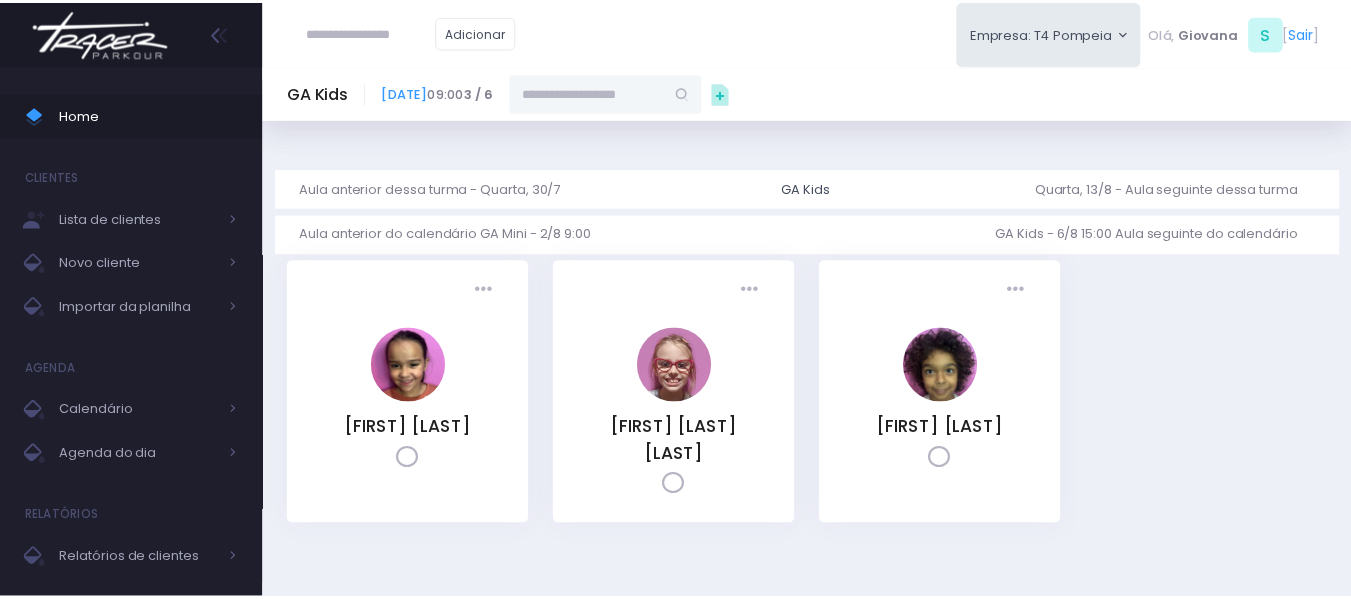 scroll, scrollTop: 0, scrollLeft: 0, axis: both 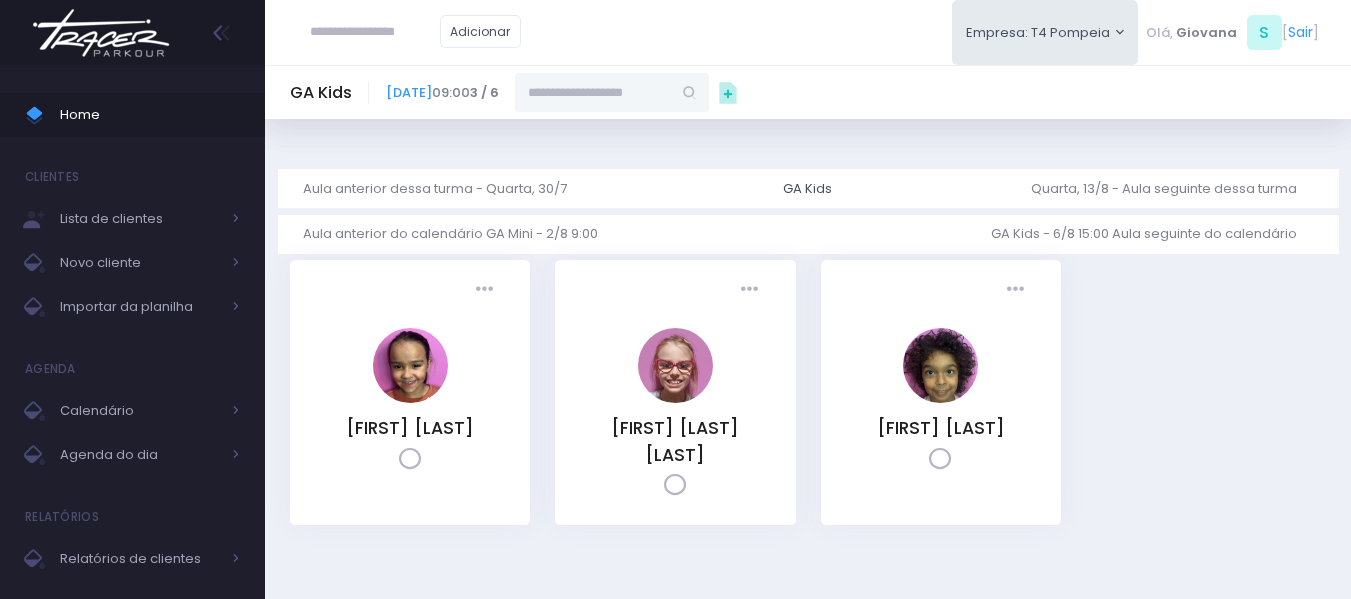 click at bounding box center [593, 92] 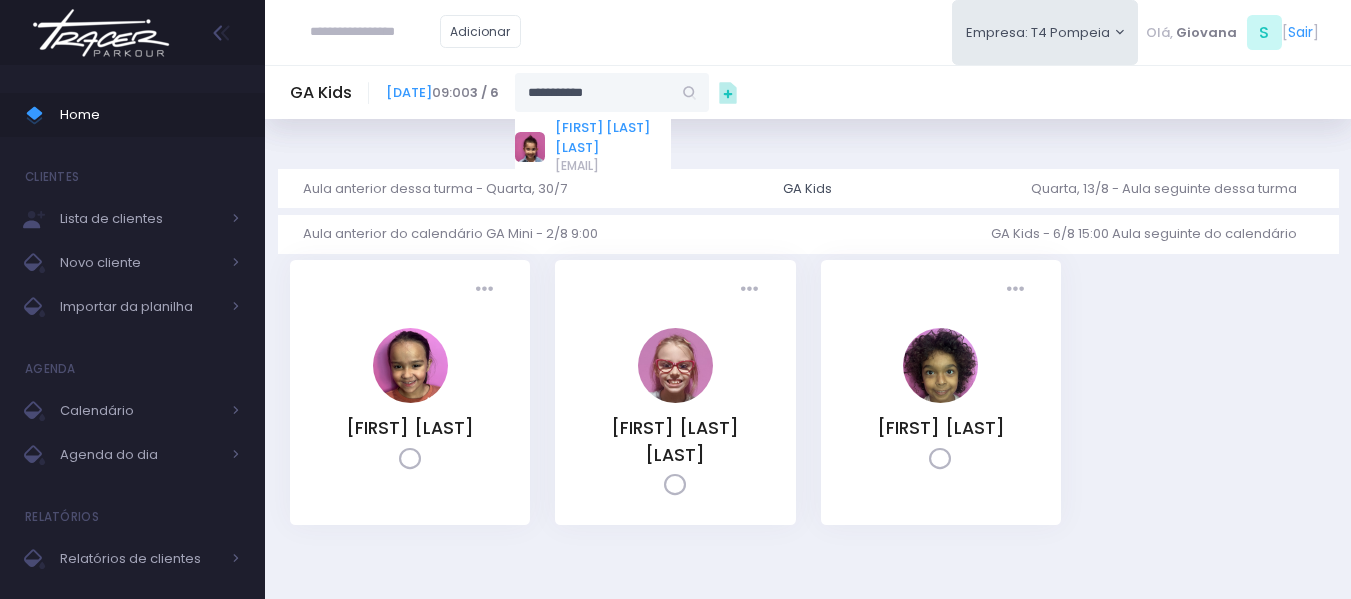 click on "[FIRST] [LAST] [LAST]" at bounding box center [613, 137] 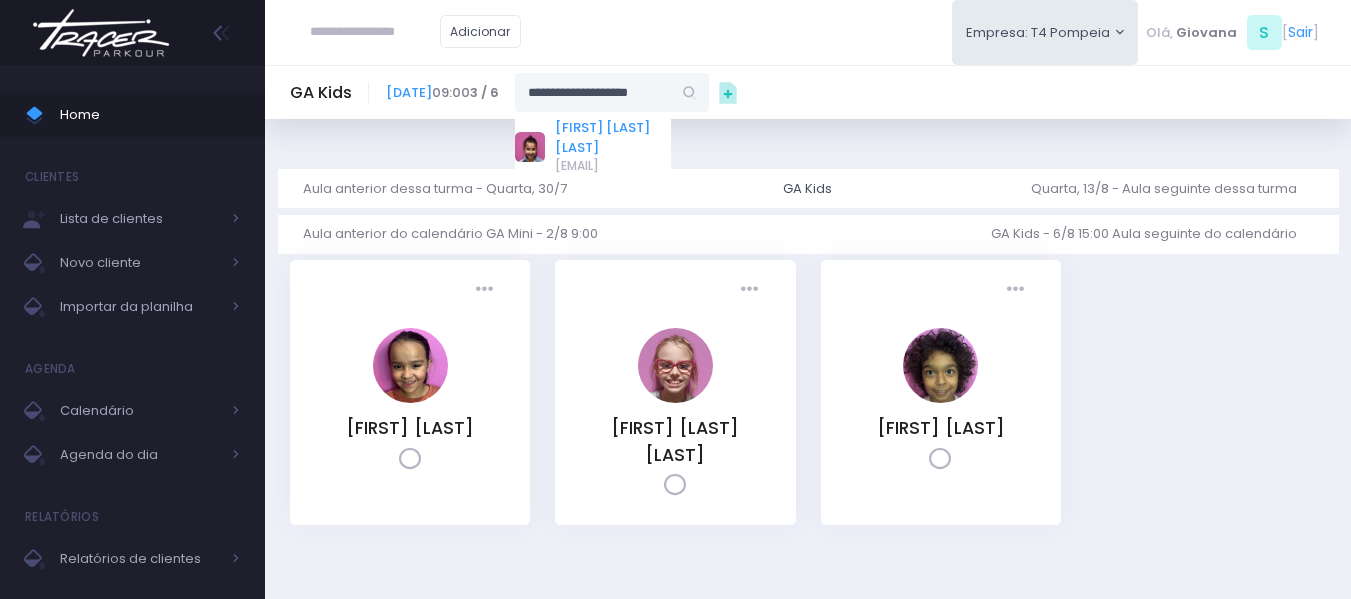 type on "**********" 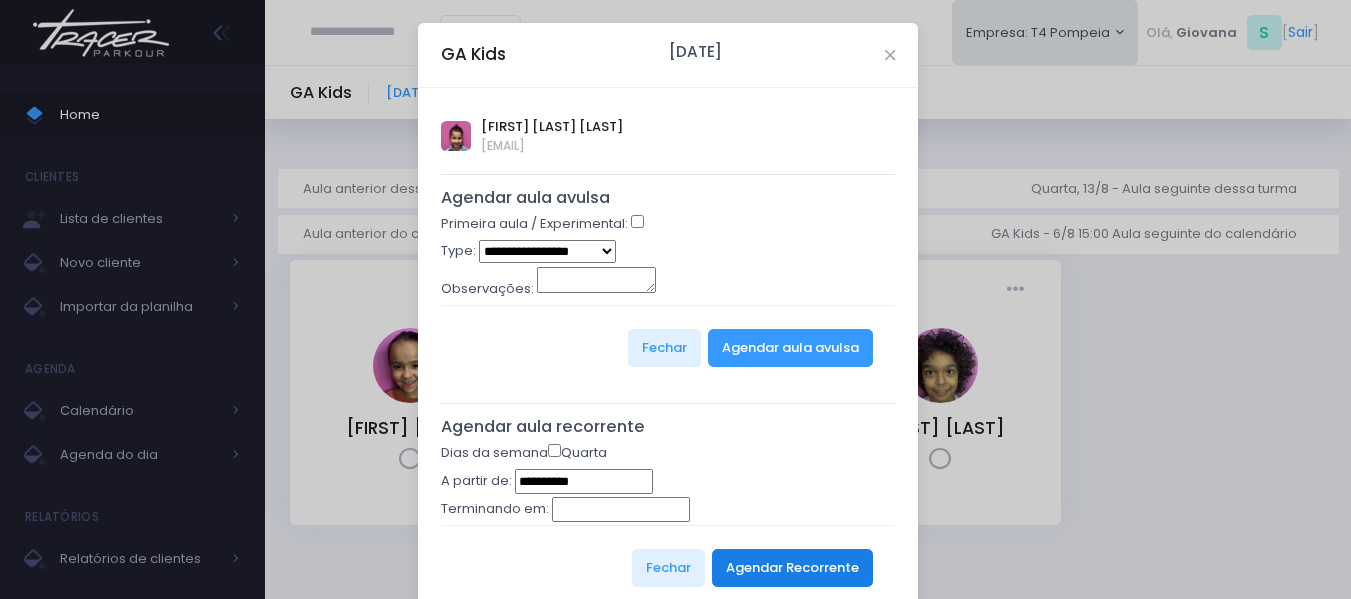 click on "Agendar Recorrente" at bounding box center (792, 568) 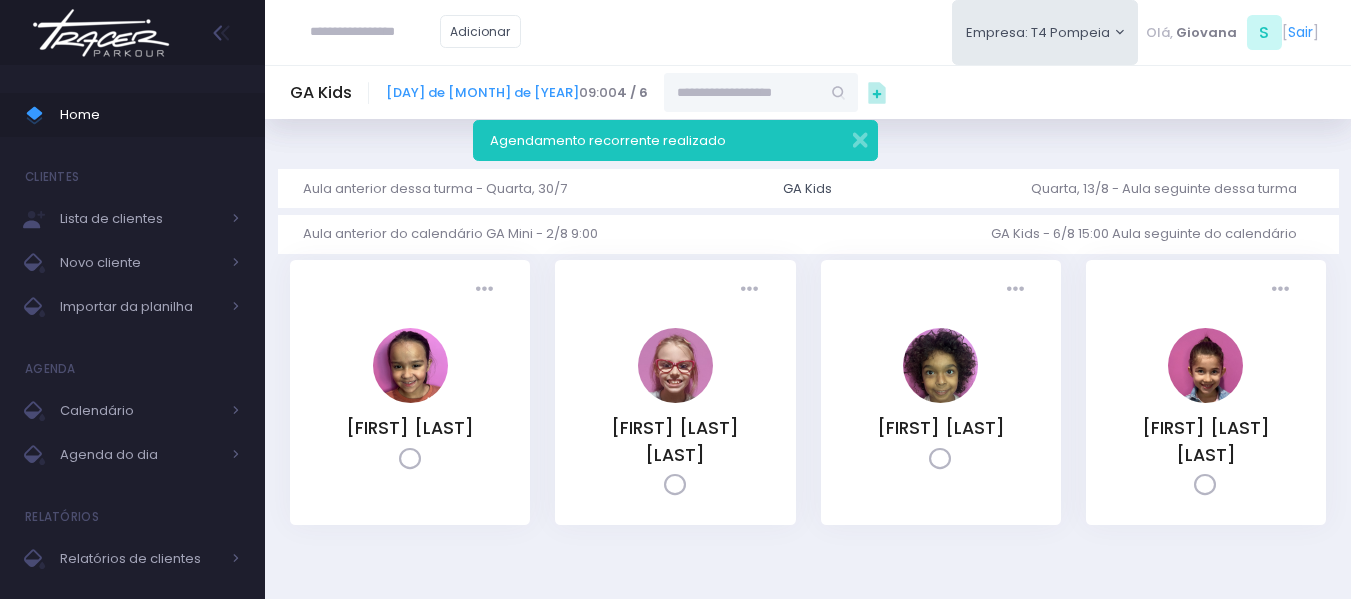 scroll, scrollTop: 0, scrollLeft: 0, axis: both 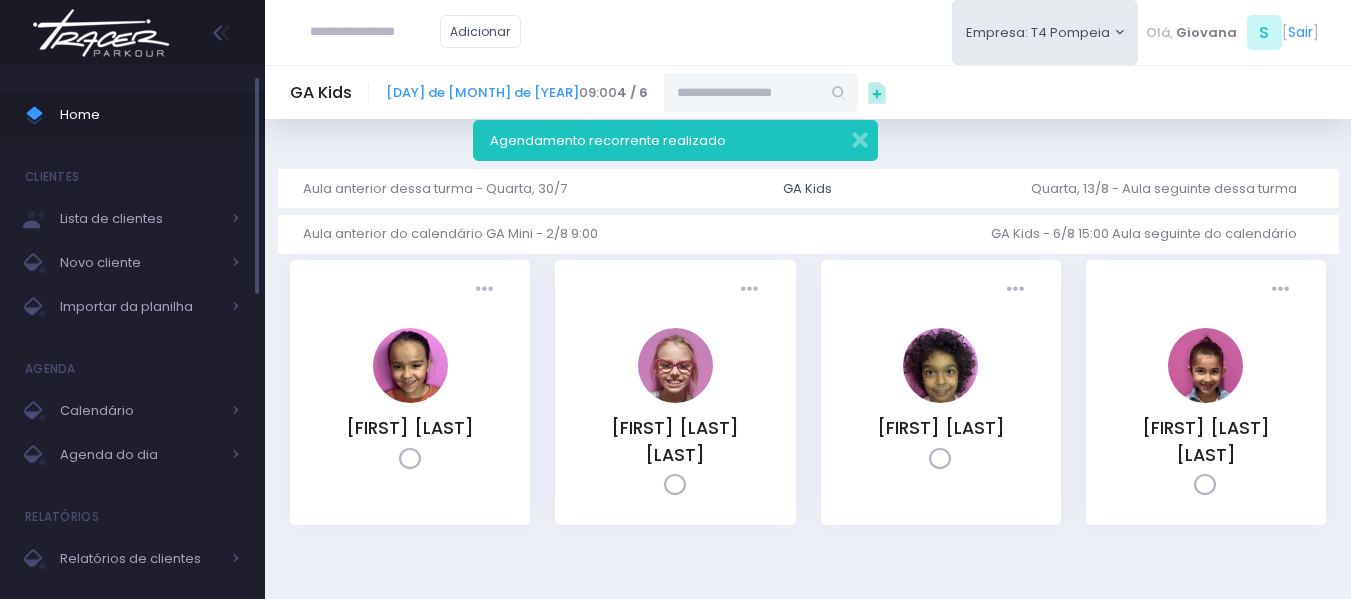 drag, startPoint x: 106, startPoint y: 121, endPoint x: 134, endPoint y: 15, distance: 109.63576 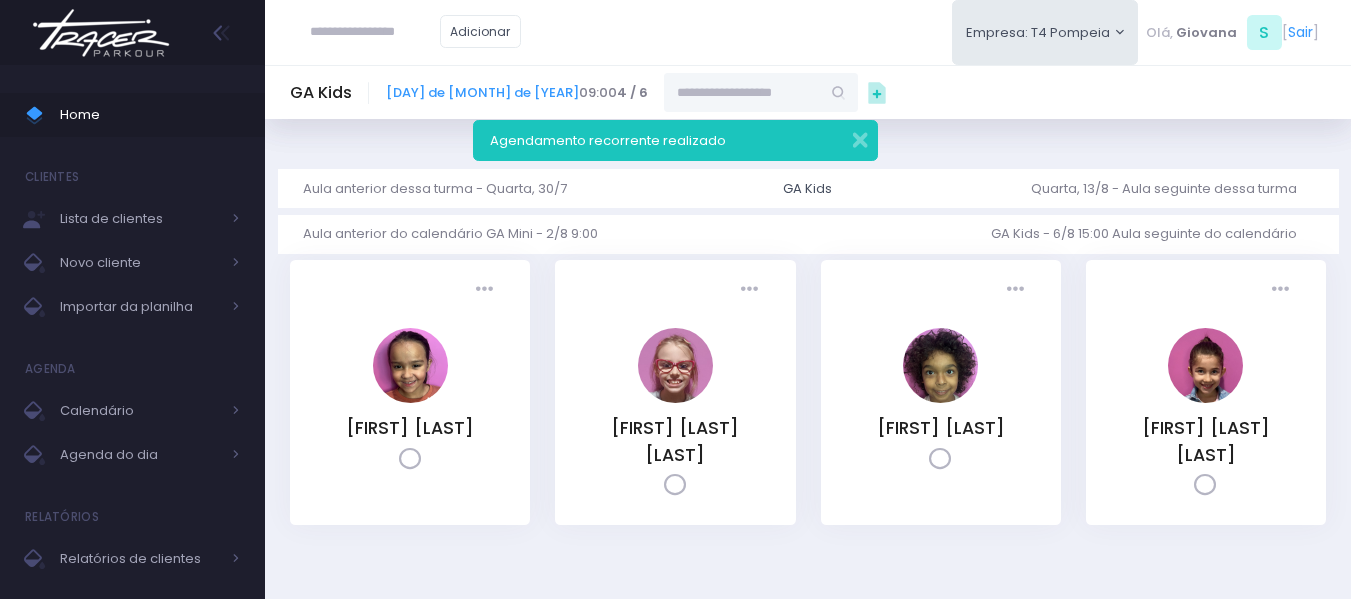 click on "Home" at bounding box center [150, 115] 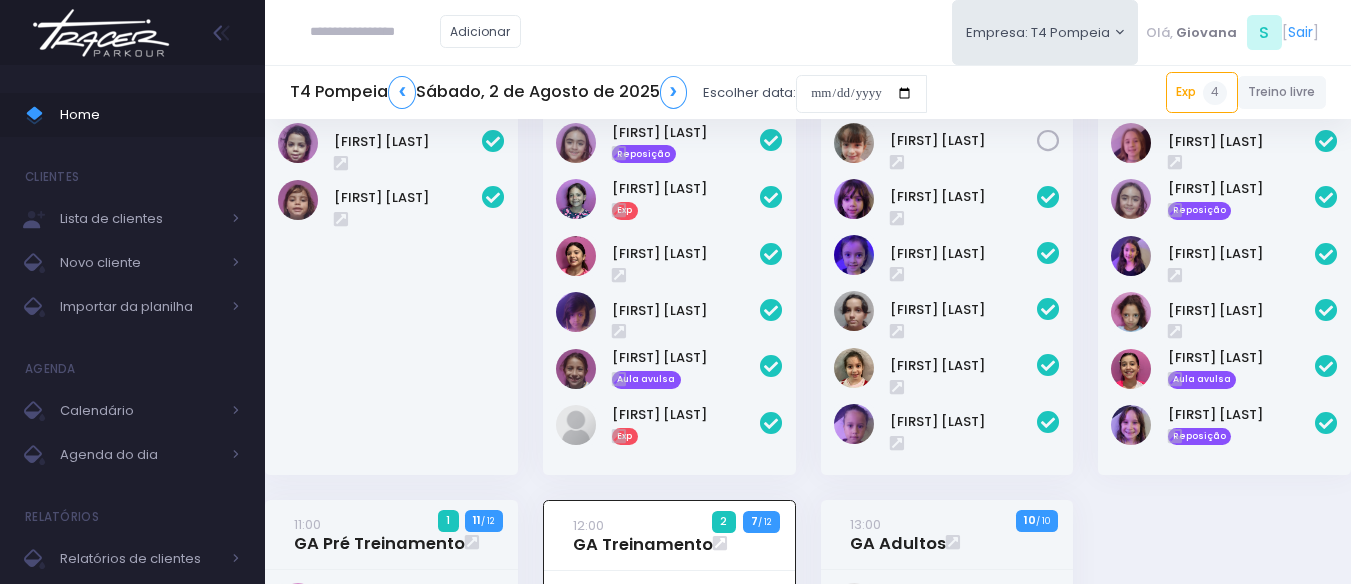 scroll, scrollTop: 117, scrollLeft: 0, axis: vertical 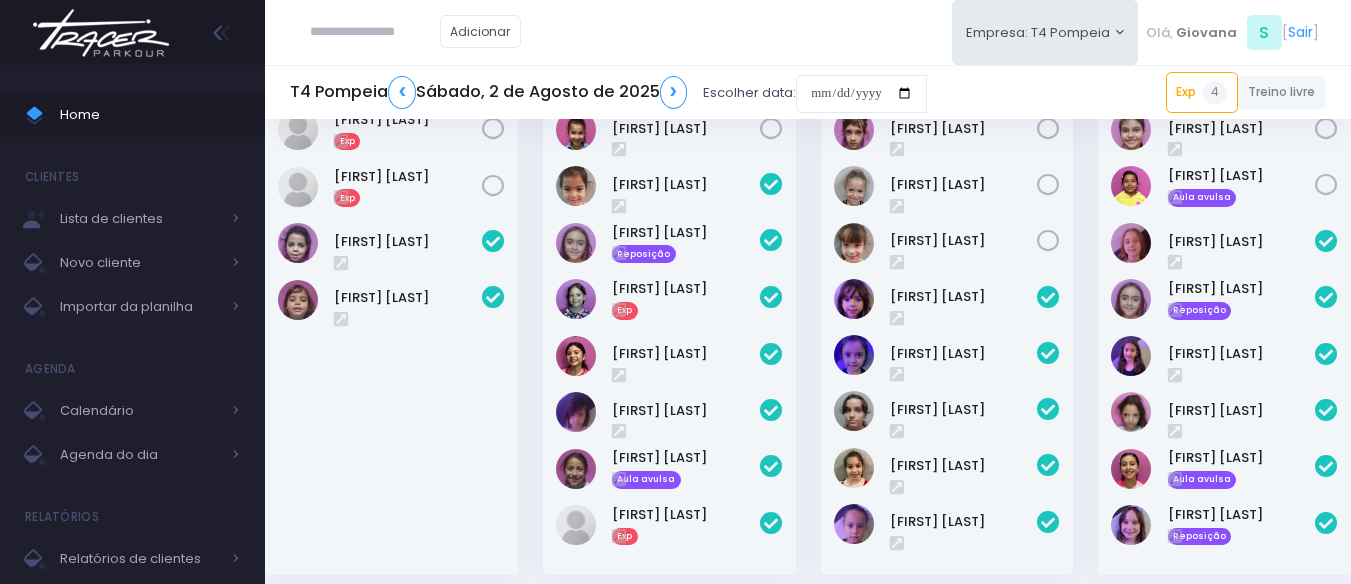 click on "11:00 GA Kids
6
4  / 12" at bounding box center (1225, 313) 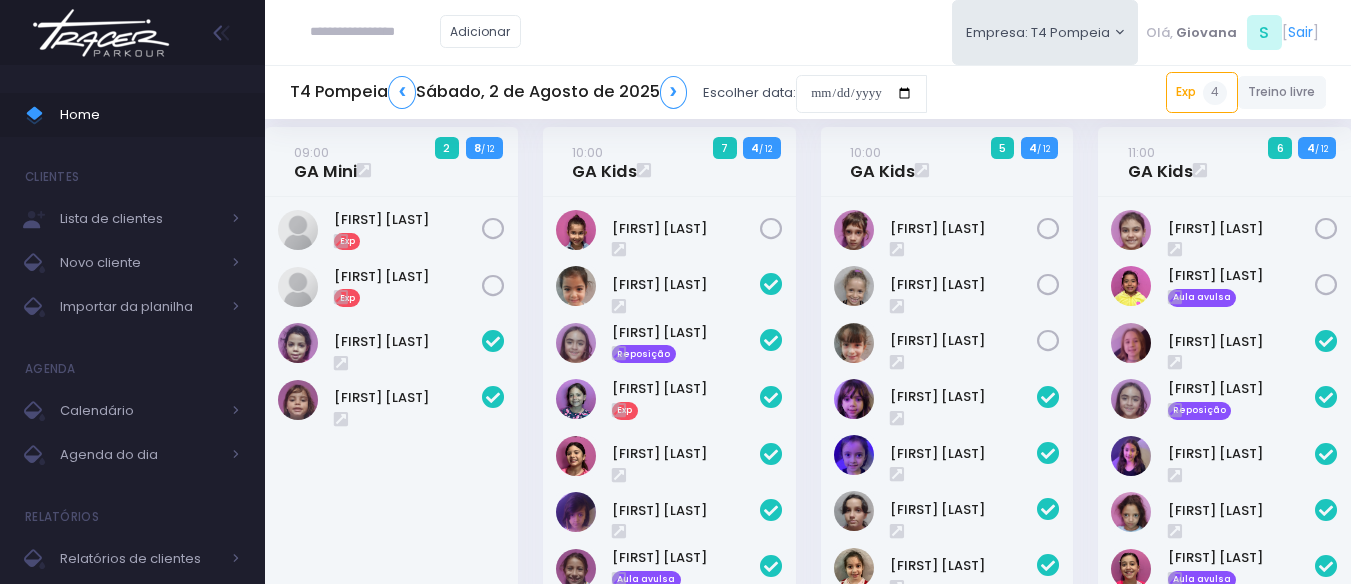click on "Stella Araujo" at bounding box center [669, 436] 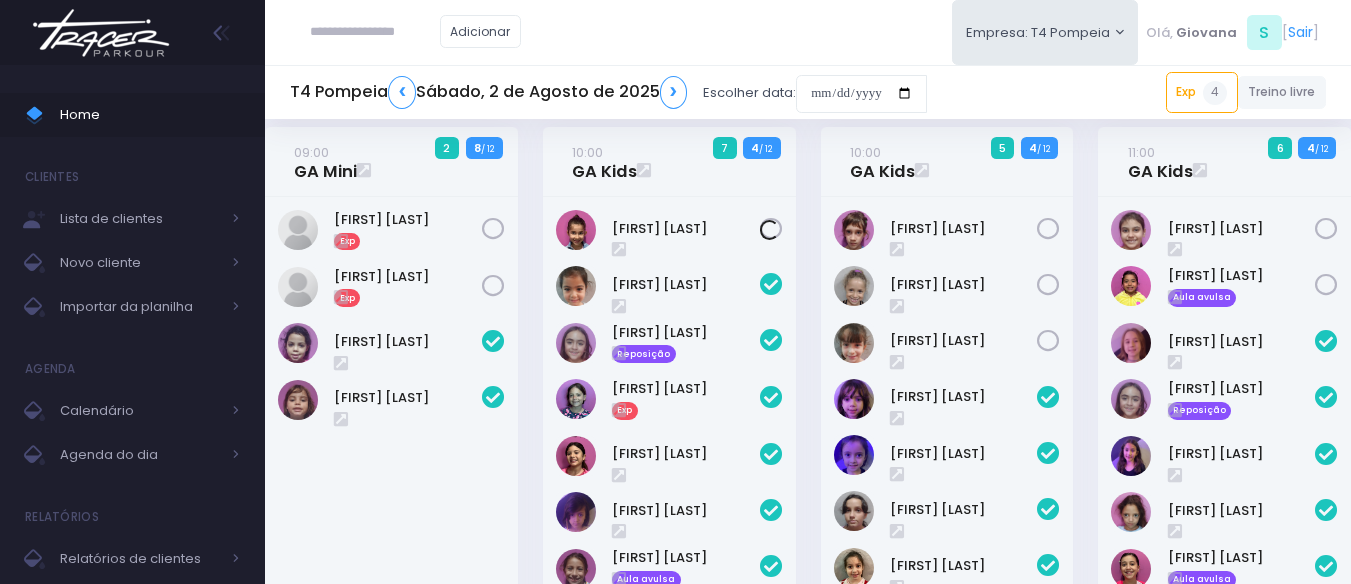 scroll, scrollTop: 217, scrollLeft: 0, axis: vertical 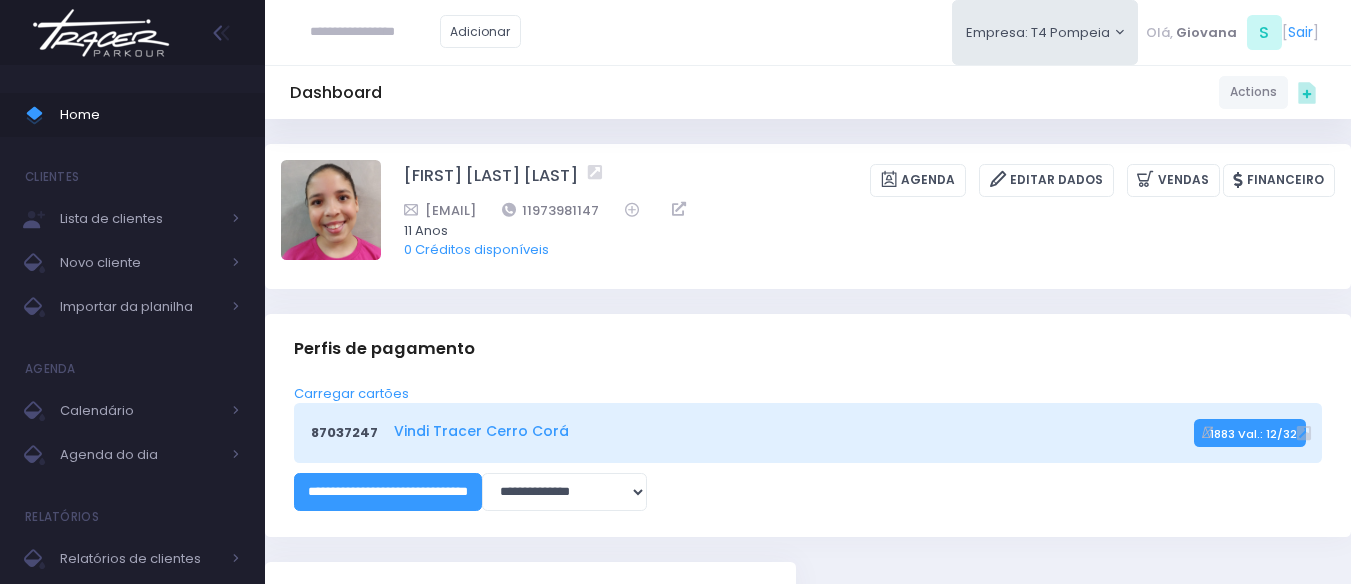 click on "Vindi Tracer Cerro Corá" at bounding box center (791, 431) 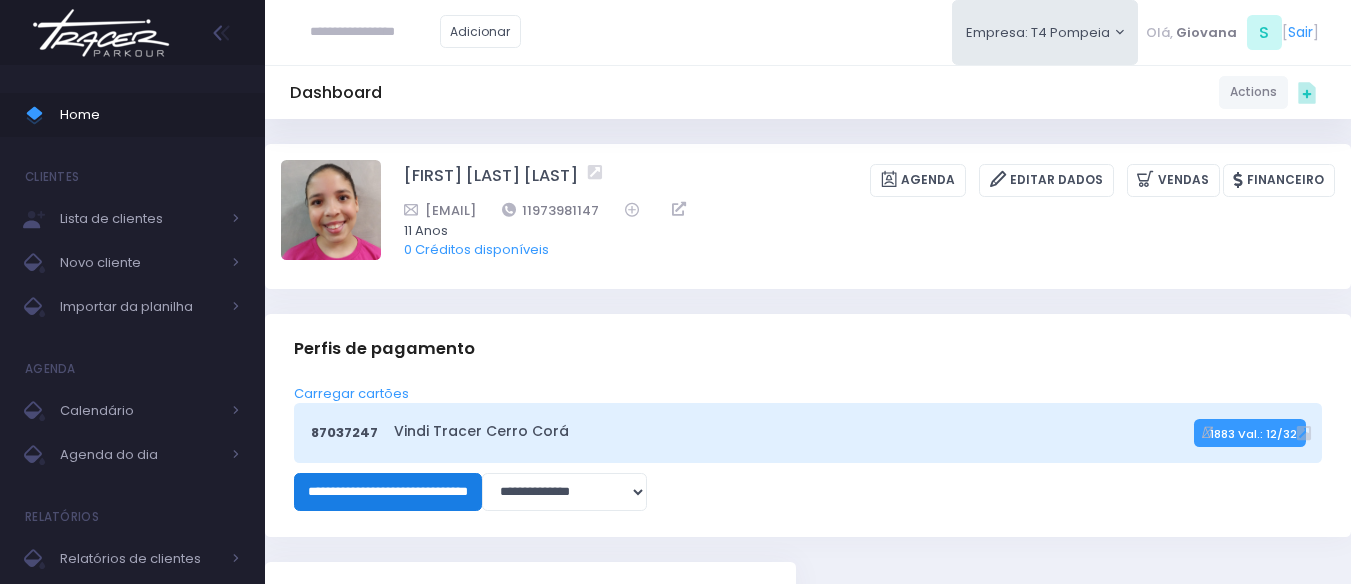 click on "**********" at bounding box center (388, 492) 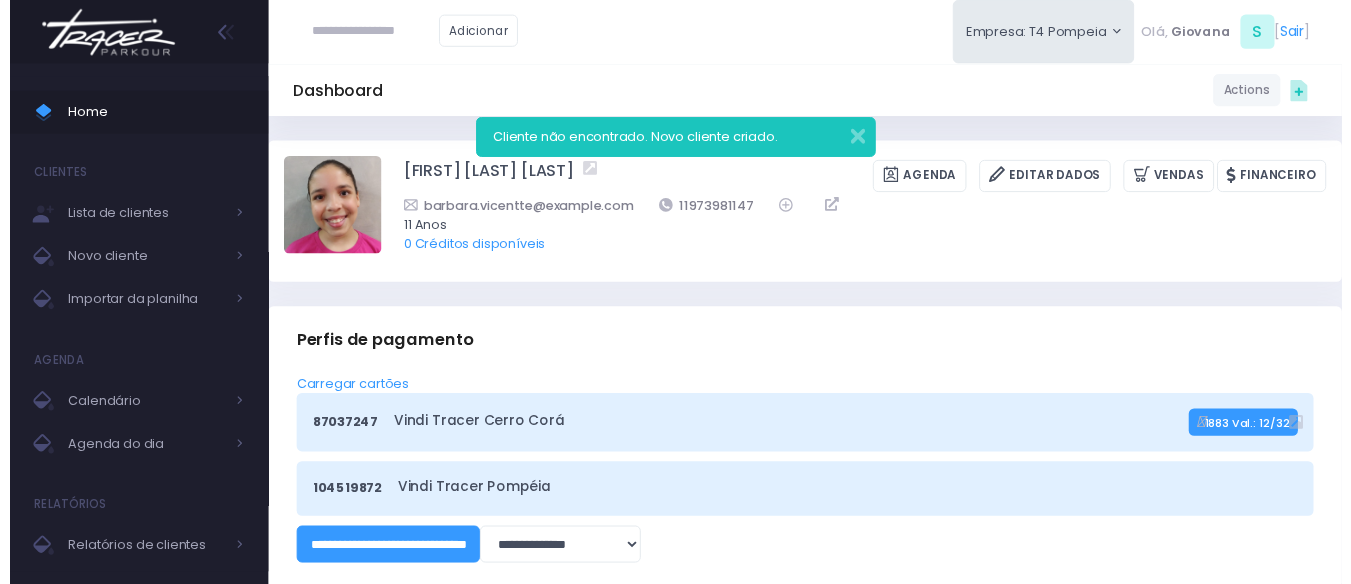 scroll, scrollTop: 0, scrollLeft: 0, axis: both 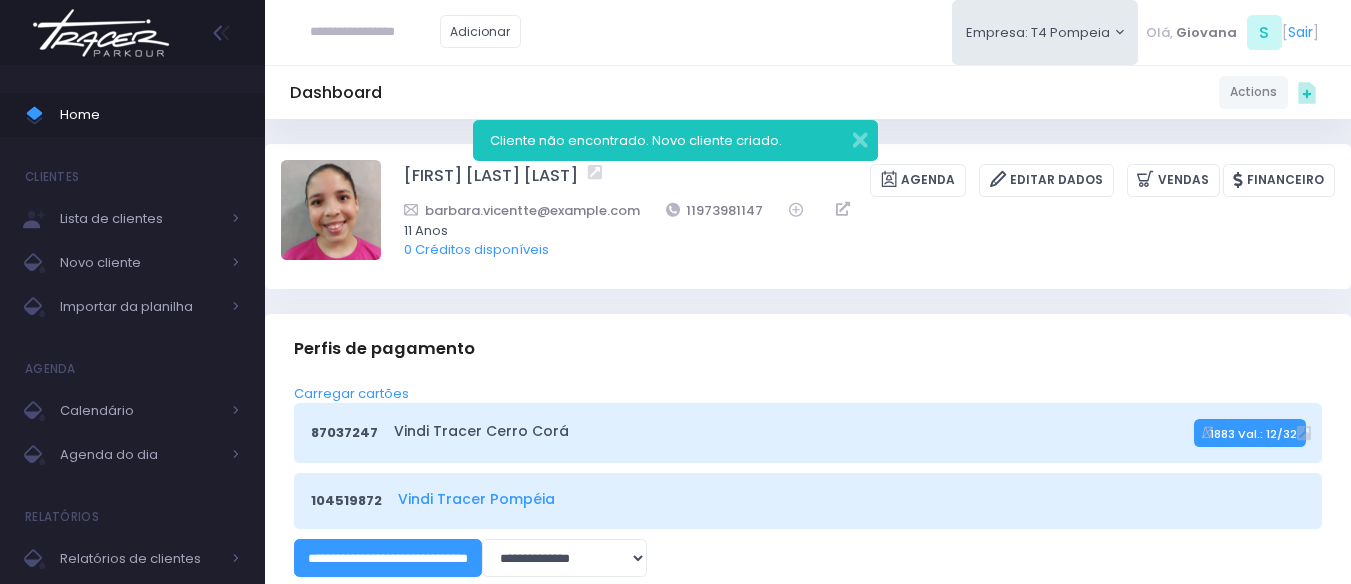 click on "Vindi Tracer Pompéia" at bounding box center (848, 499) 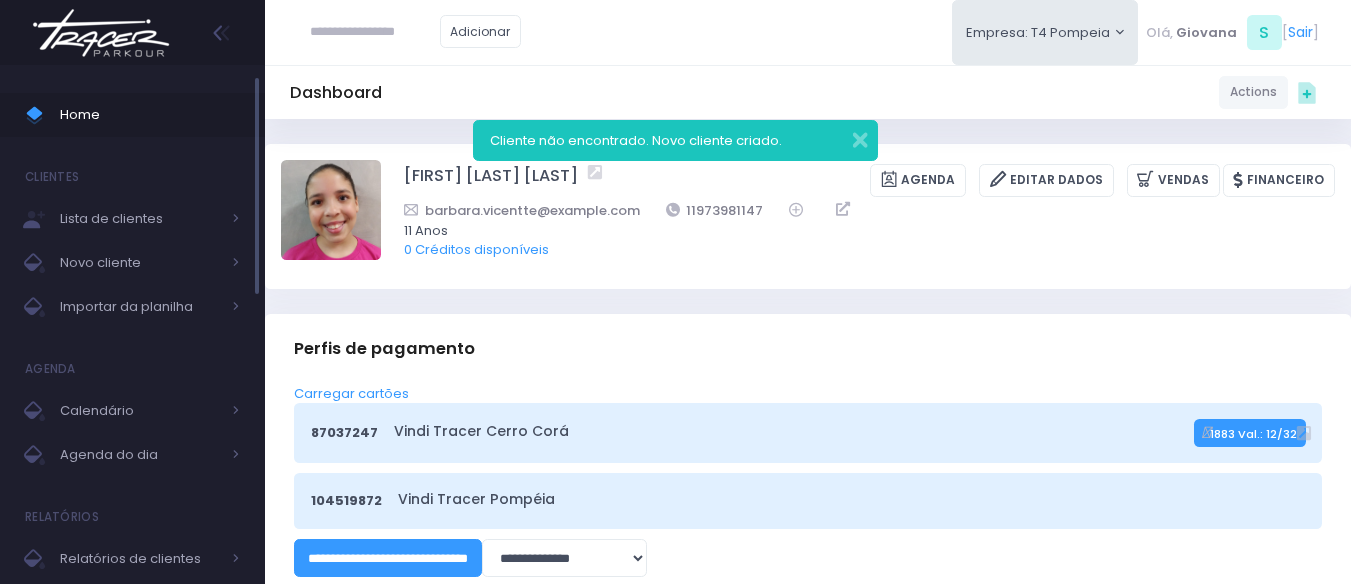 click on "Home" at bounding box center (150, 115) 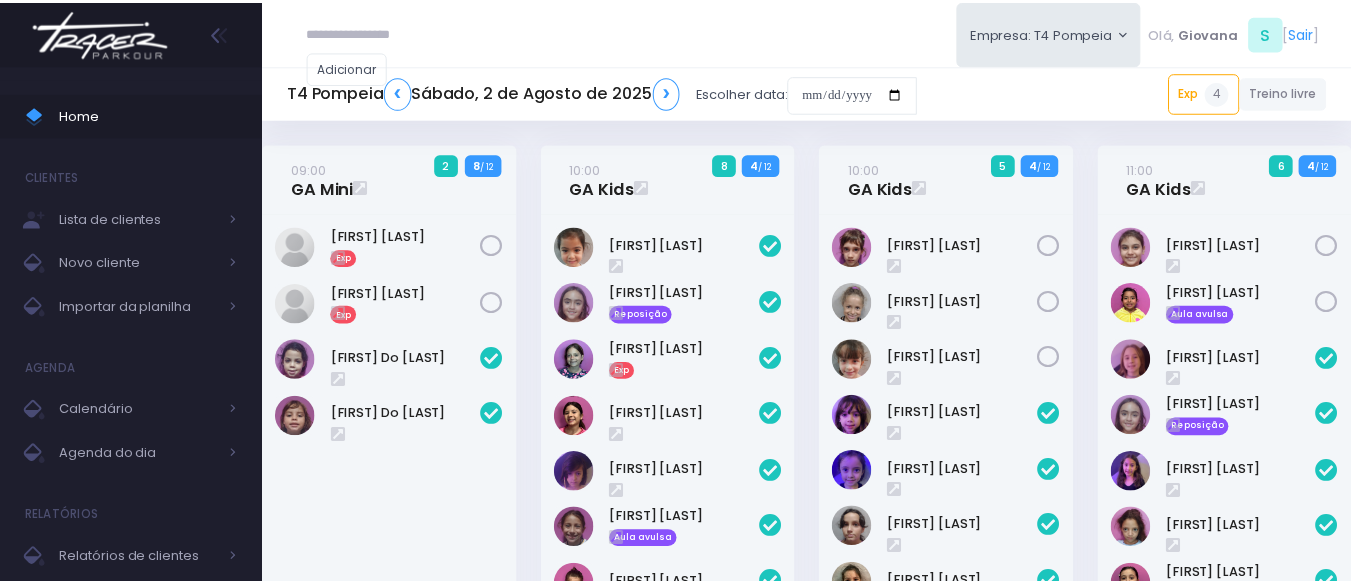 scroll, scrollTop: 717, scrollLeft: 0, axis: vertical 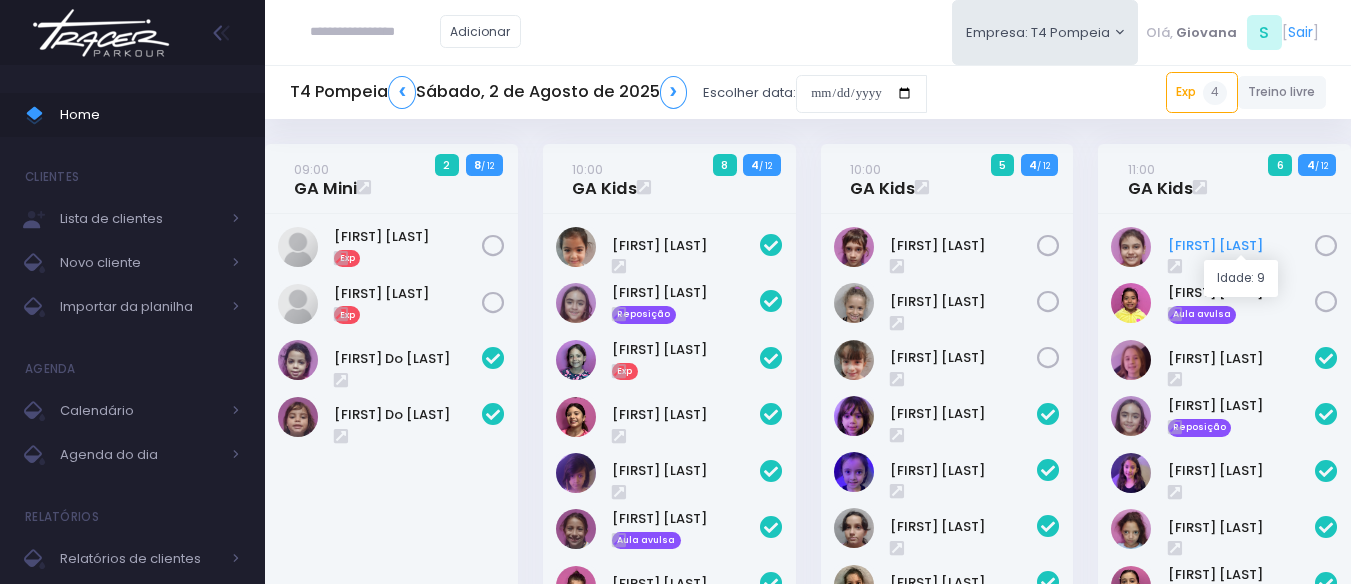 click on "Júlia Festa" at bounding box center [1242, 246] 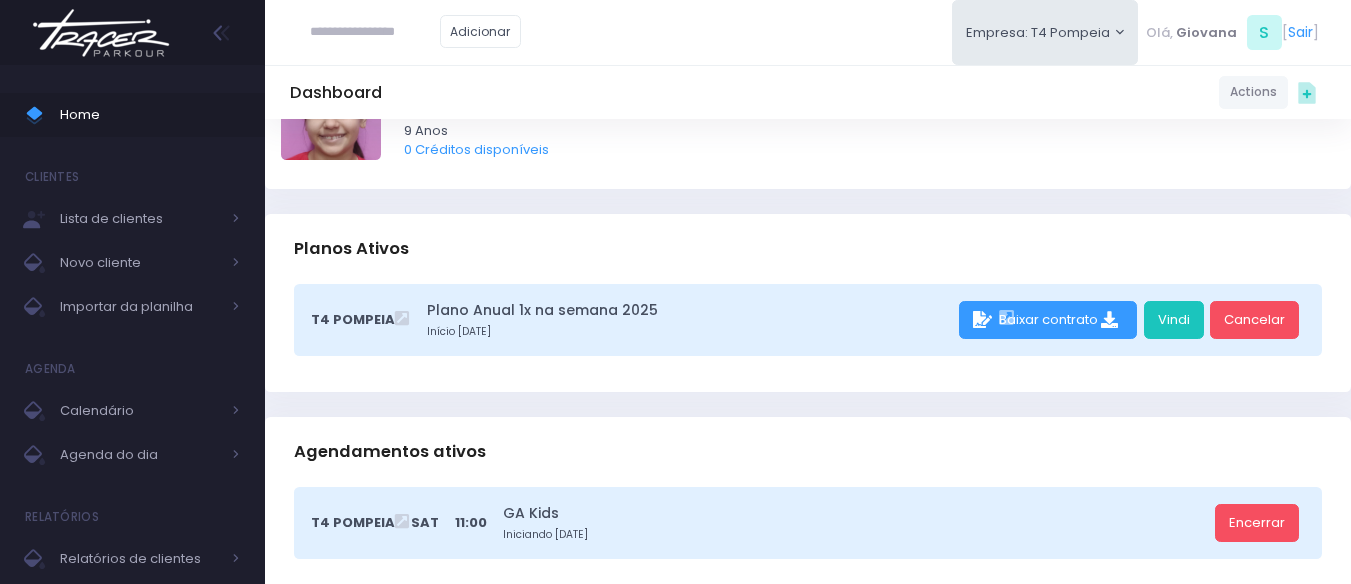 scroll, scrollTop: 500, scrollLeft: 0, axis: vertical 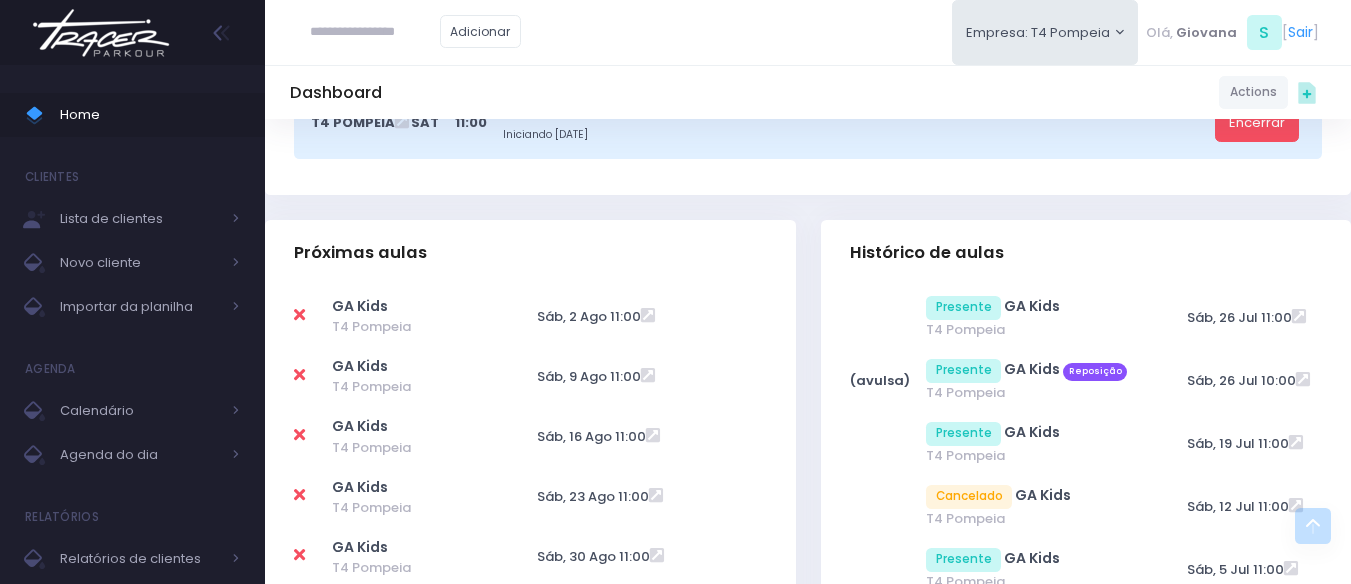 click at bounding box center (299, 315) 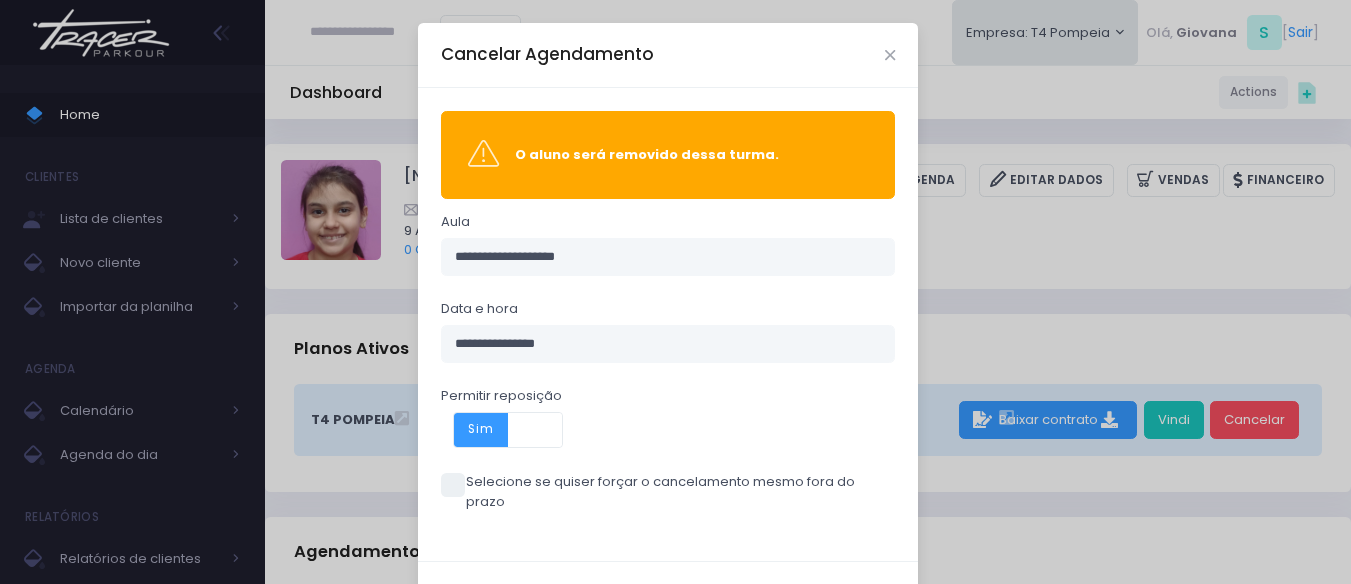 click at bounding box center [453, 485] 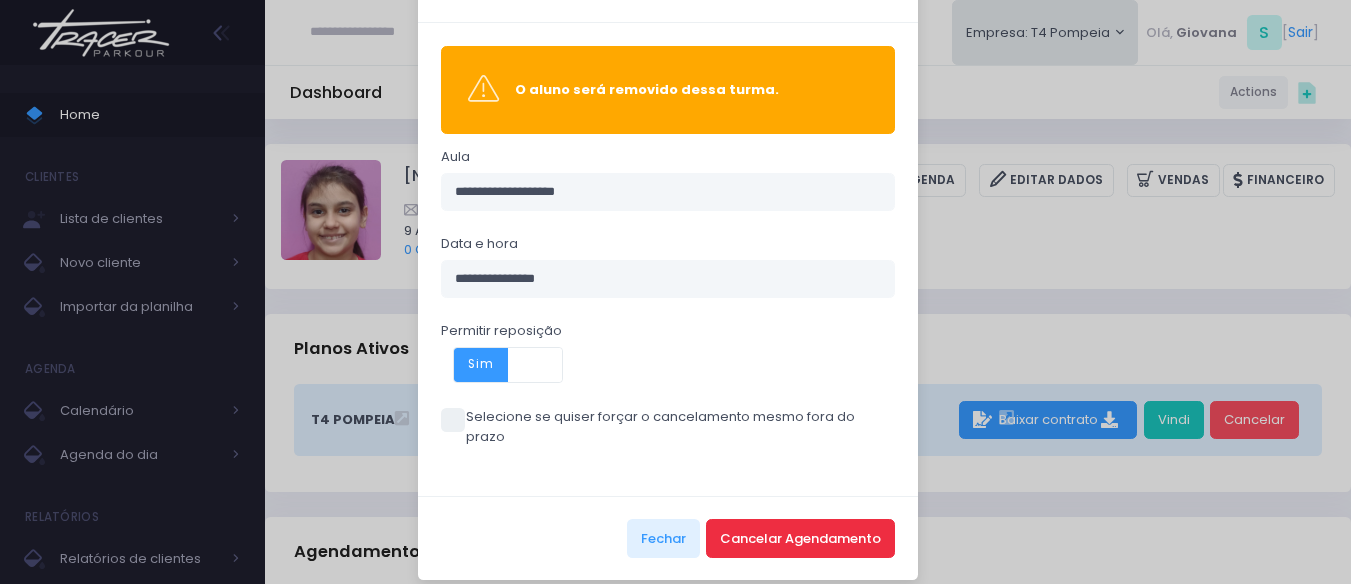 click on "Cancelar Agendamento" at bounding box center (800, 538) 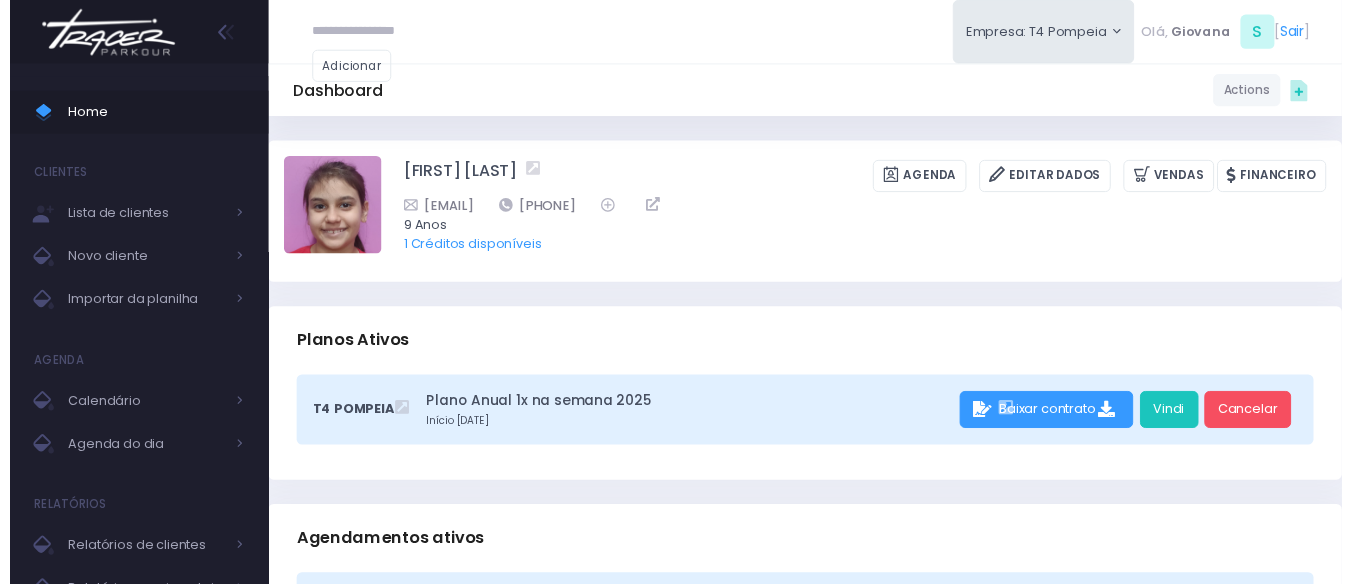 scroll, scrollTop: 0, scrollLeft: 0, axis: both 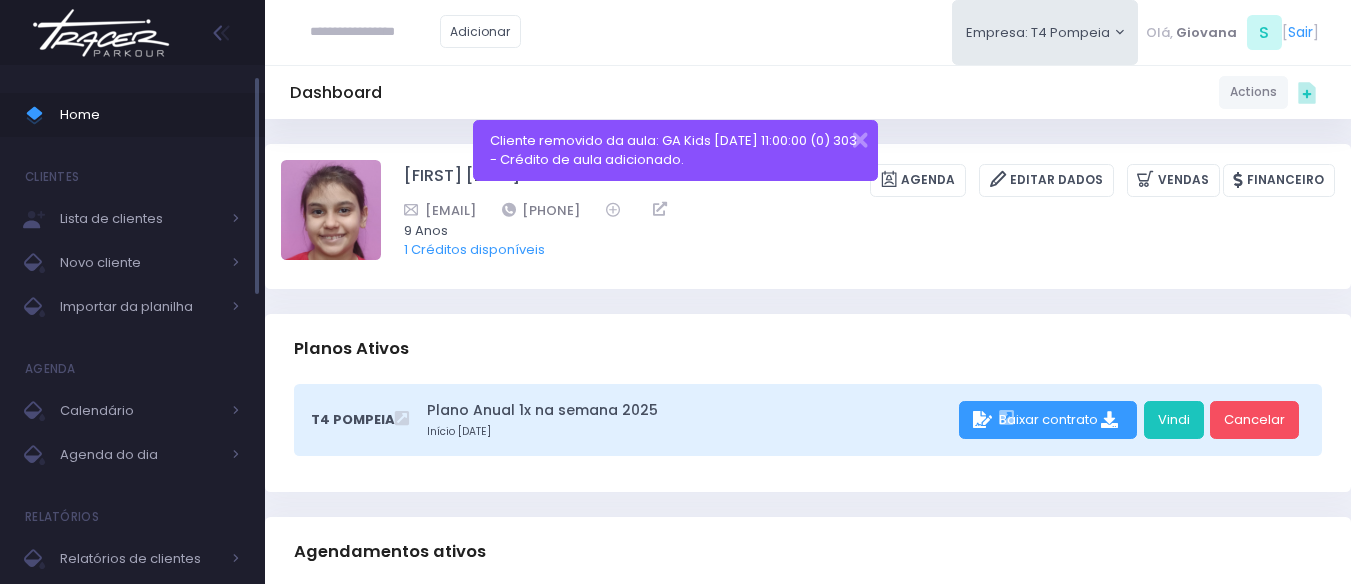 click on "Home" at bounding box center (150, 115) 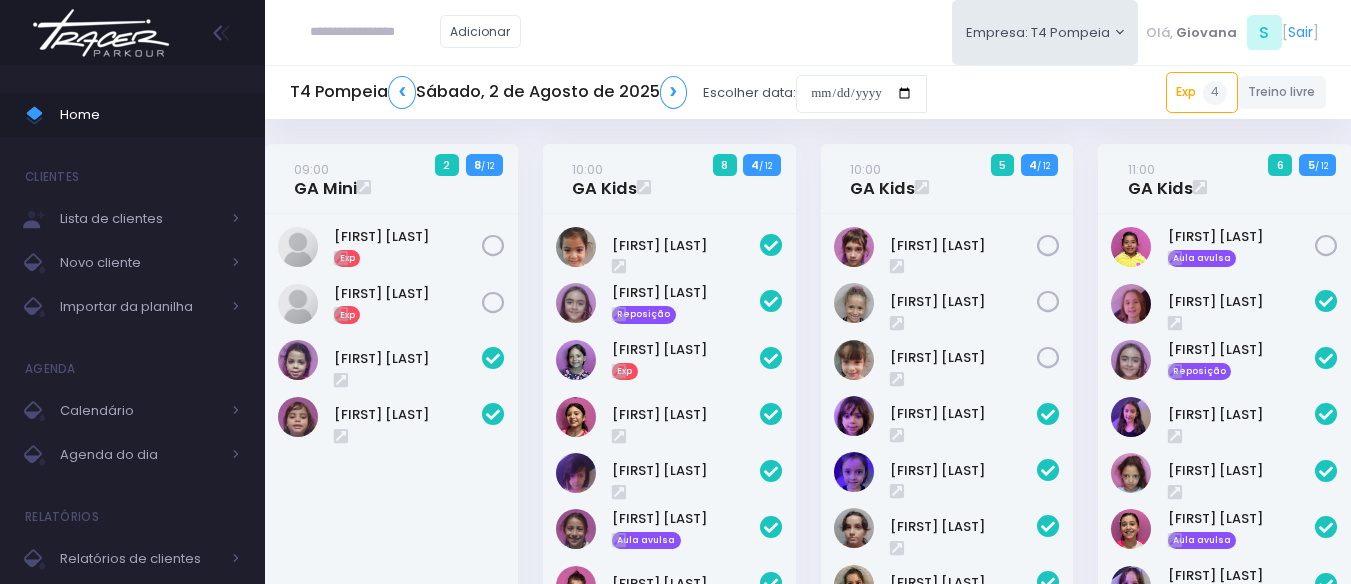 scroll, scrollTop: 717, scrollLeft: 0, axis: vertical 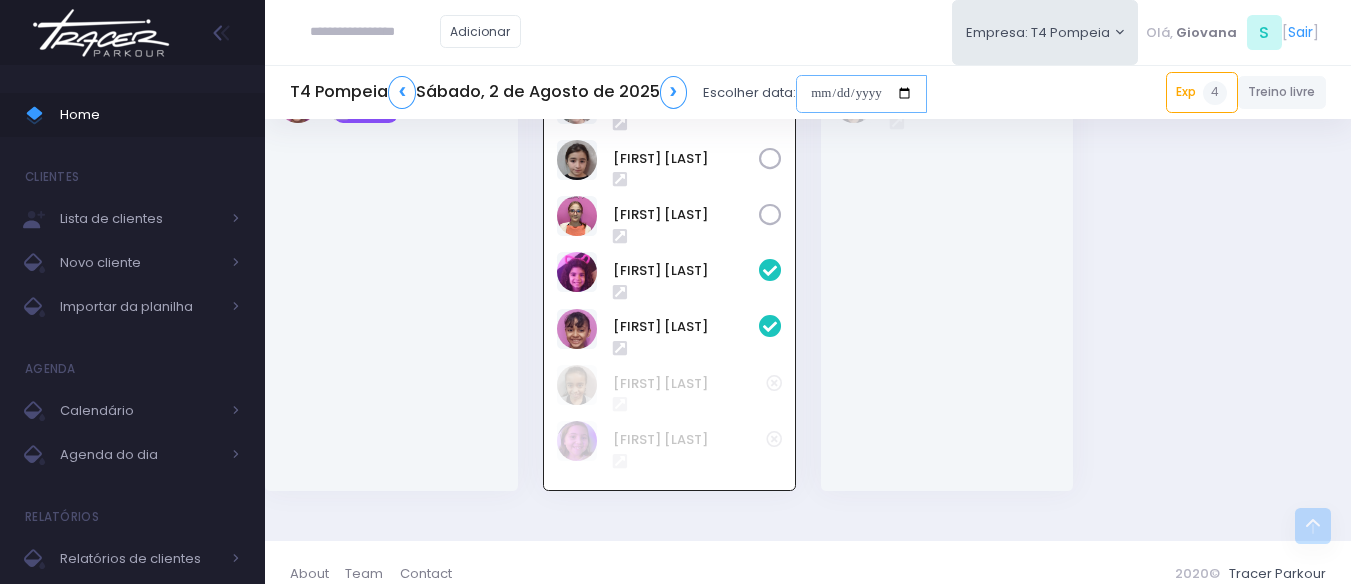 click at bounding box center [861, 94] 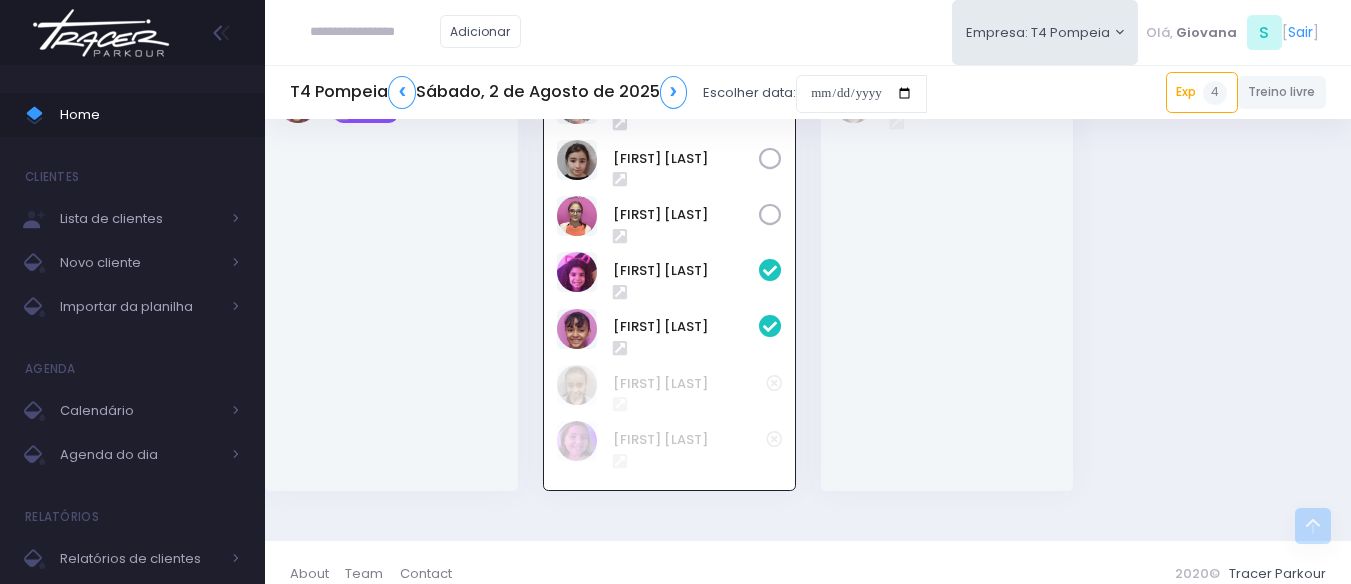 click on "13:00 GA Adultos
10  / 10" at bounding box center [947, 258] 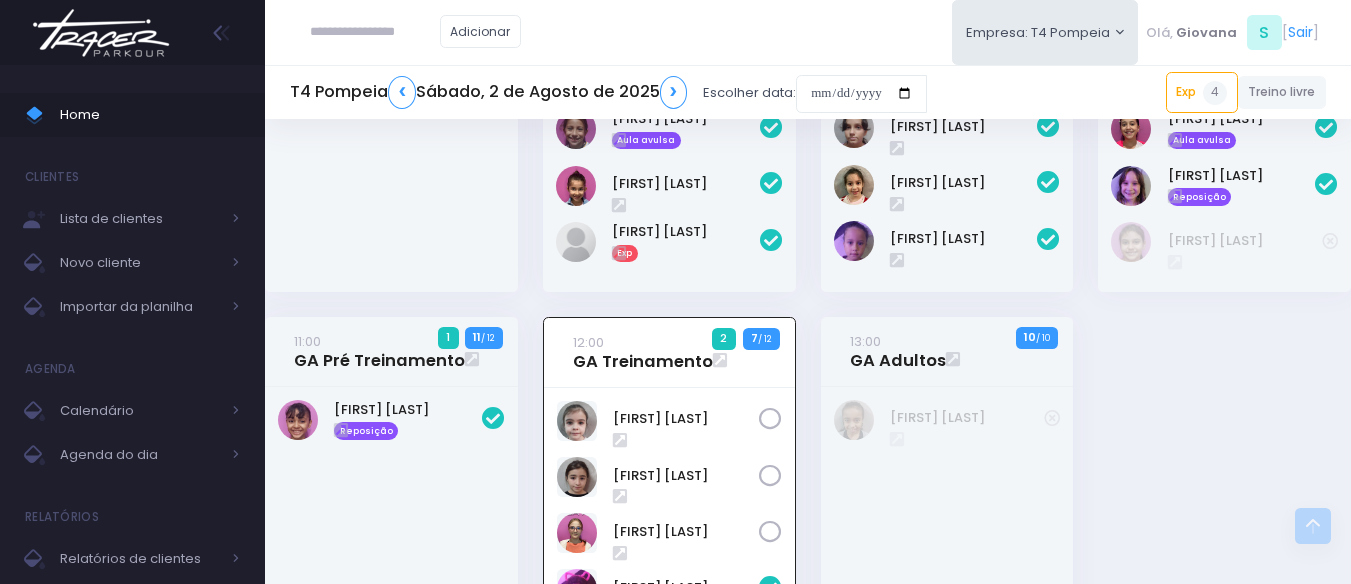 scroll, scrollTop: 500, scrollLeft: 0, axis: vertical 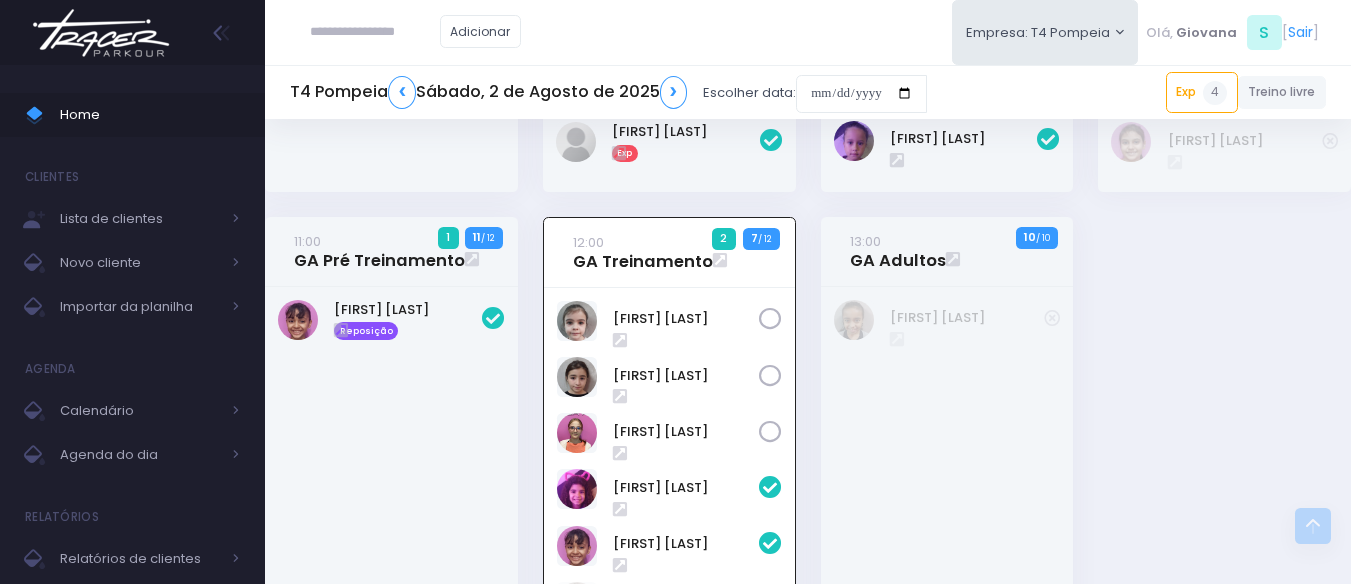 click on "13:00 GA Adultos
10  / 10" at bounding box center [947, 475] 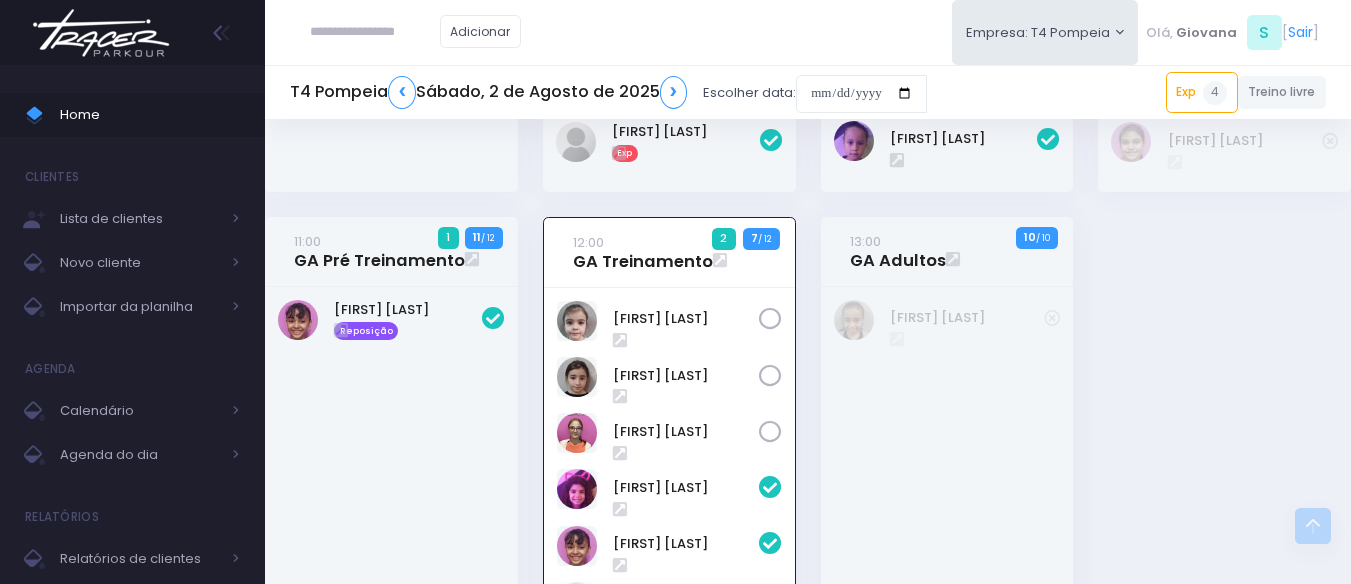 scroll, scrollTop: 700, scrollLeft: 0, axis: vertical 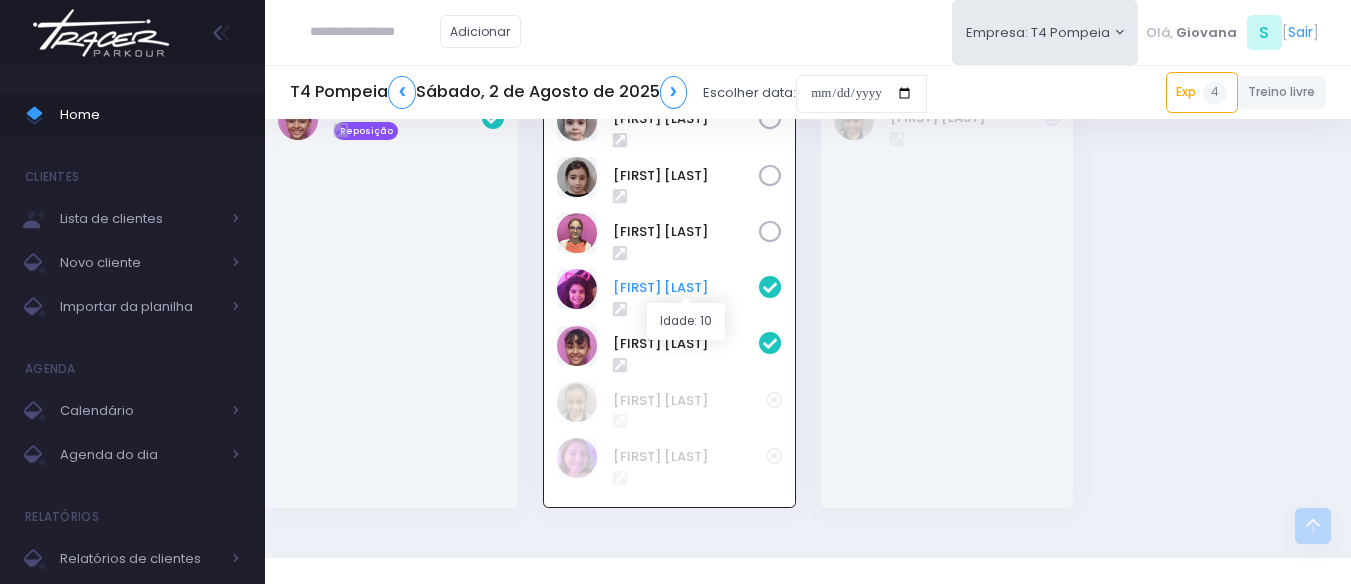 click on "Catarina Souza" at bounding box center (686, 288) 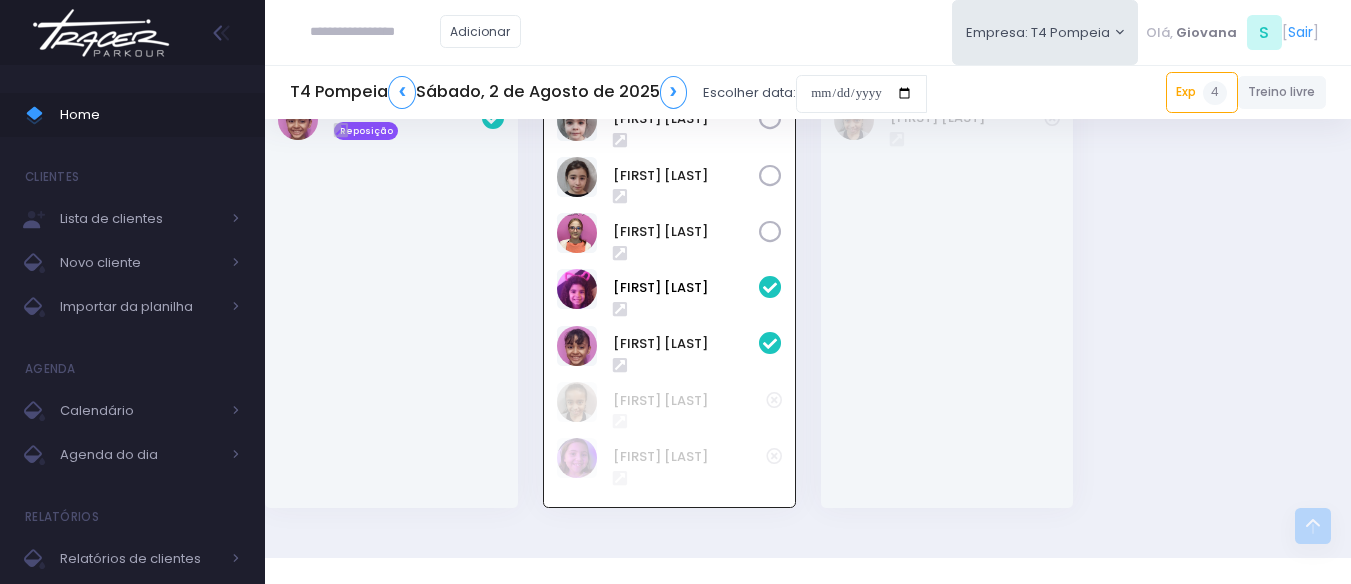 scroll, scrollTop: 740, scrollLeft: 0, axis: vertical 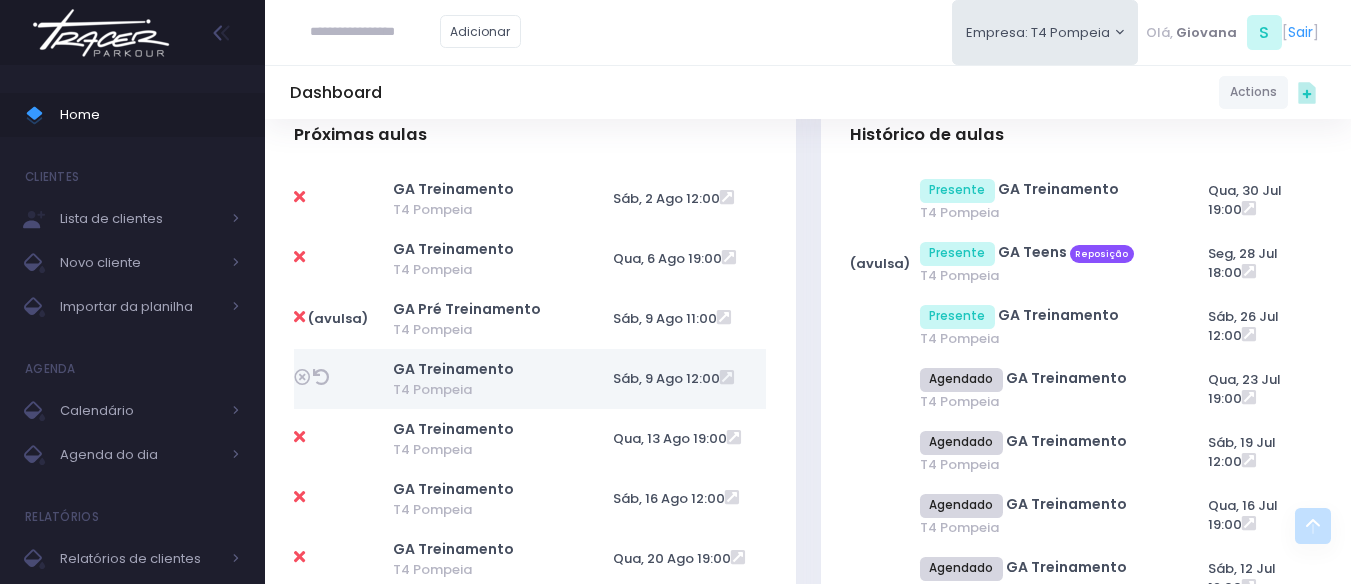 click on "Próximas aulas
GA Treinamento T4 Pompeia" at bounding box center [531, 4048] 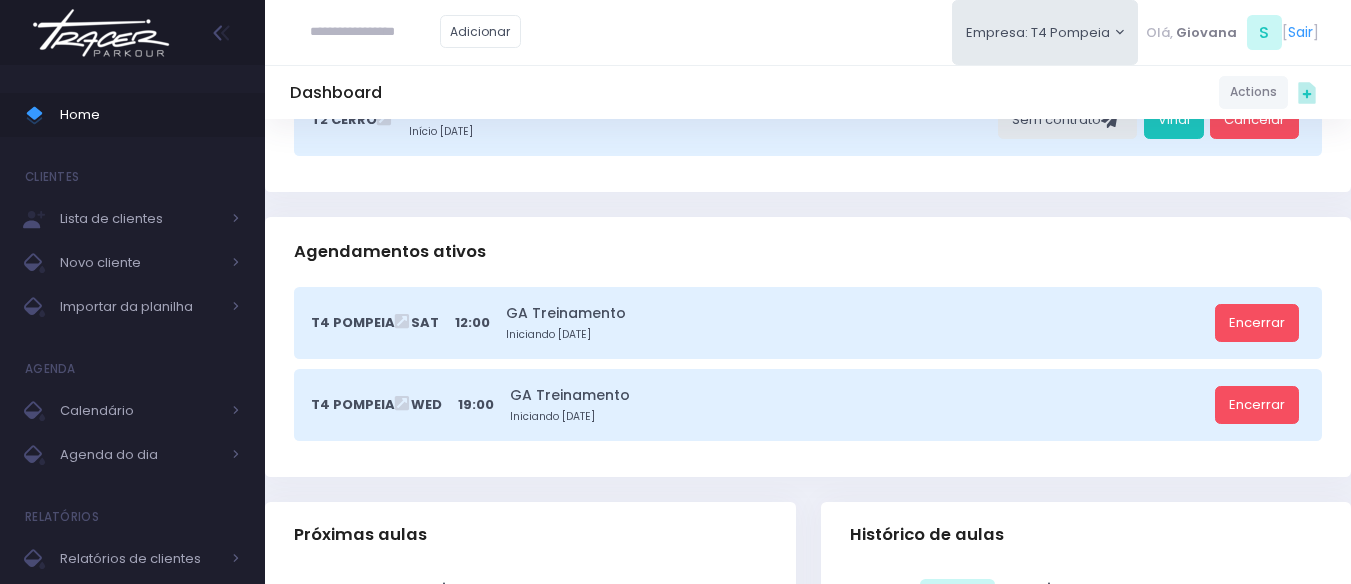 scroll, scrollTop: 700, scrollLeft: 0, axis: vertical 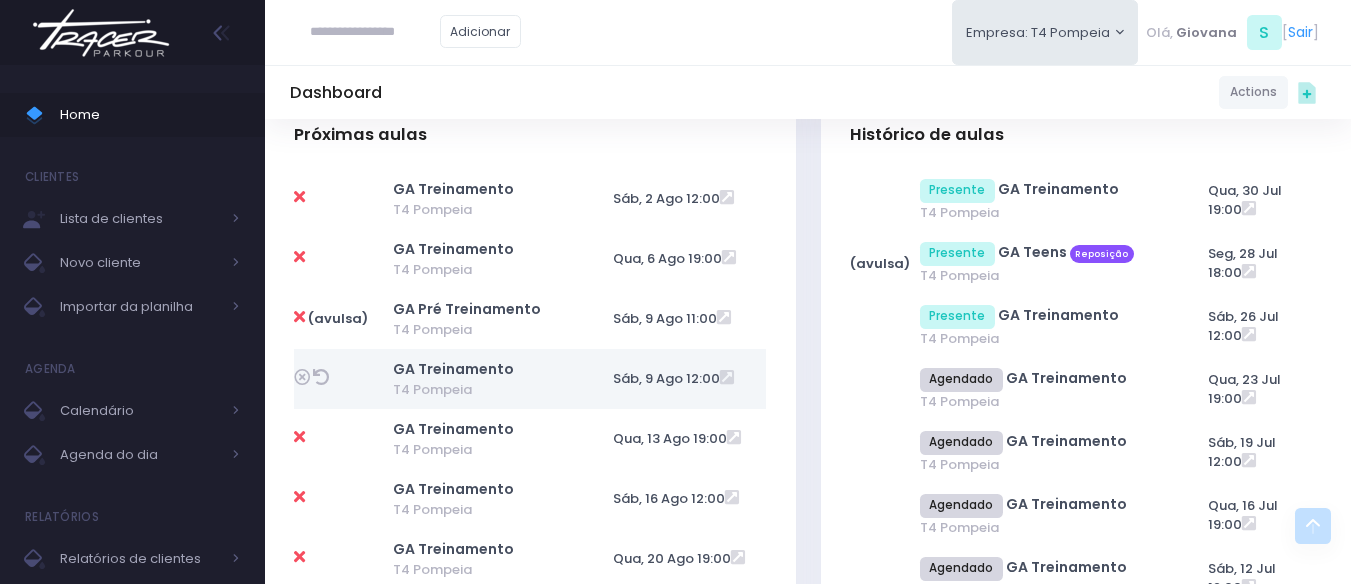 click on "Próximas aulas
GA Treinamento T4 Pompeia" at bounding box center [531, 4048] 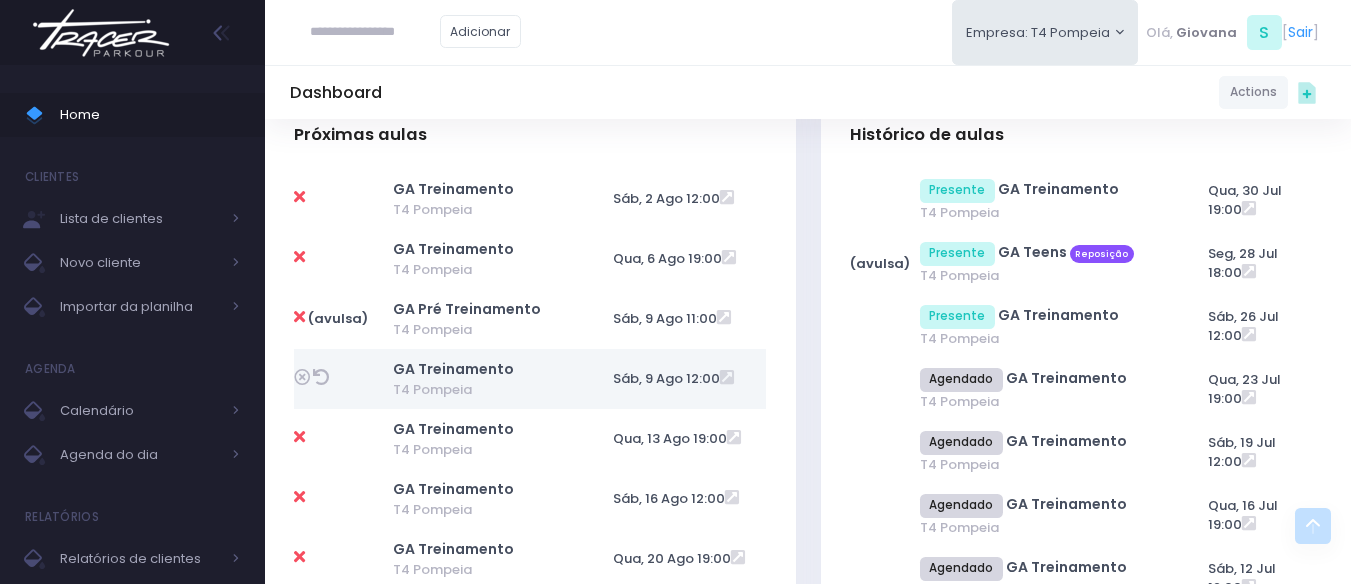 click on "Próximas aulas
GA Treinamento T4 Pompeia" at bounding box center [531, 4048] 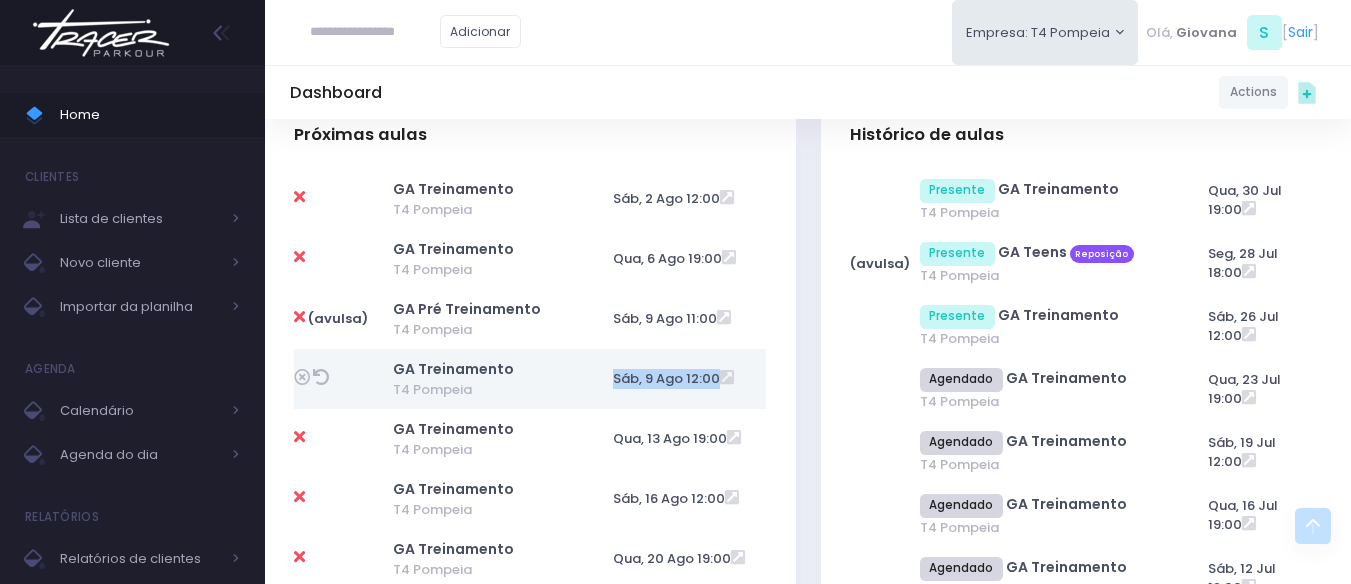 drag, startPoint x: 614, startPoint y: 376, endPoint x: 713, endPoint y: 381, distance: 99.12618 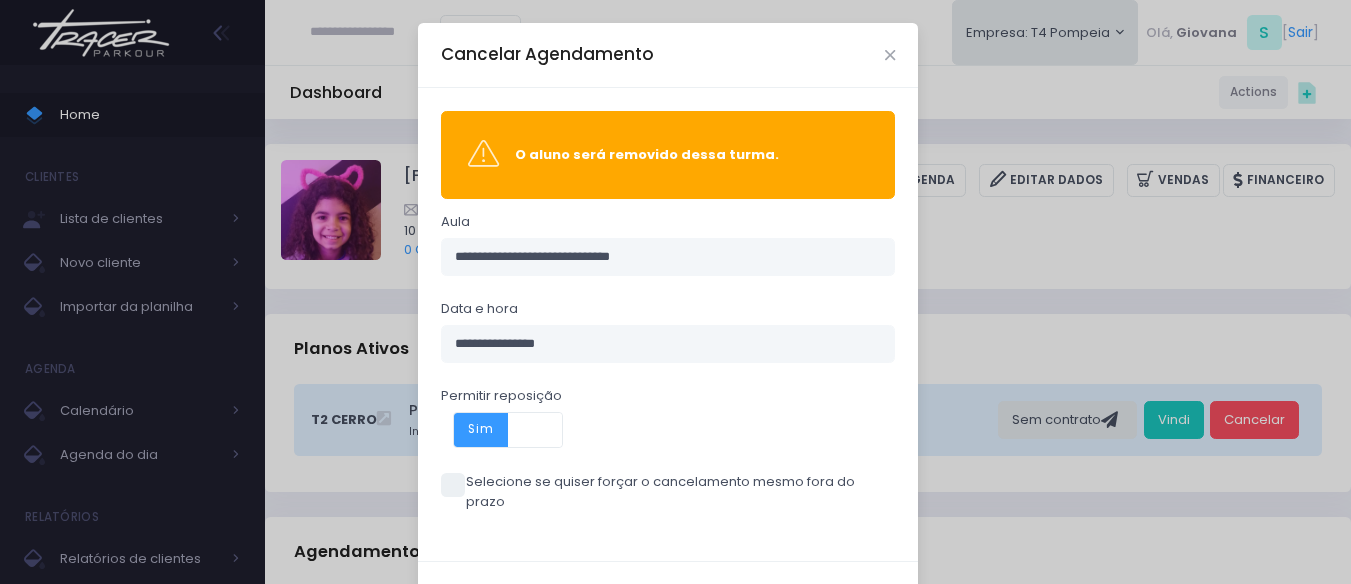 click at bounding box center [535, 430] 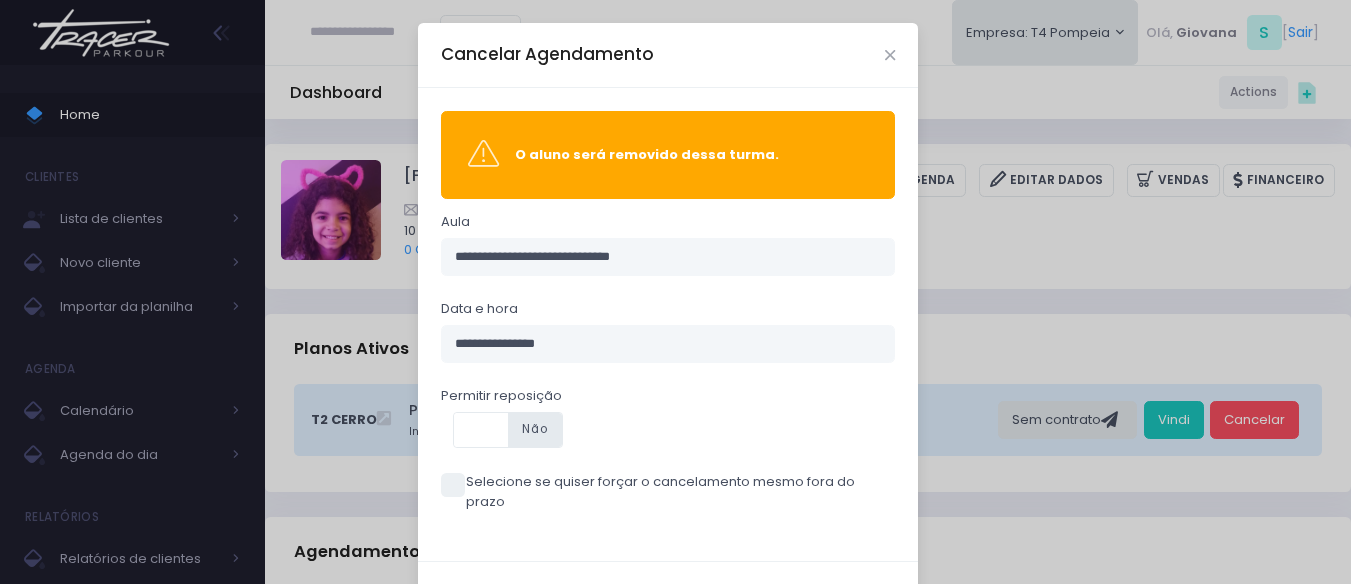 scroll, scrollTop: 65, scrollLeft: 0, axis: vertical 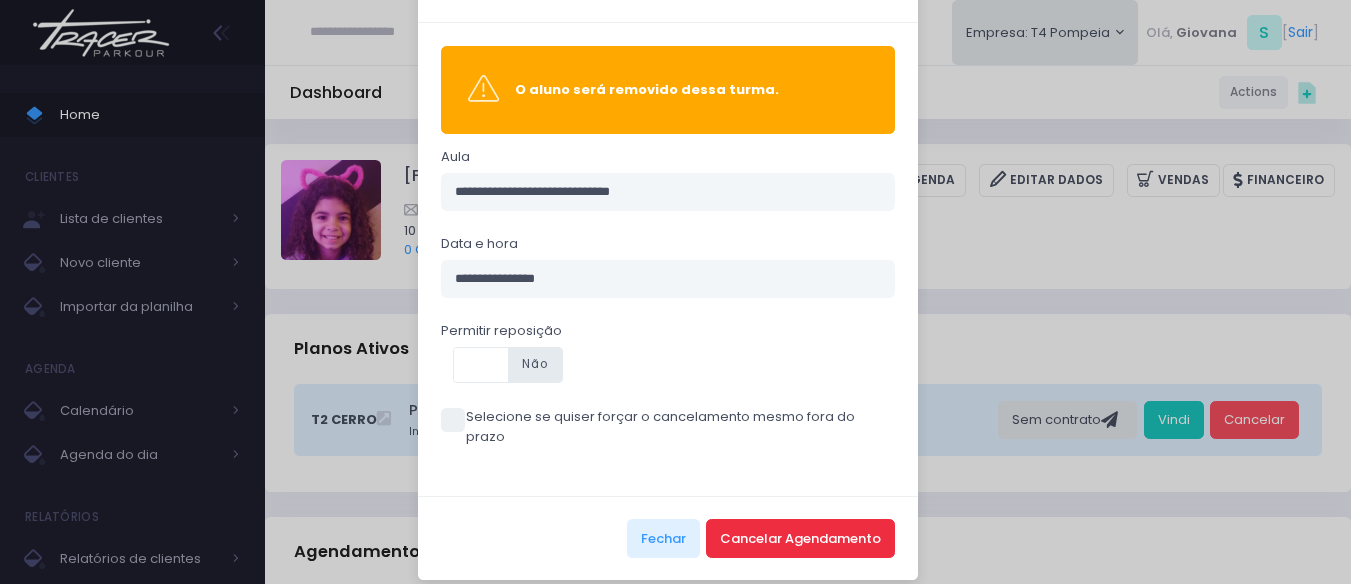 click on "Cancelar Agendamento" at bounding box center (800, 538) 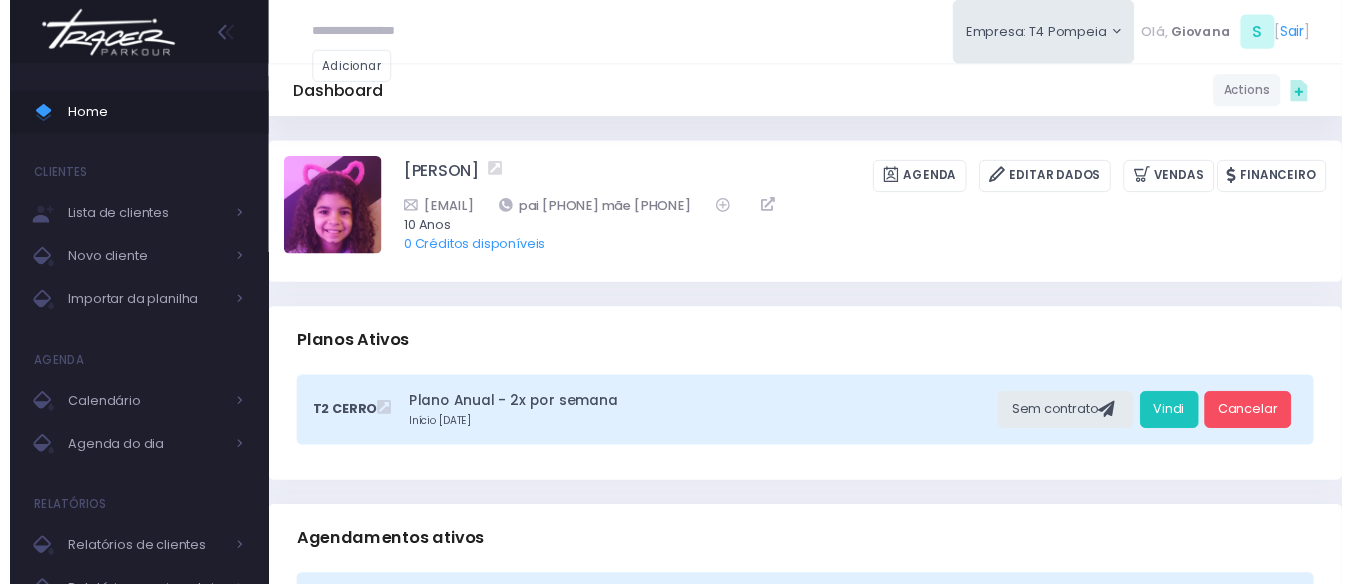 scroll, scrollTop: 0, scrollLeft: 0, axis: both 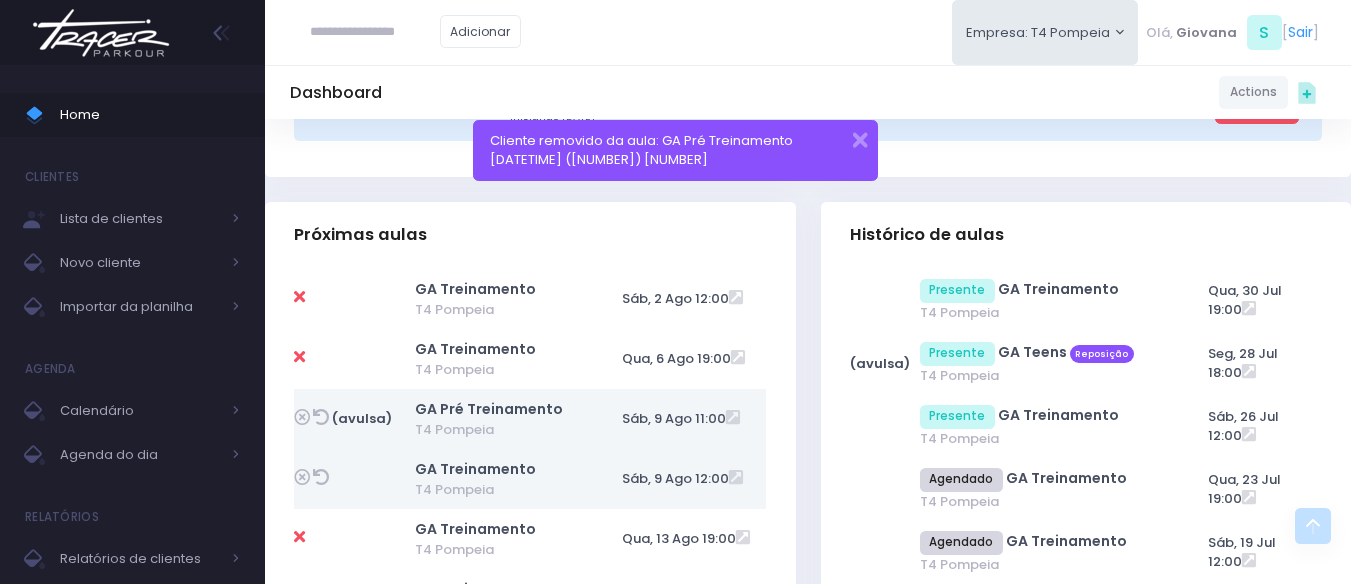 click at bounding box center (321, 477) 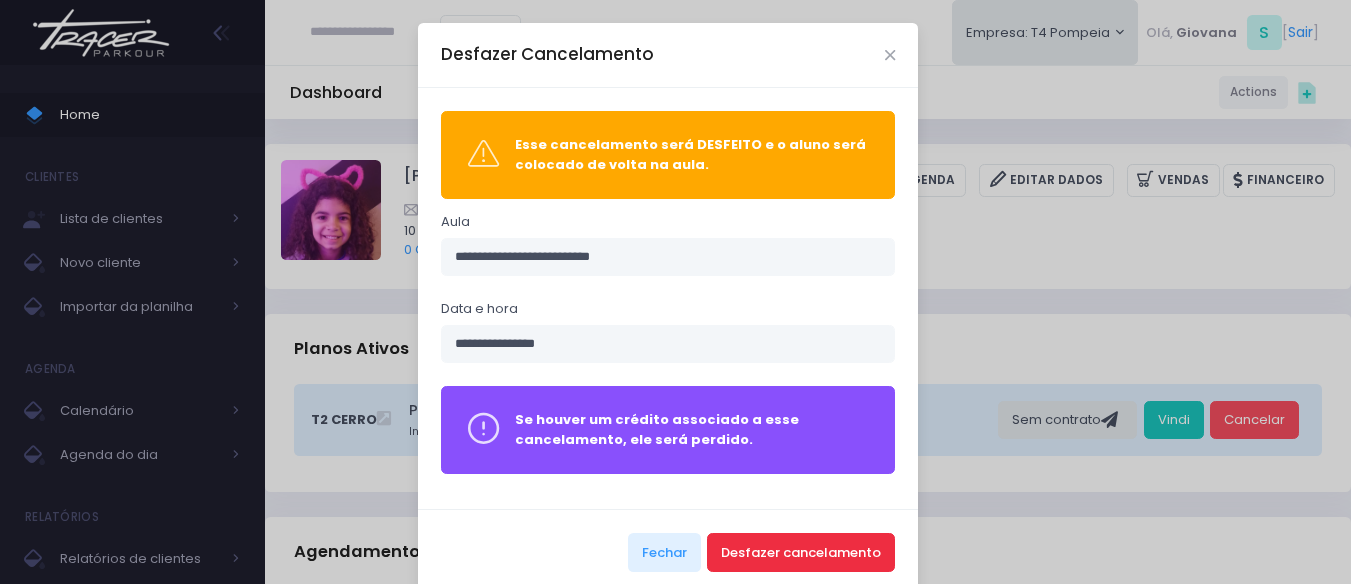 click on "Desfazer cancelamento" at bounding box center [801, 552] 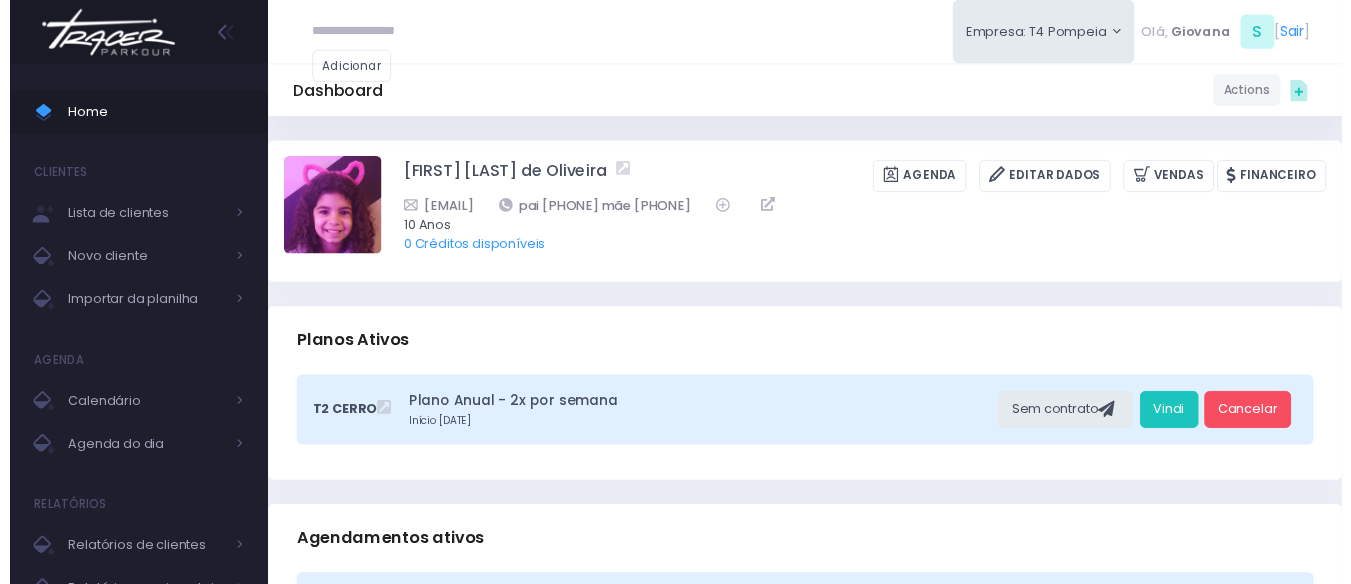 scroll, scrollTop: 0, scrollLeft: 0, axis: both 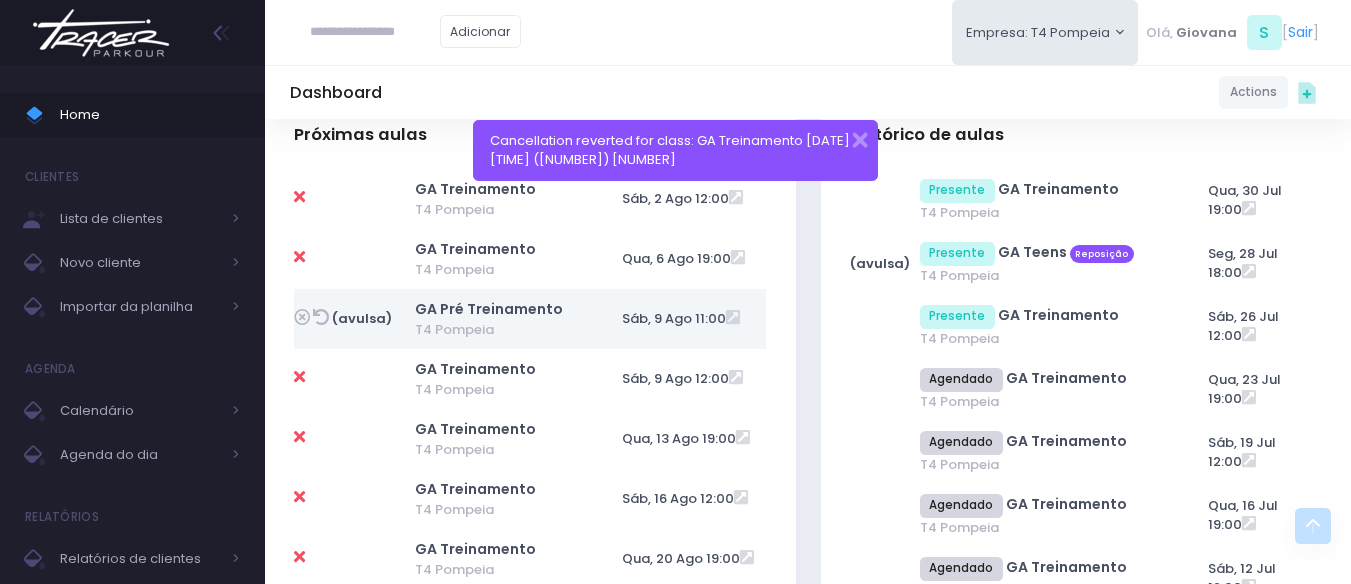 click on "Próximas aulas
GA Treinamento T4 Pompeia" at bounding box center [531, 4048] 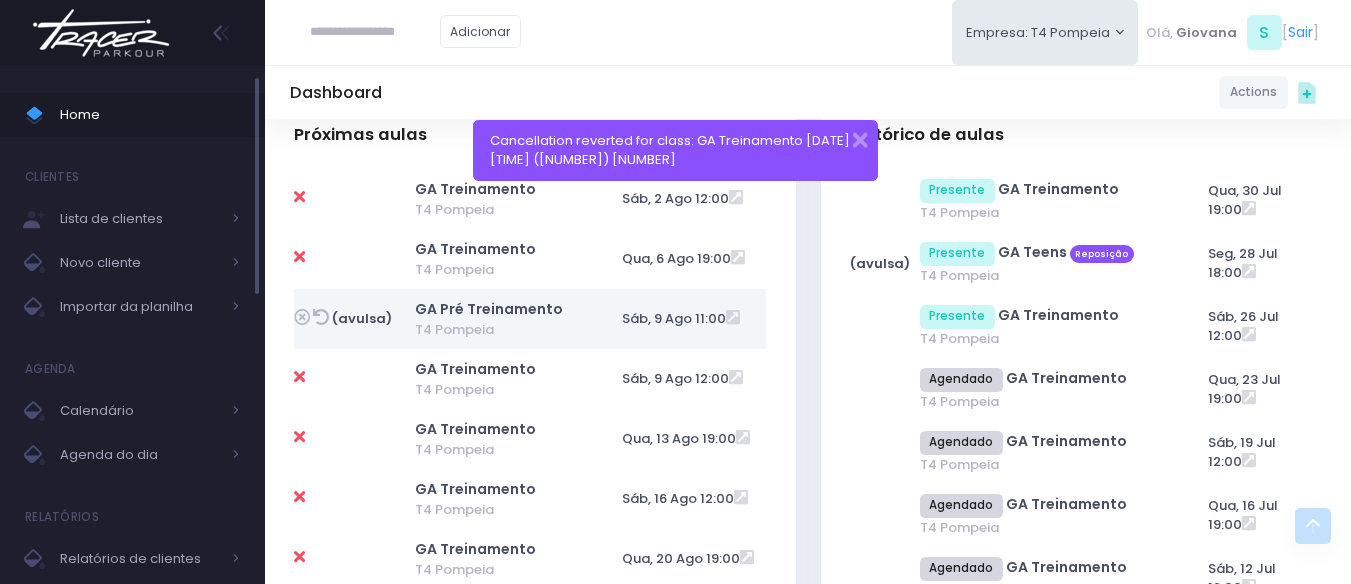 click at bounding box center [42, 115] 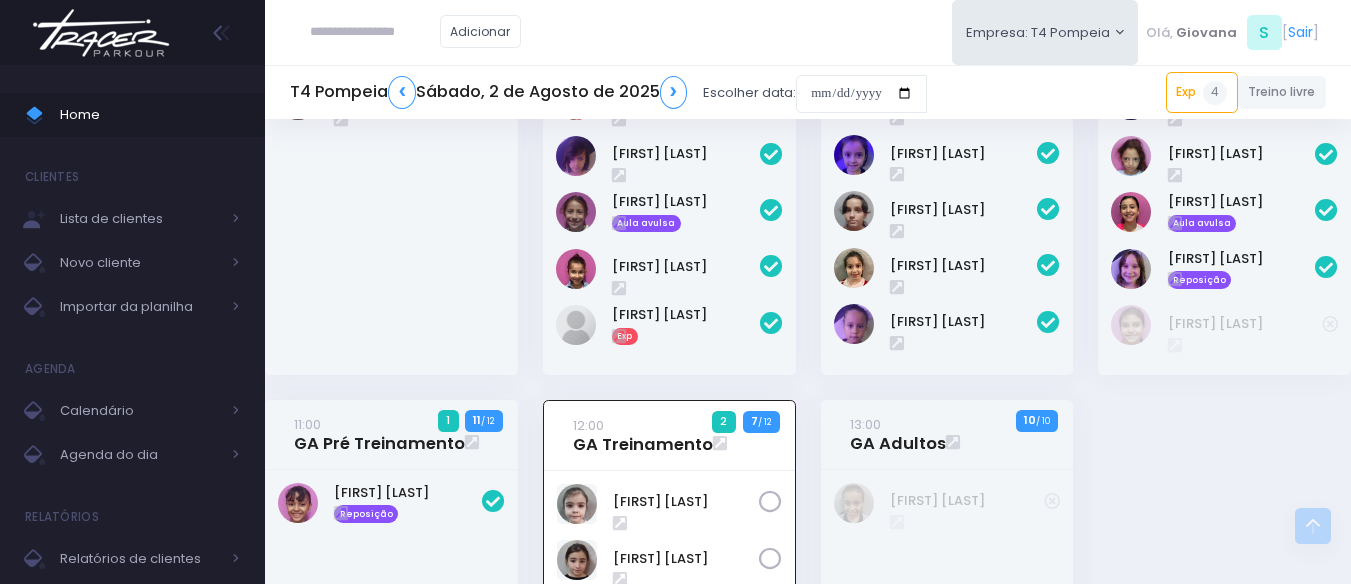 click on "10:00 GA Kids
8
4  / 12" at bounding box center (669, 113) 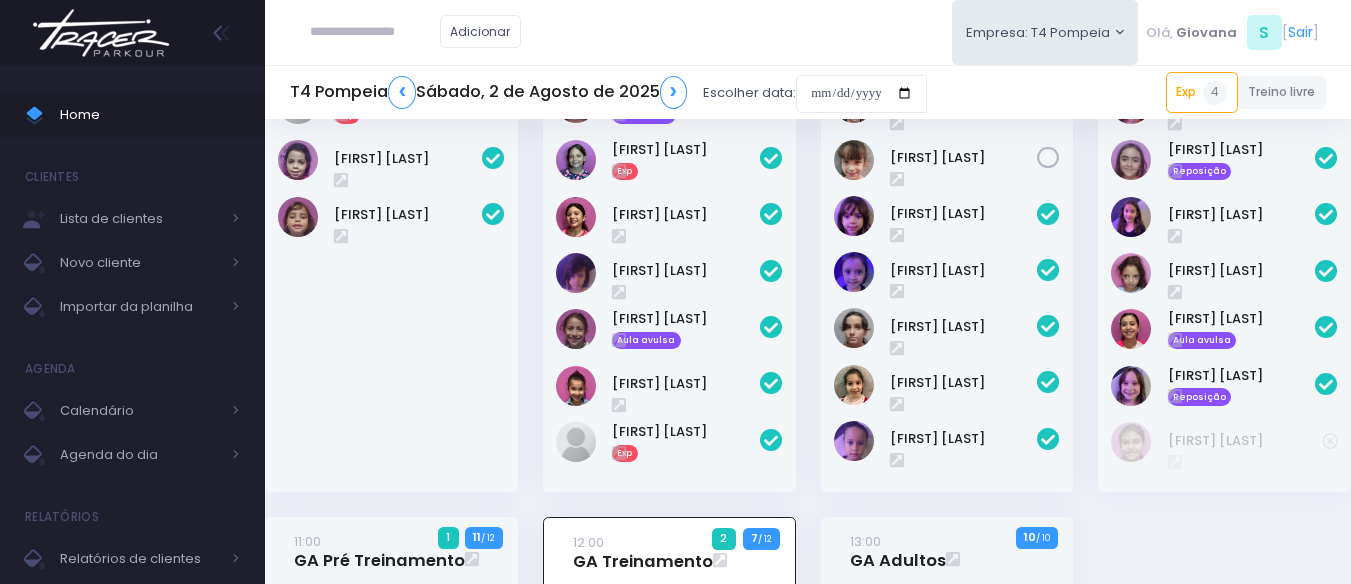 scroll, scrollTop: 500, scrollLeft: 0, axis: vertical 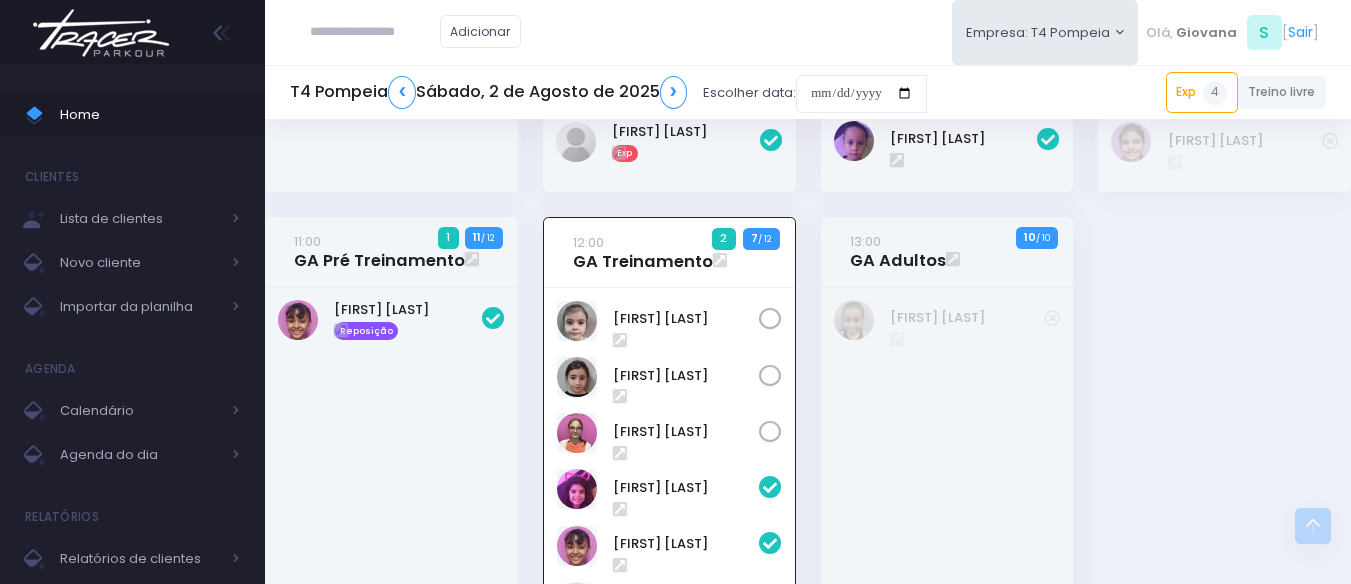 click on "10:00 GA Kids
5
4  / 12" at bounding box center [947, -70] 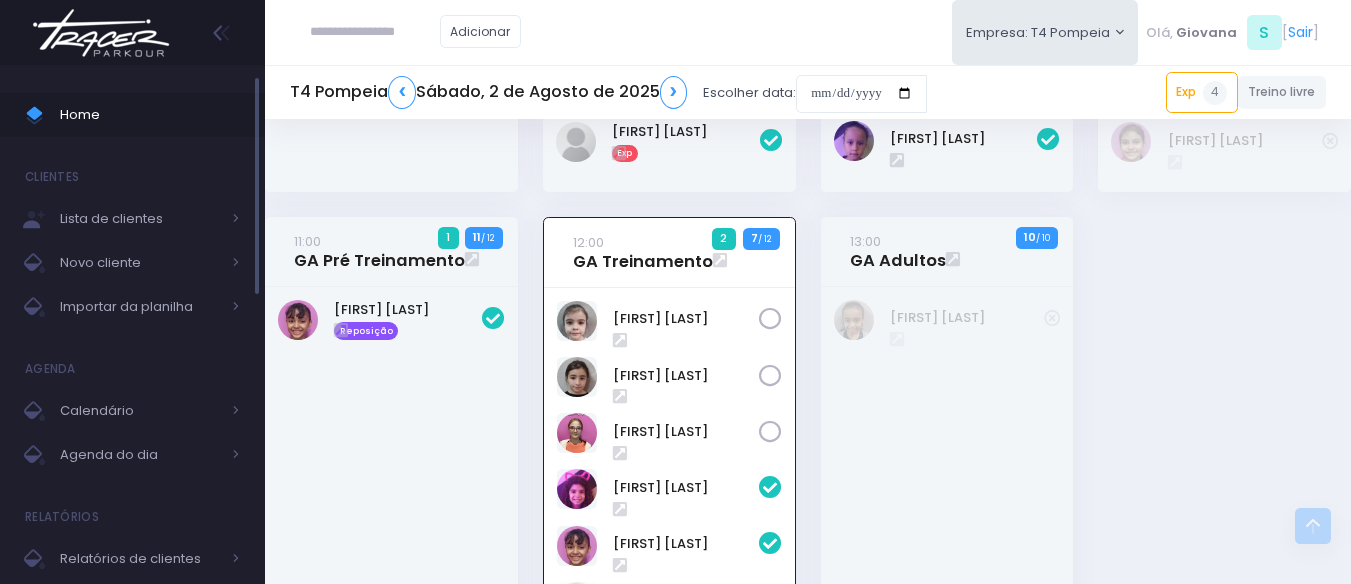 click at bounding box center (42, 115) 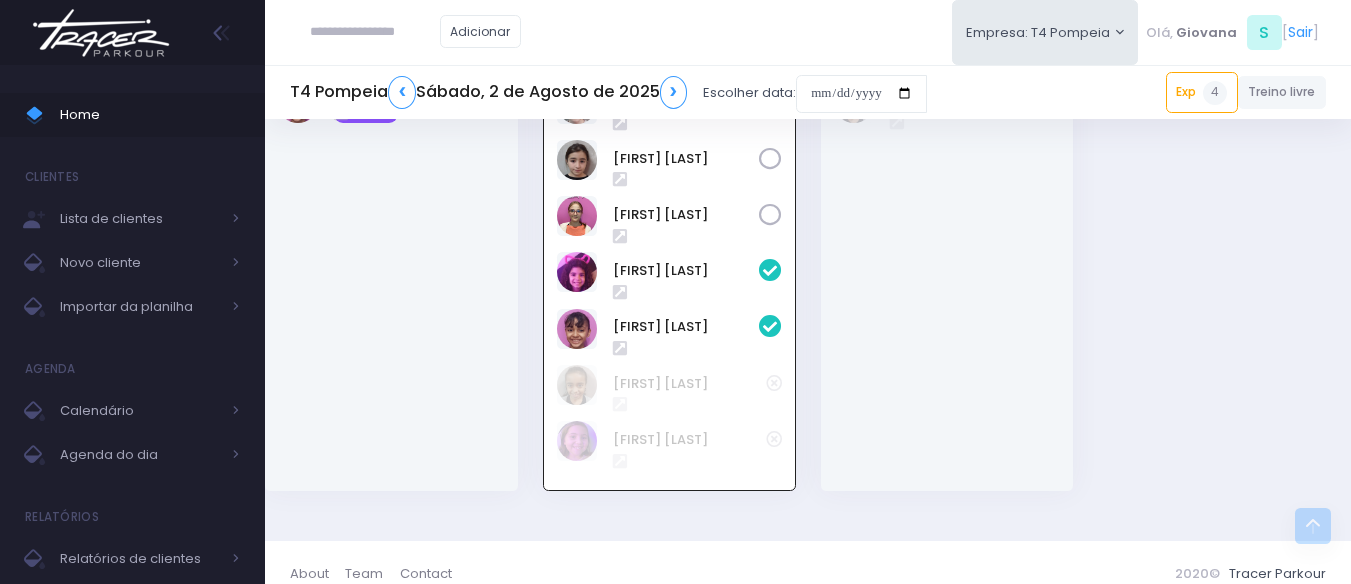 scroll, scrollTop: 617, scrollLeft: 0, axis: vertical 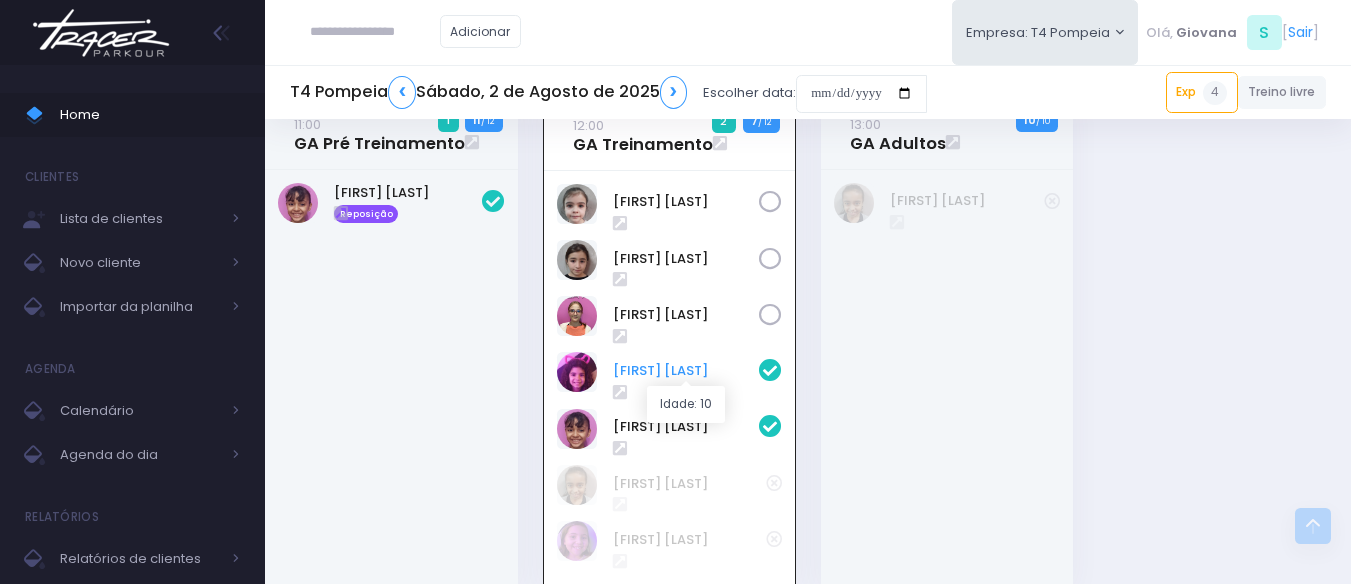 click on "Catarina Souza" at bounding box center (686, 371) 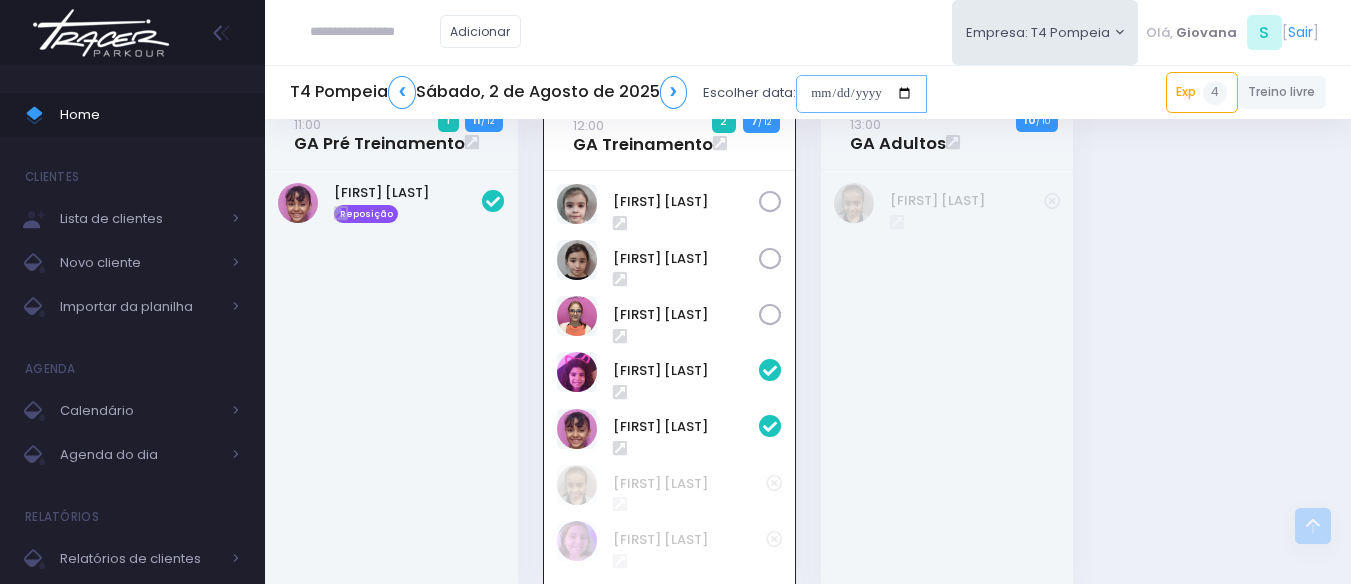 click at bounding box center [861, 94] 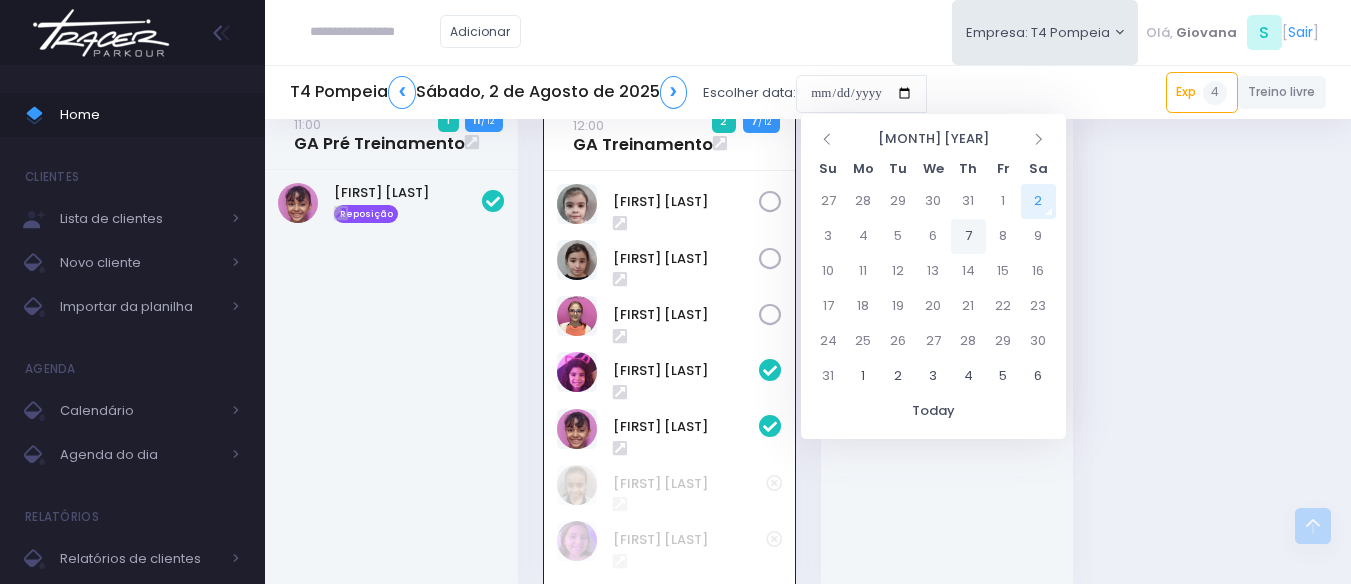 click on "7" at bounding box center (968, 236) 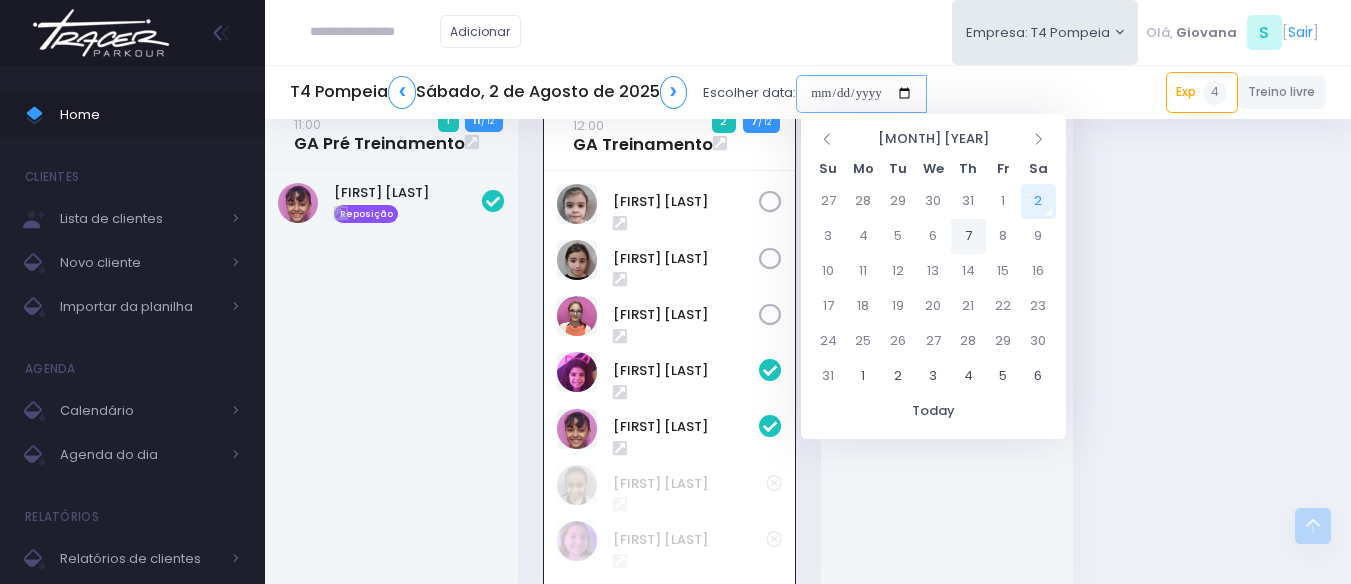 type on "**********" 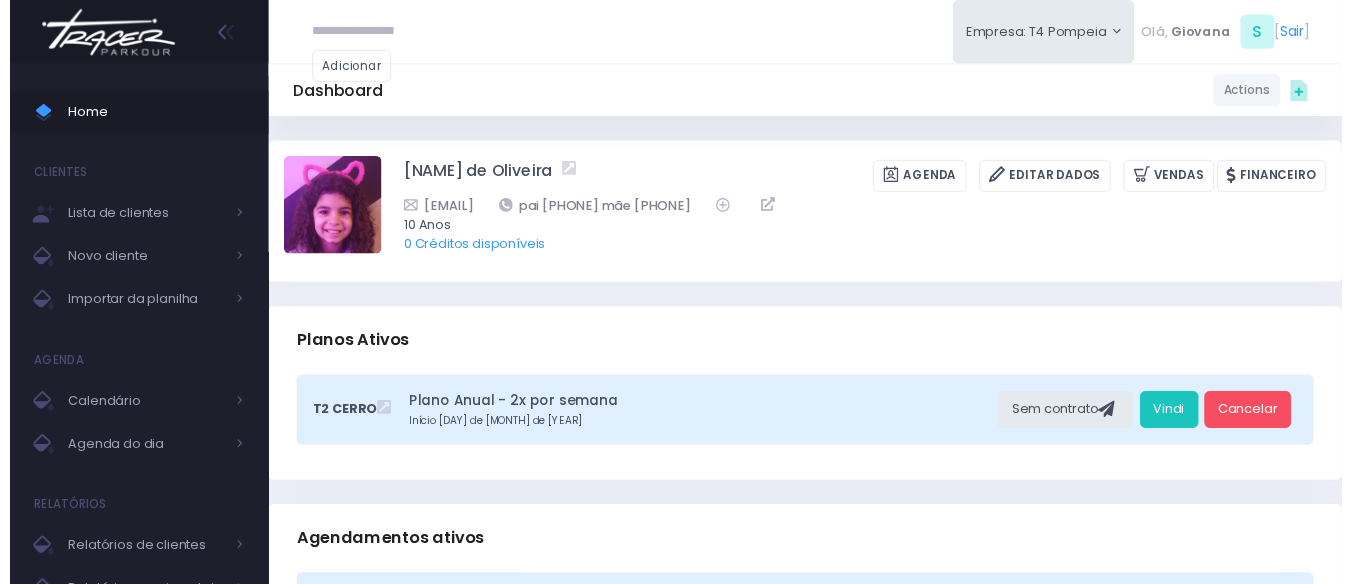 scroll, scrollTop: 0, scrollLeft: 0, axis: both 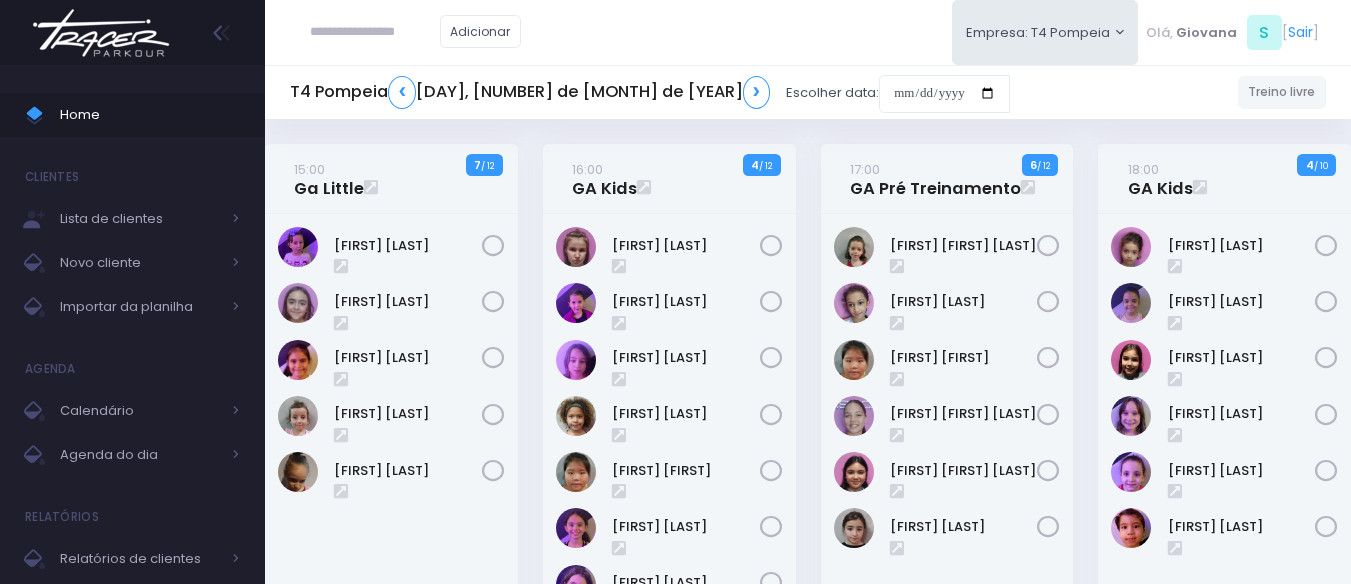 click on "18:00 GA Kids
4  / 10" at bounding box center (1225, 429) 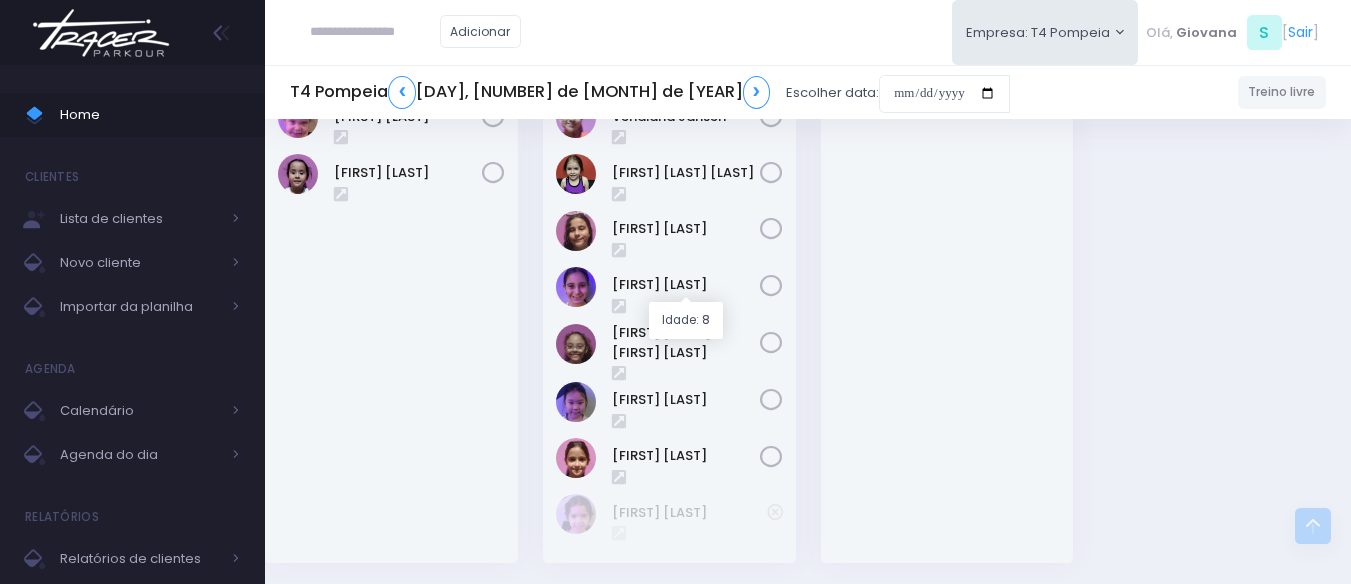 scroll, scrollTop: 797, scrollLeft: 0, axis: vertical 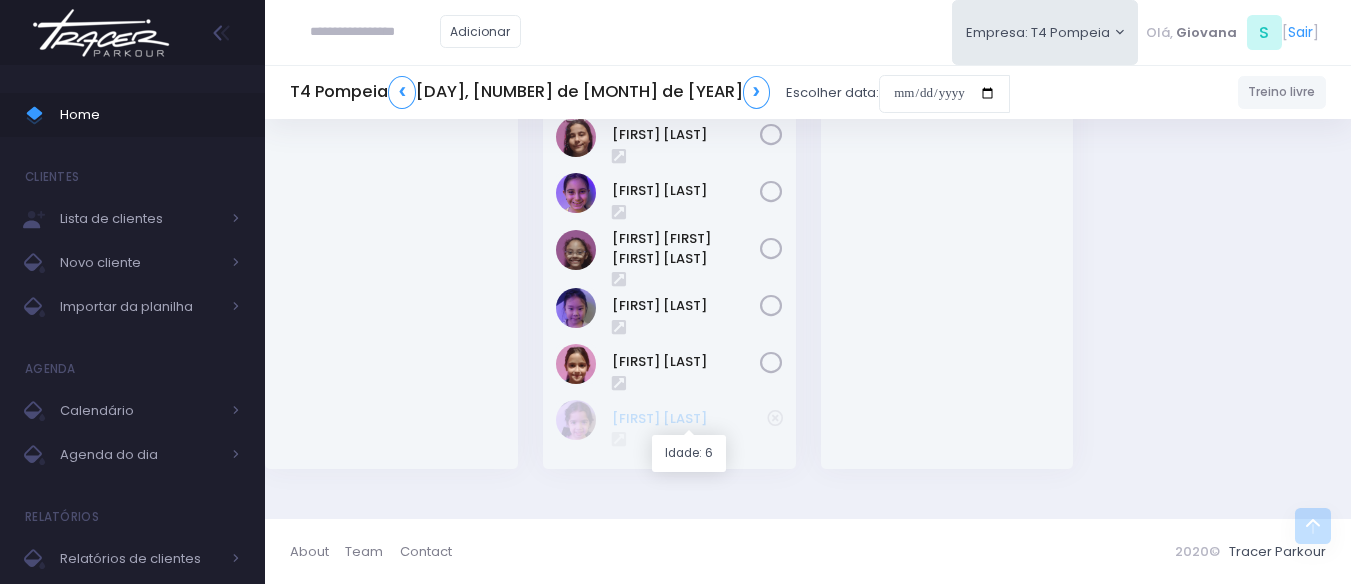 click on "Clara Souza" at bounding box center (689, 419) 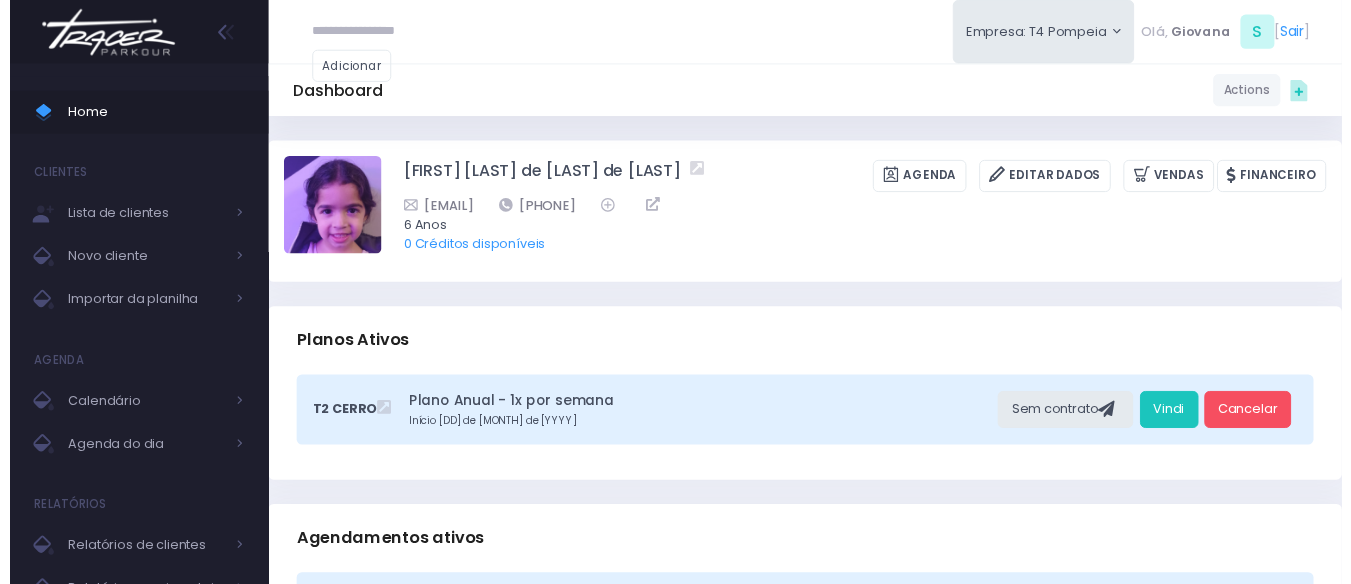 scroll, scrollTop: 0, scrollLeft: 0, axis: both 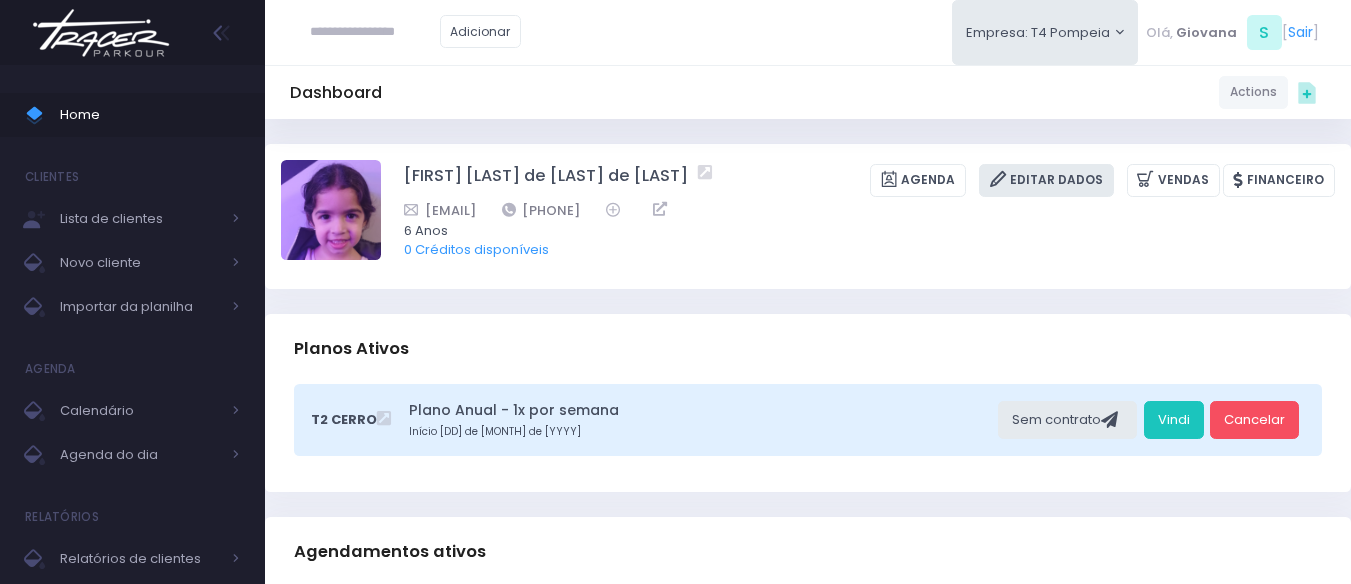 click on "Editar Dados" at bounding box center (1046, 180) 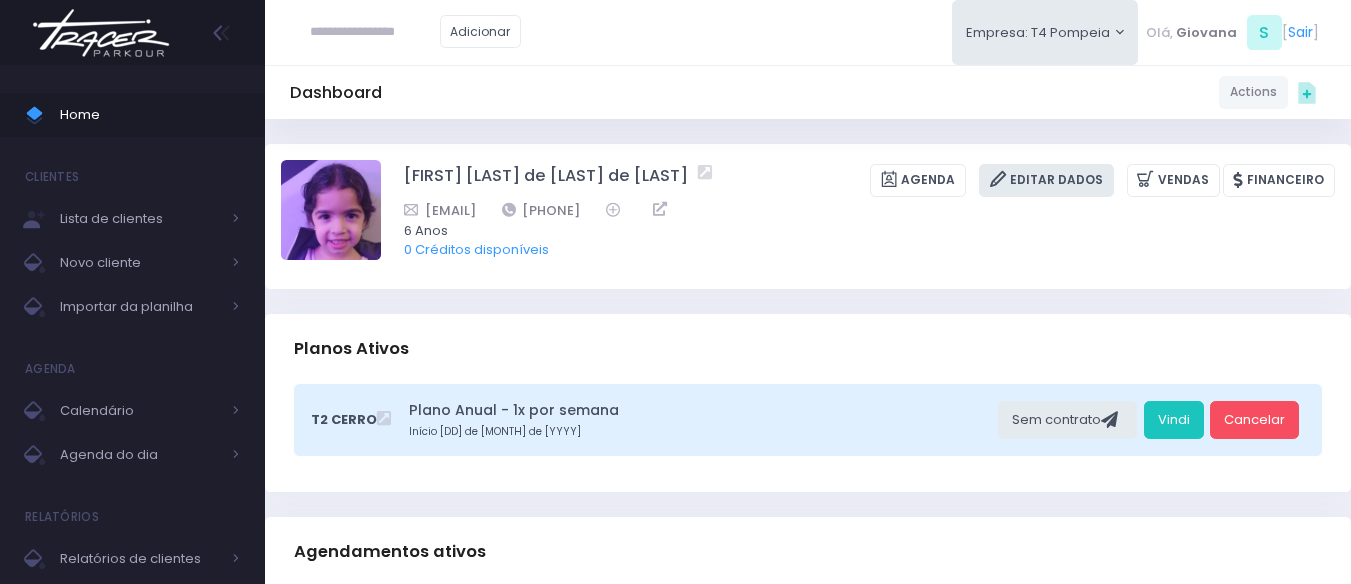 scroll, scrollTop: 400, scrollLeft: 0, axis: vertical 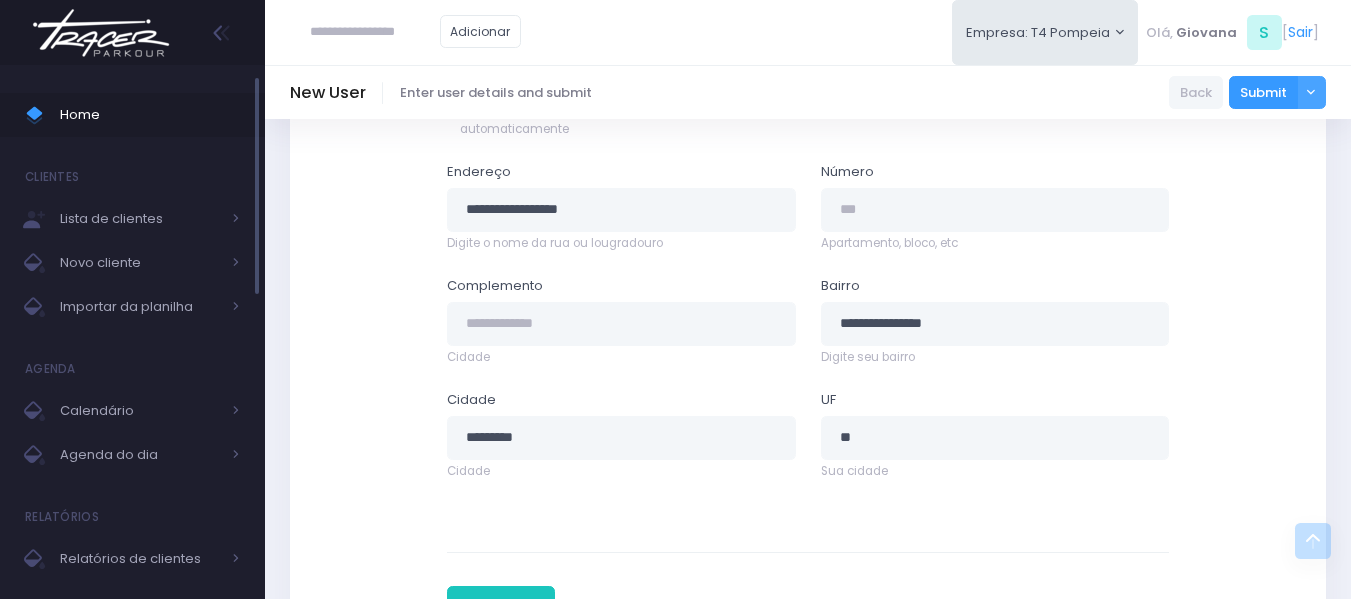 click on "Home" at bounding box center (132, 115) 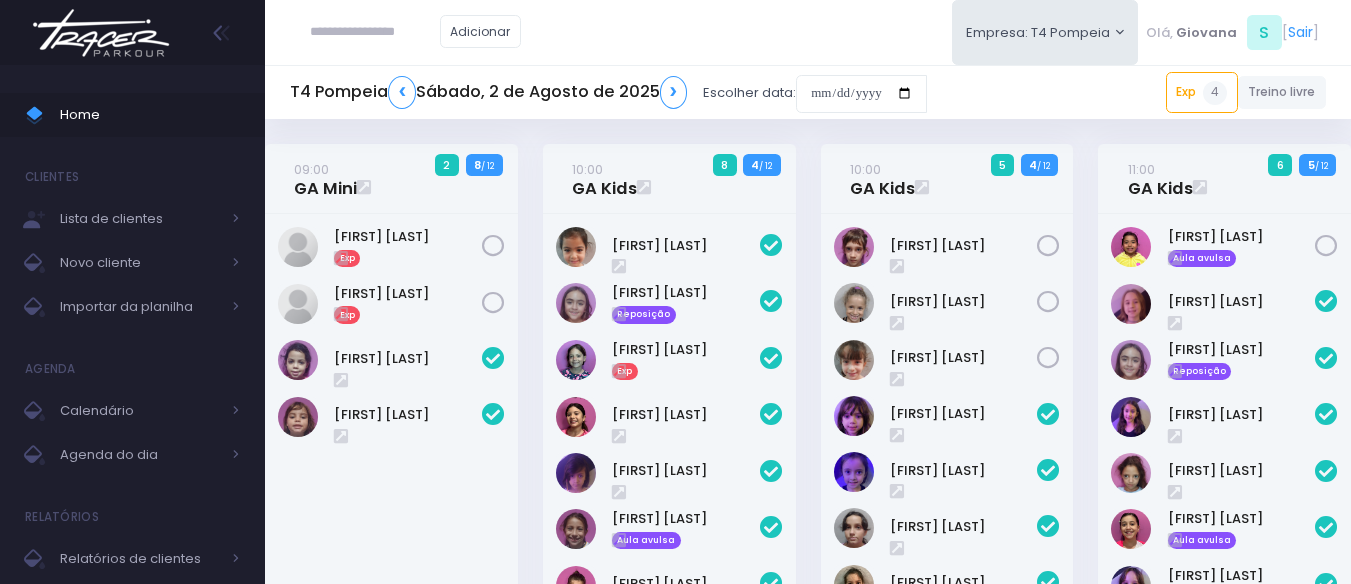scroll, scrollTop: 717, scrollLeft: 0, axis: vertical 